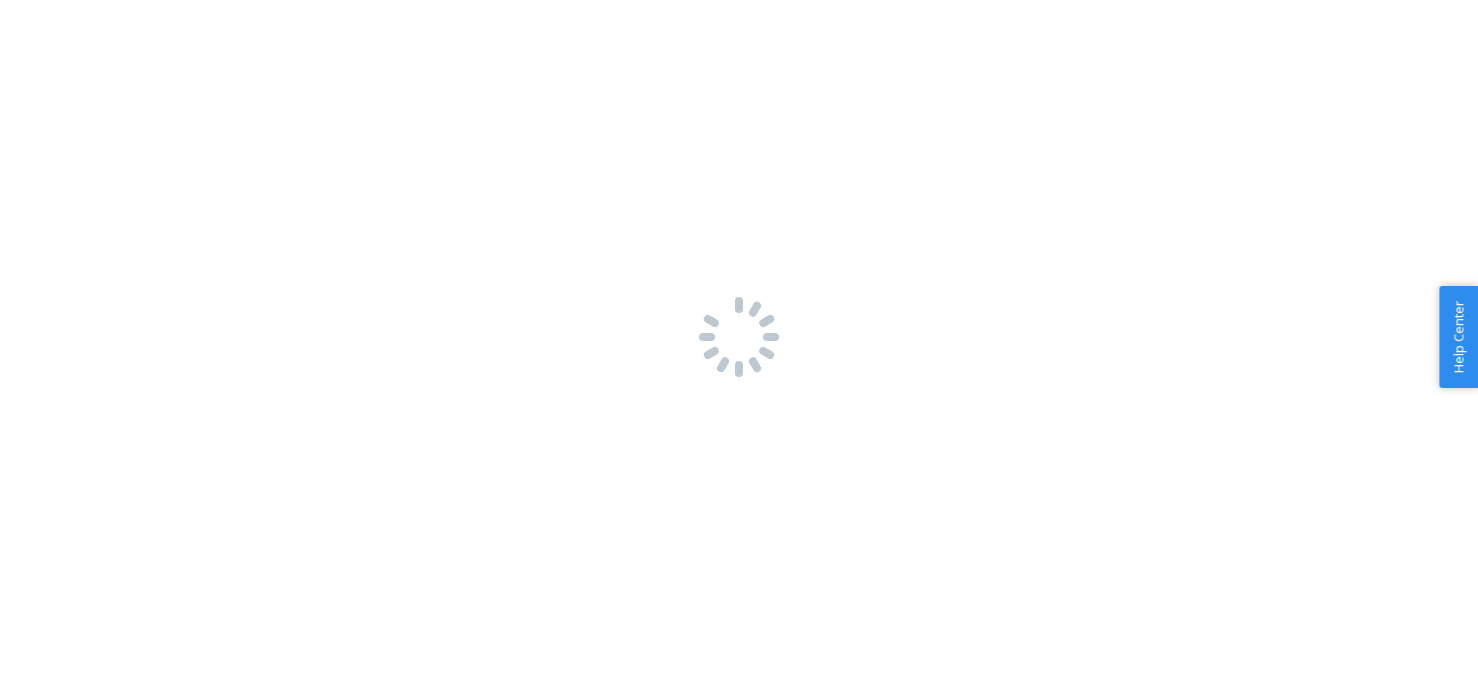 scroll, scrollTop: 0, scrollLeft: 0, axis: both 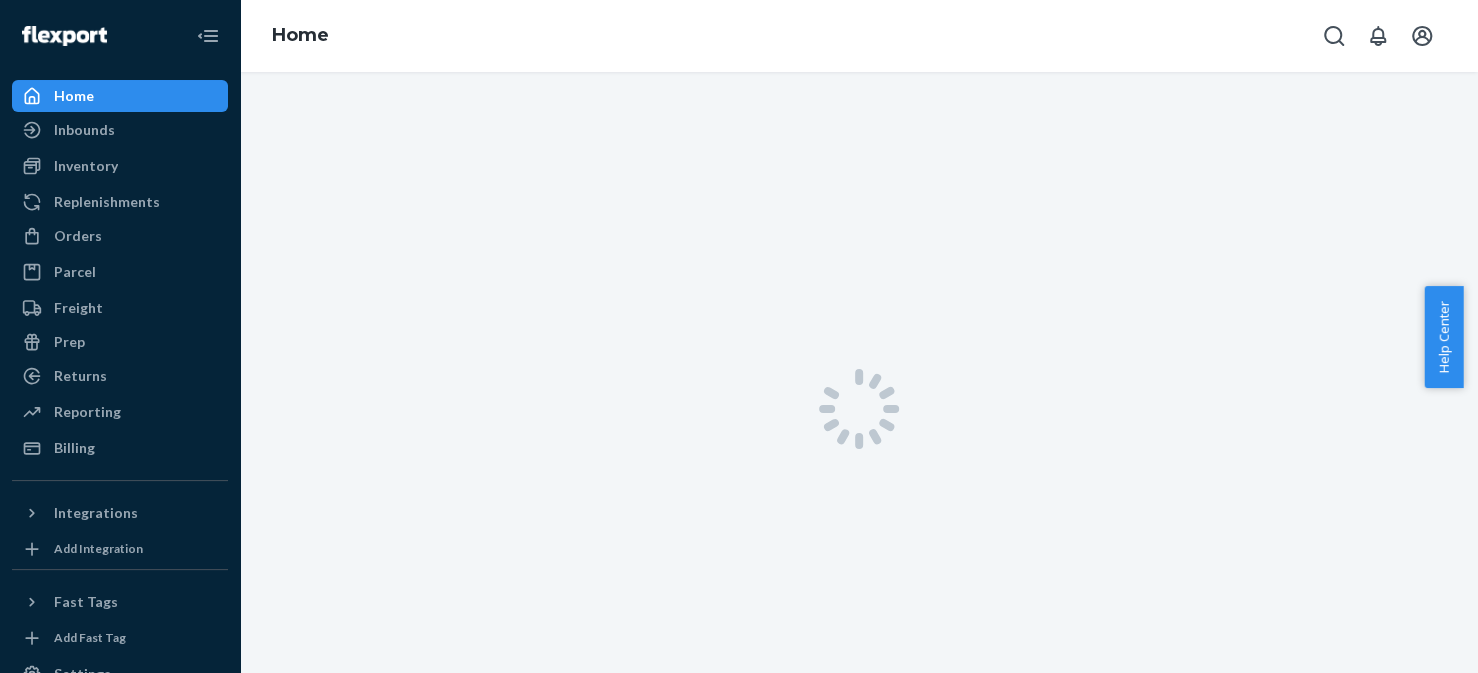 click on "Help Center" at bounding box center (1443, 337) 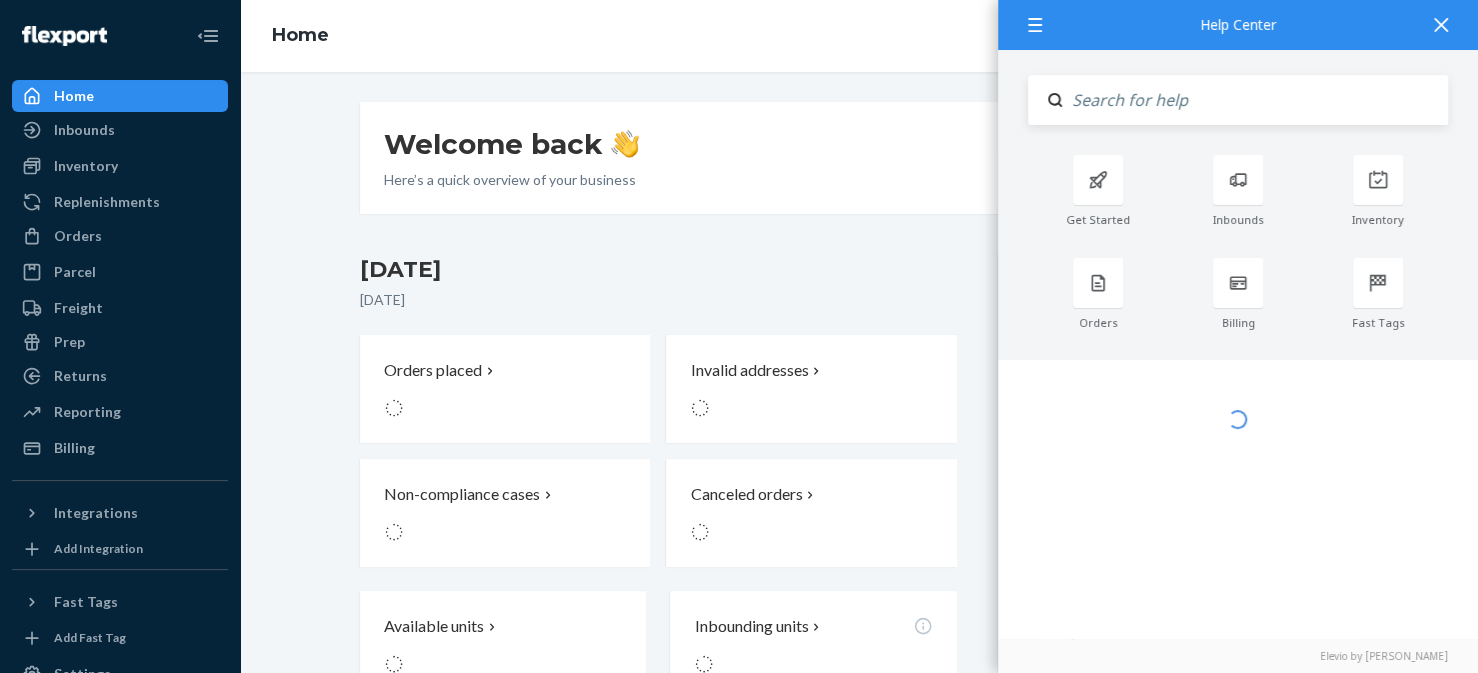 click 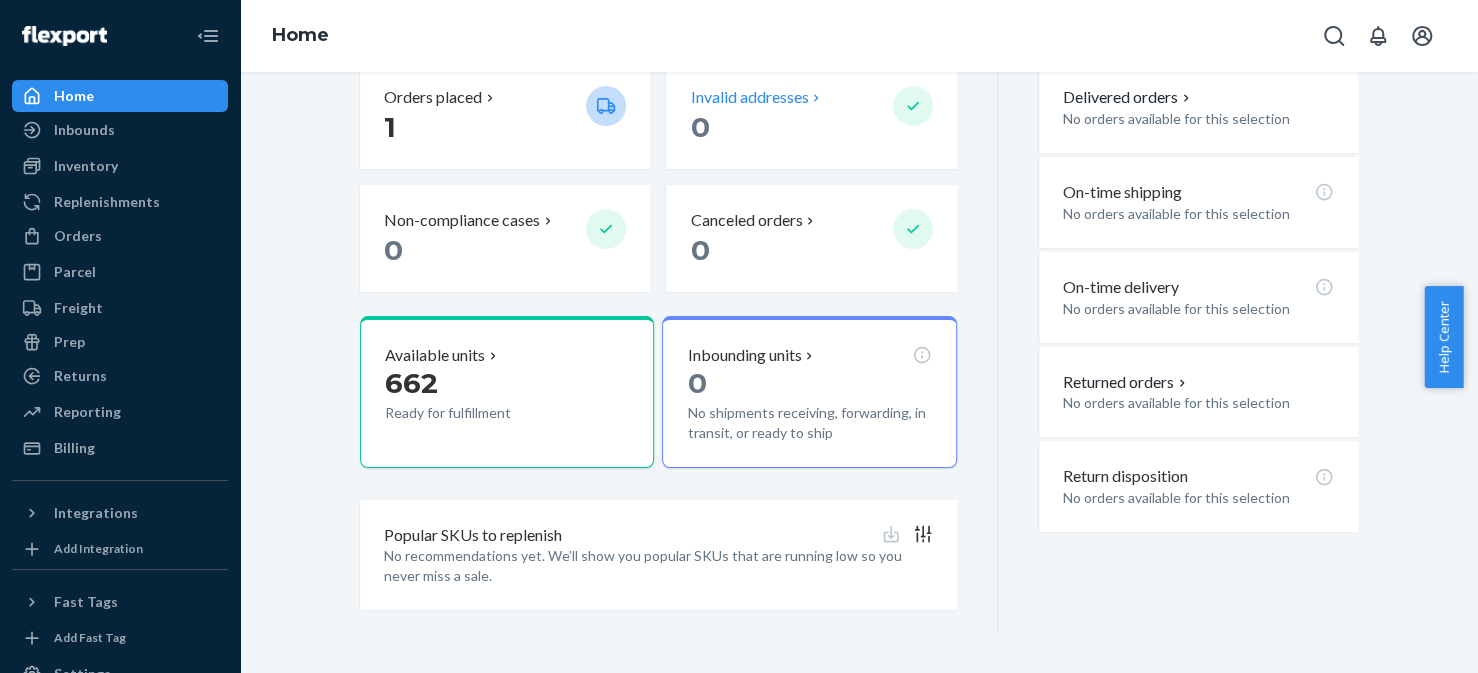 scroll, scrollTop: 0, scrollLeft: 0, axis: both 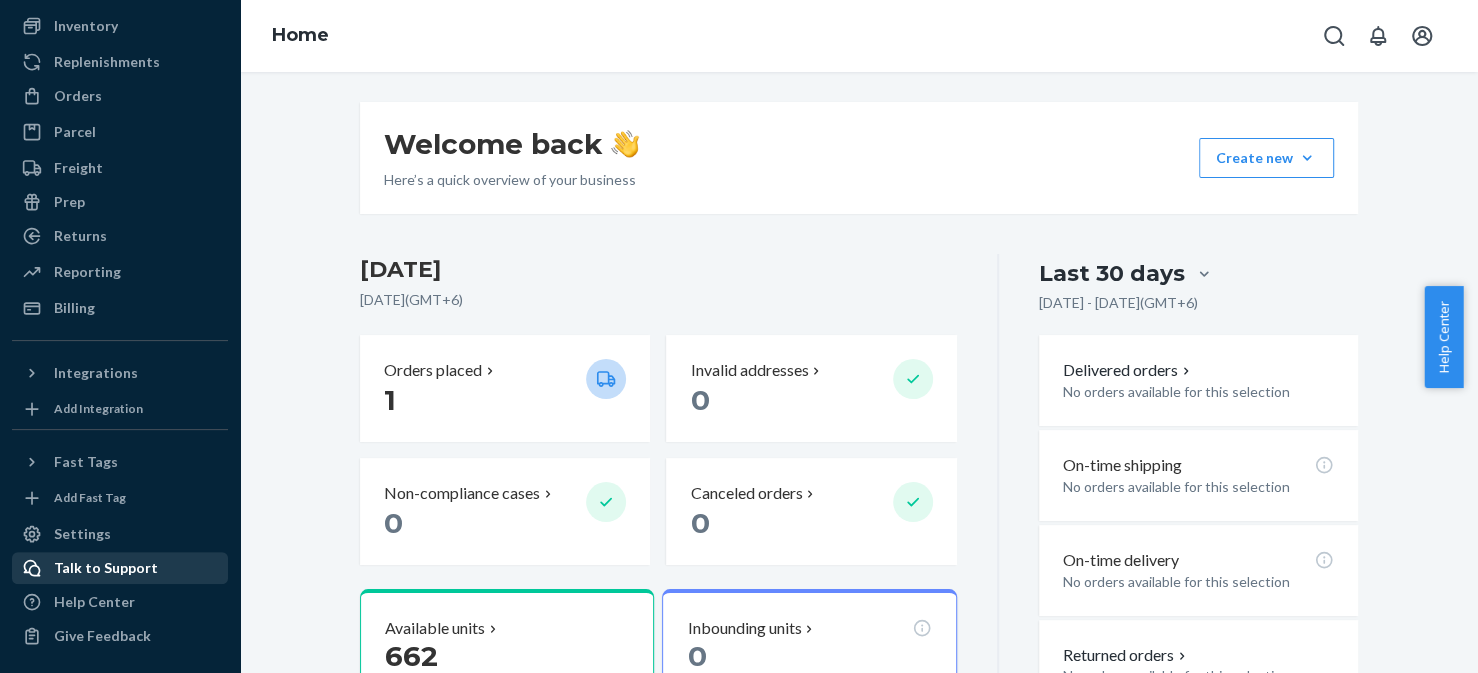 click on "Talk to Support" at bounding box center [106, 568] 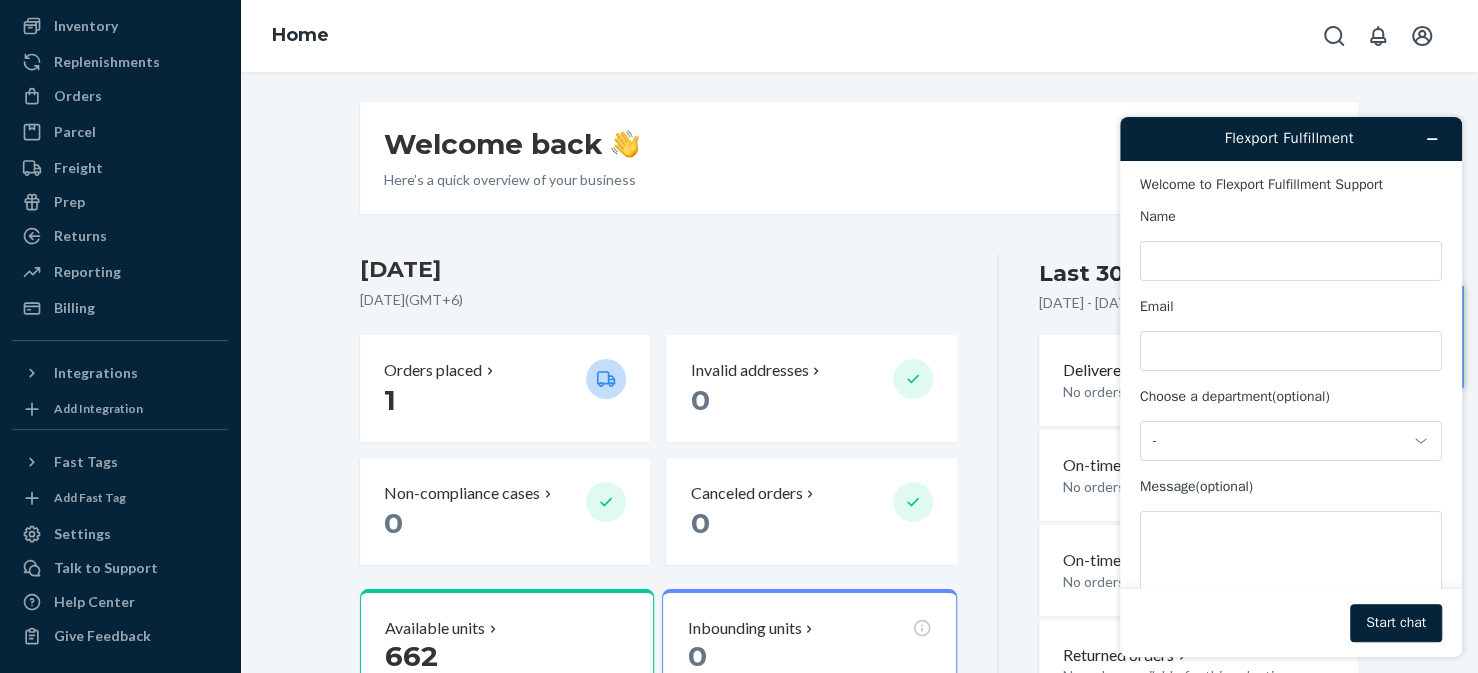 scroll, scrollTop: 0, scrollLeft: 0, axis: both 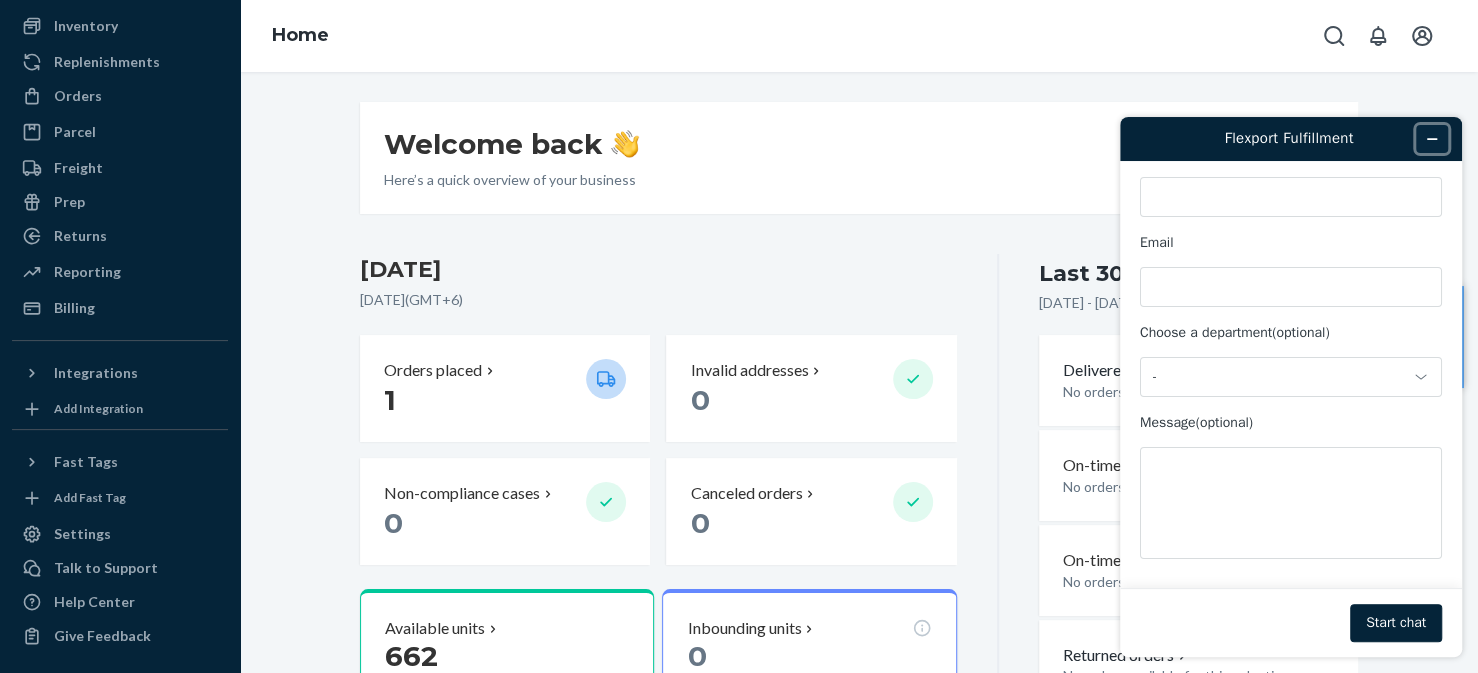 click at bounding box center (1432, 139) 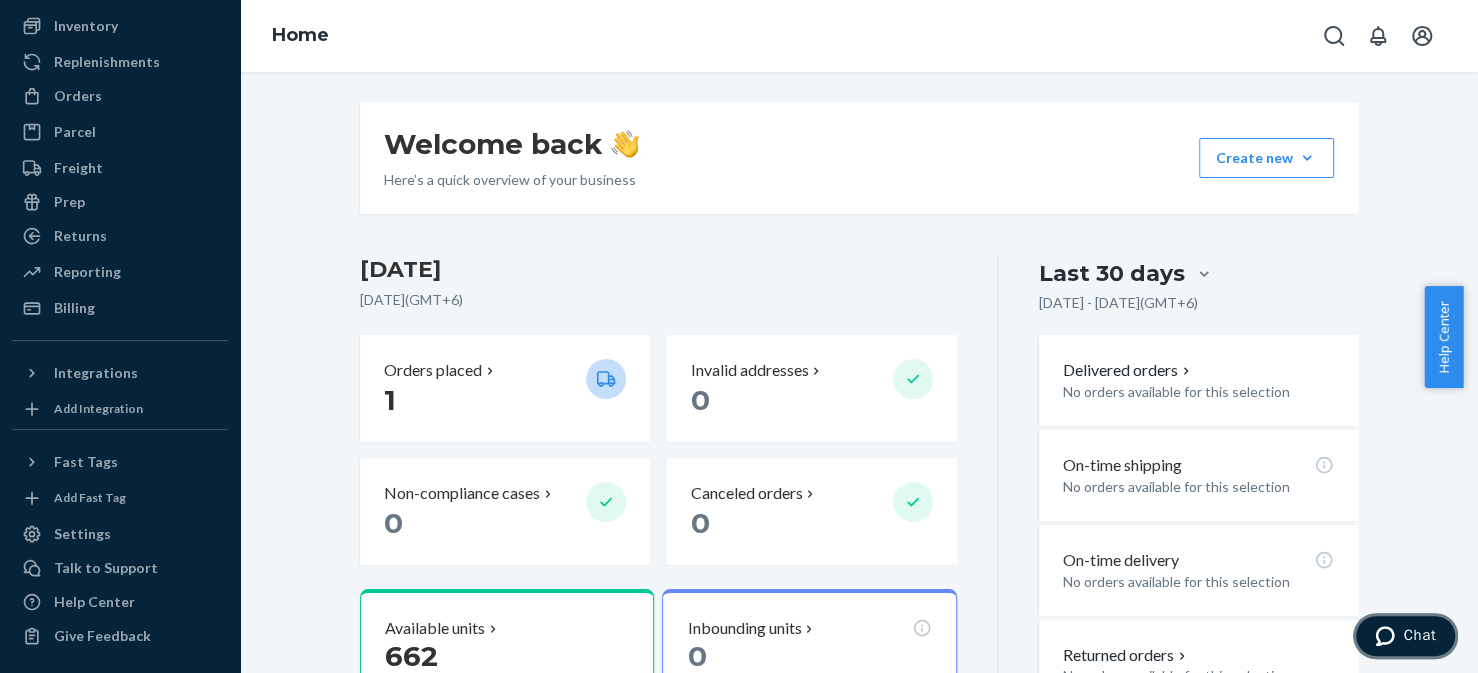 click on "Chat" at bounding box center [1419, 635] 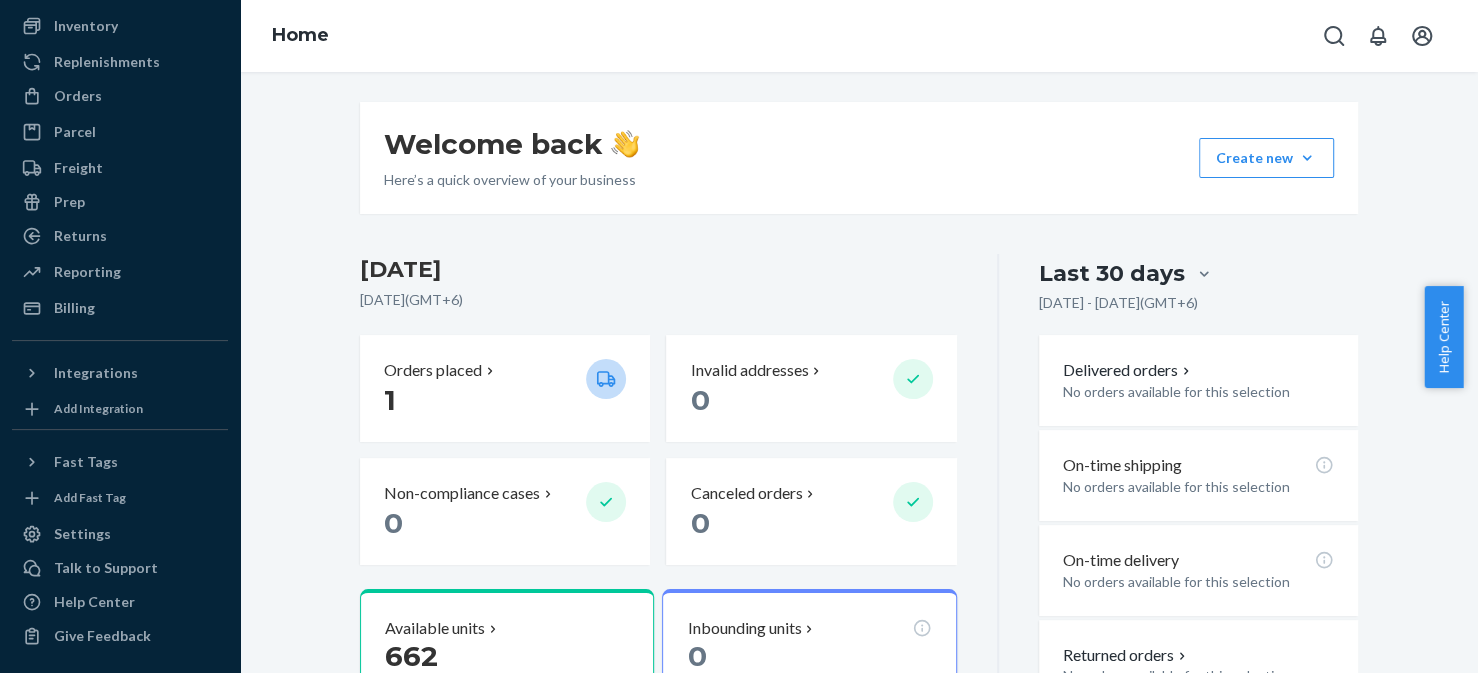 scroll, scrollTop: 0, scrollLeft: 0, axis: both 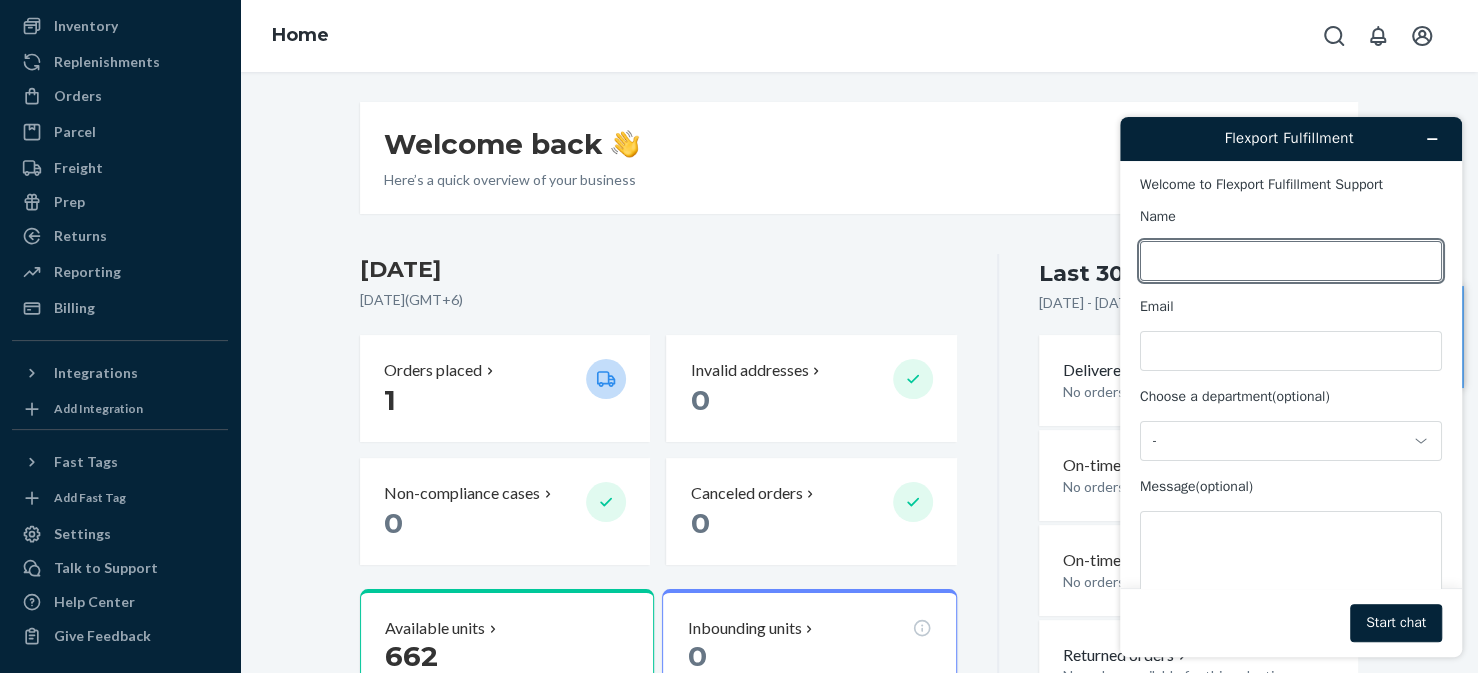 click on "Name" at bounding box center (1291, 261) 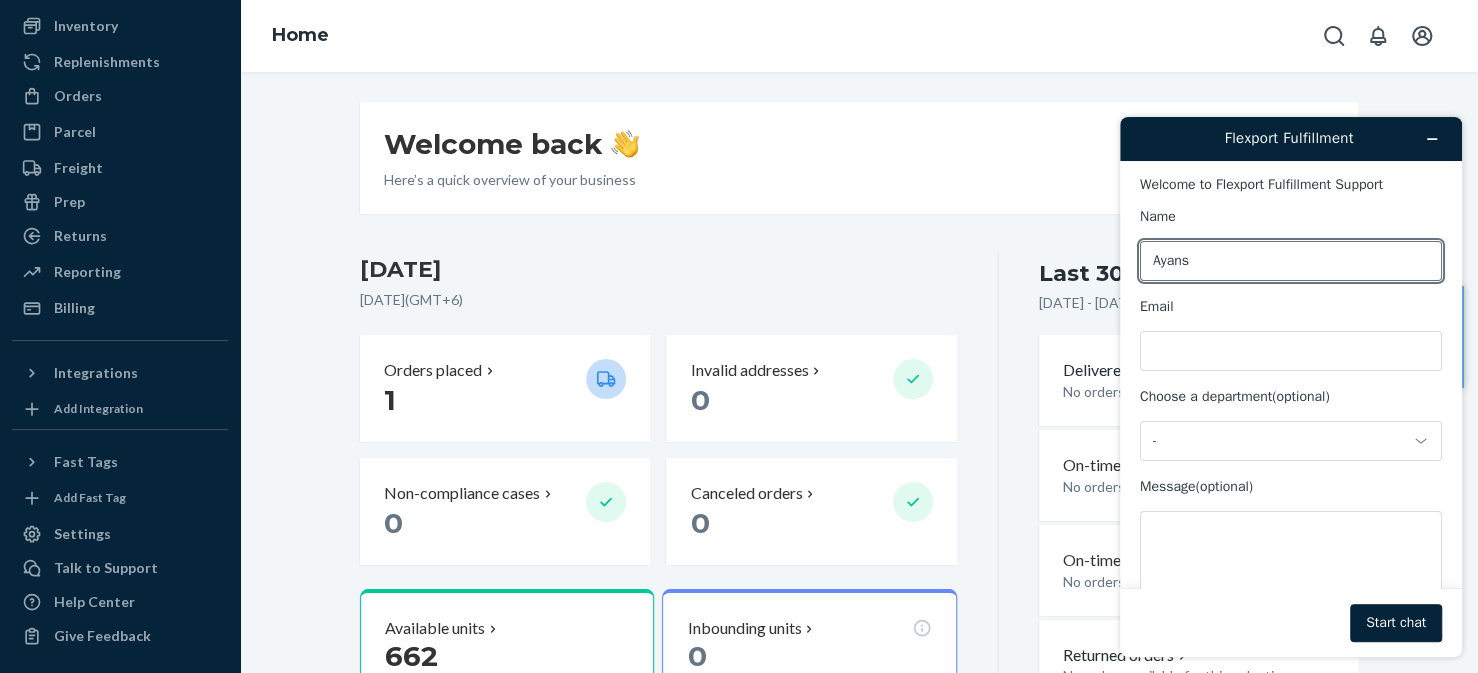 scroll, scrollTop: 0, scrollLeft: 0, axis: both 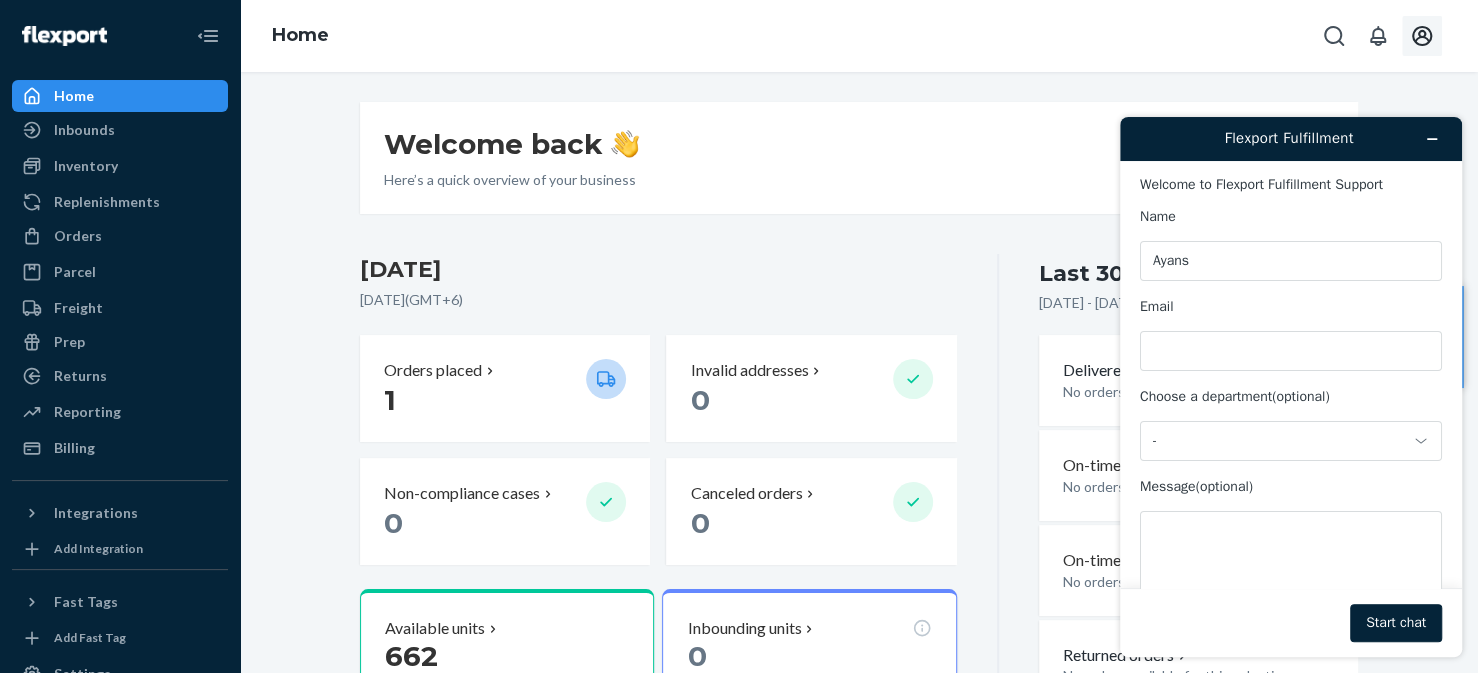 click 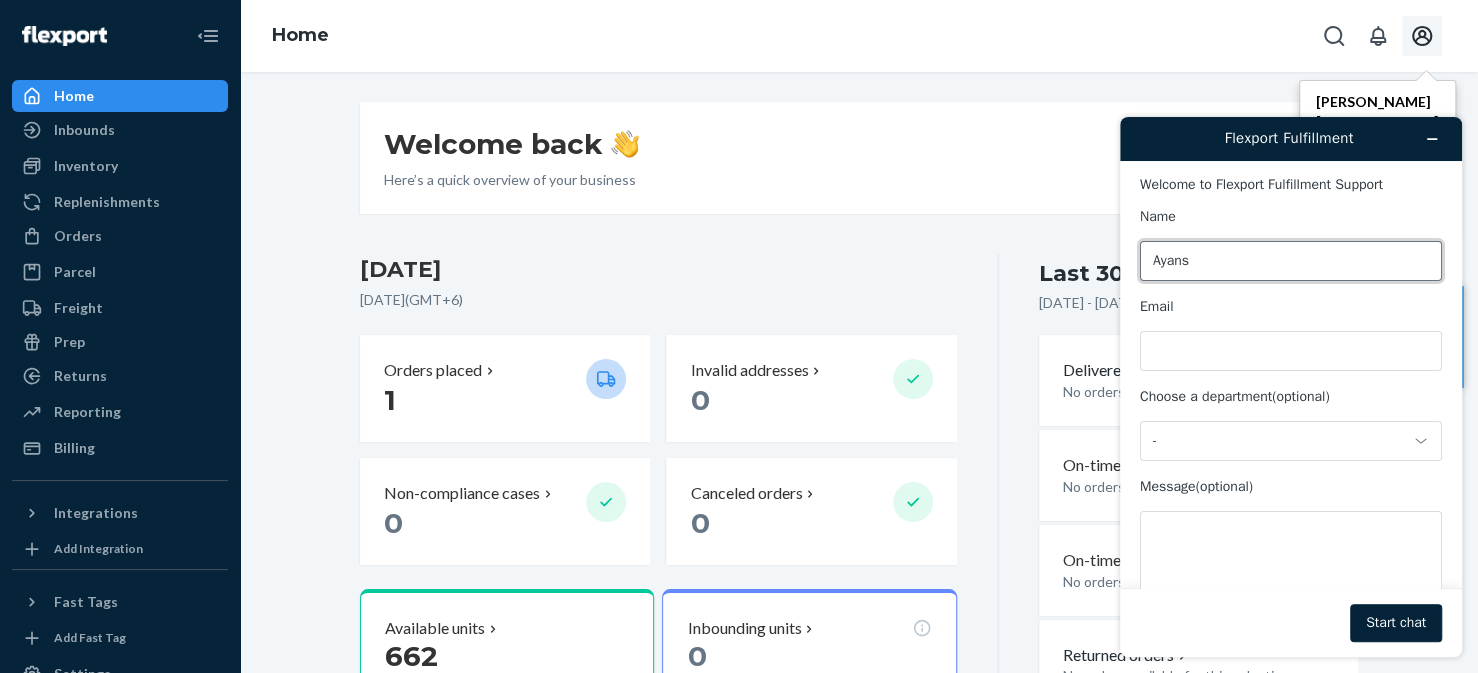 click on "Ayans" at bounding box center (1291, 261) 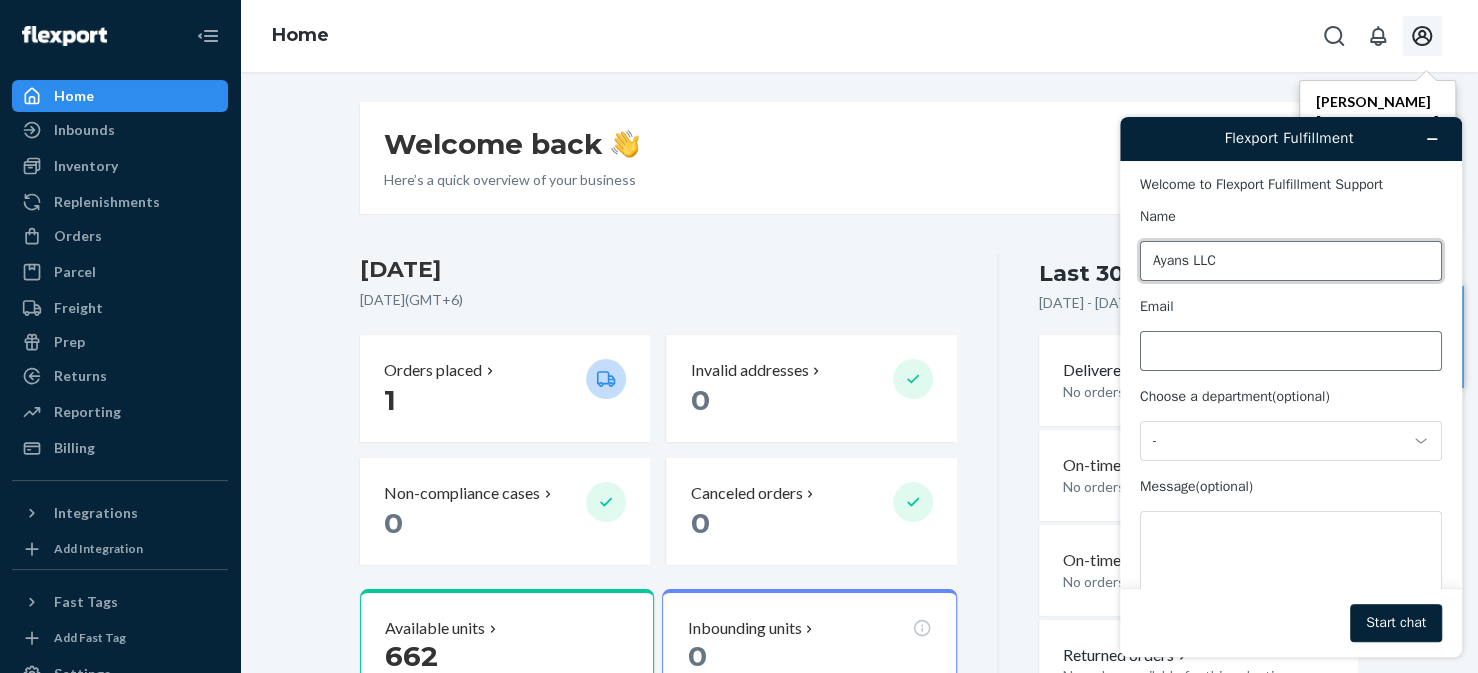 type on "Ayans LLC" 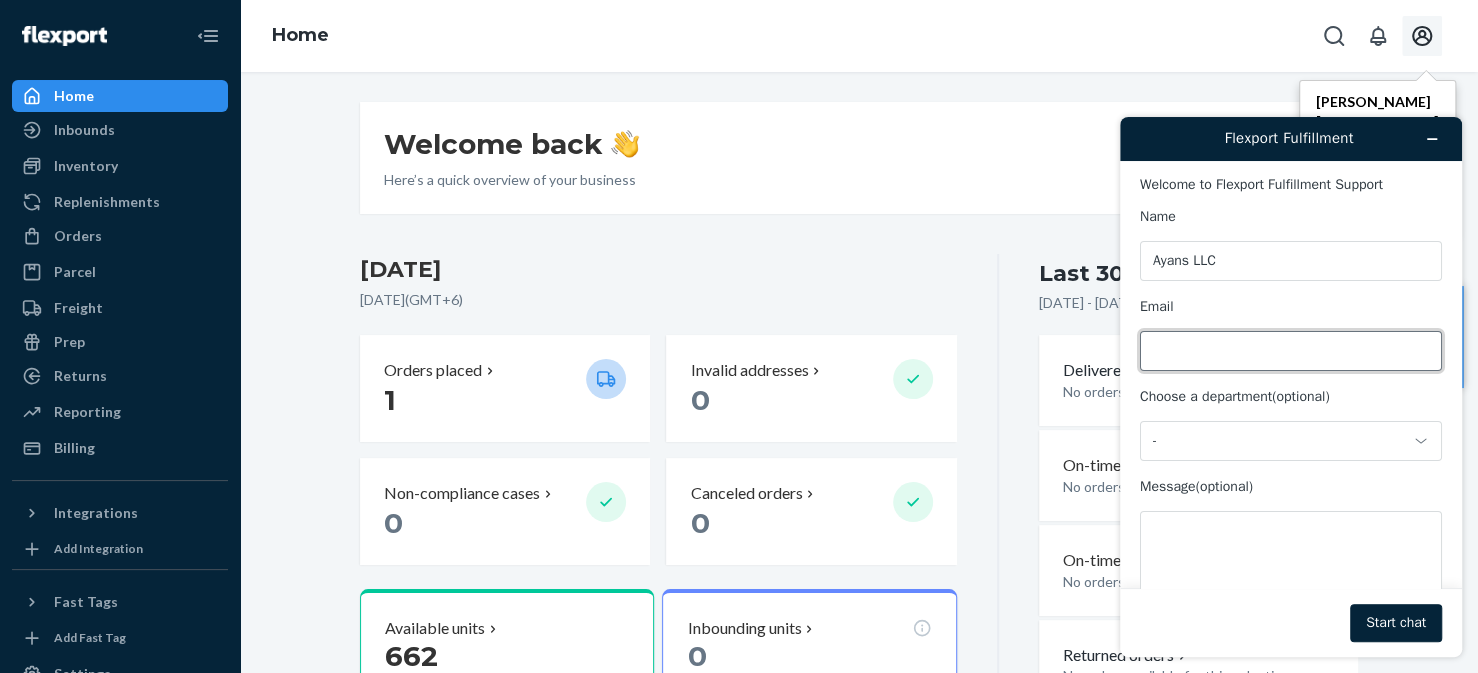click on "Email" at bounding box center [1291, 351] 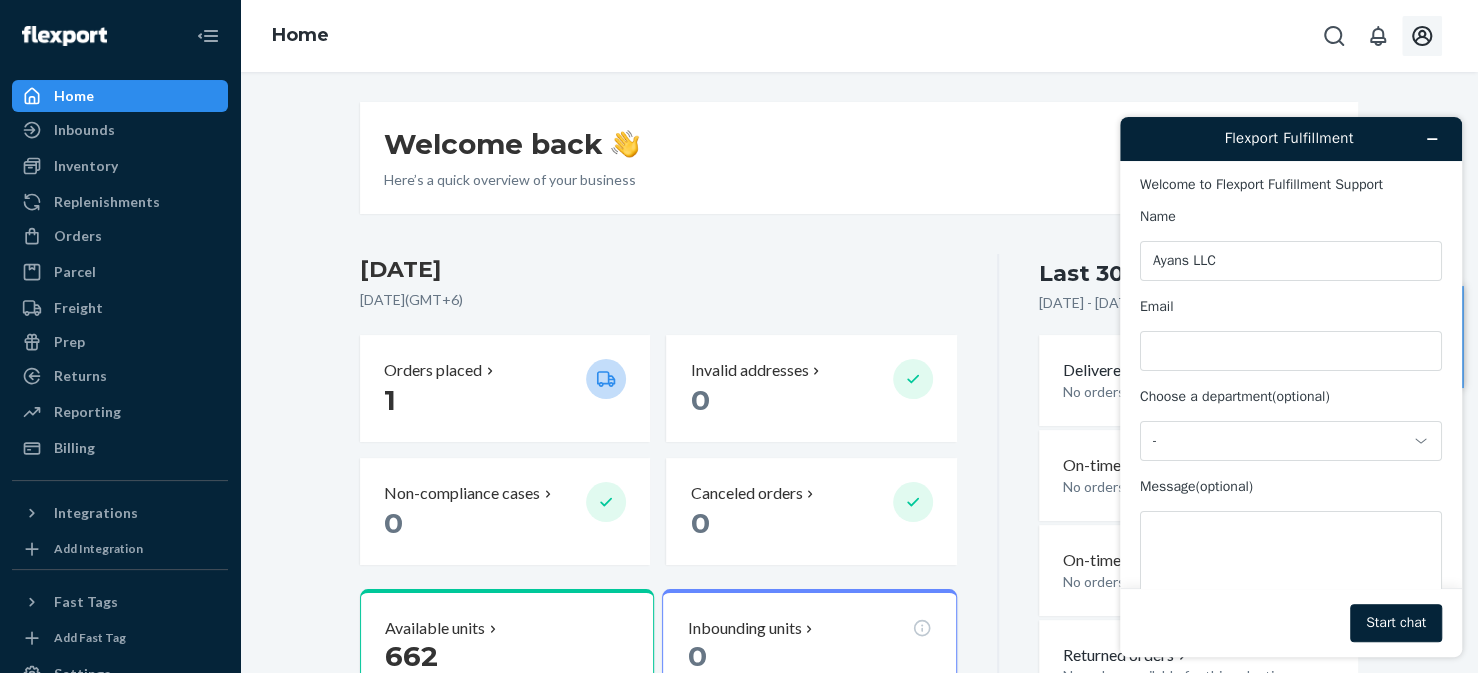 click on "Home" at bounding box center (859, 36) 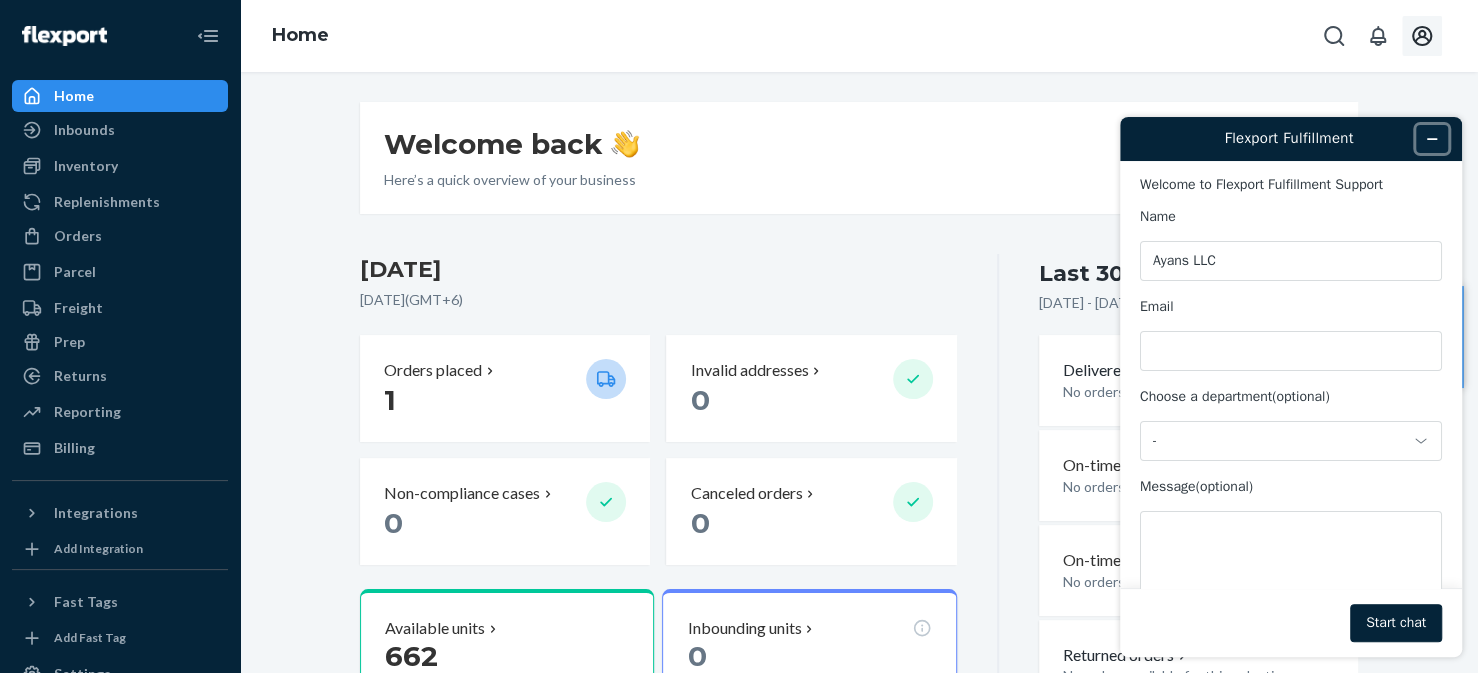 click 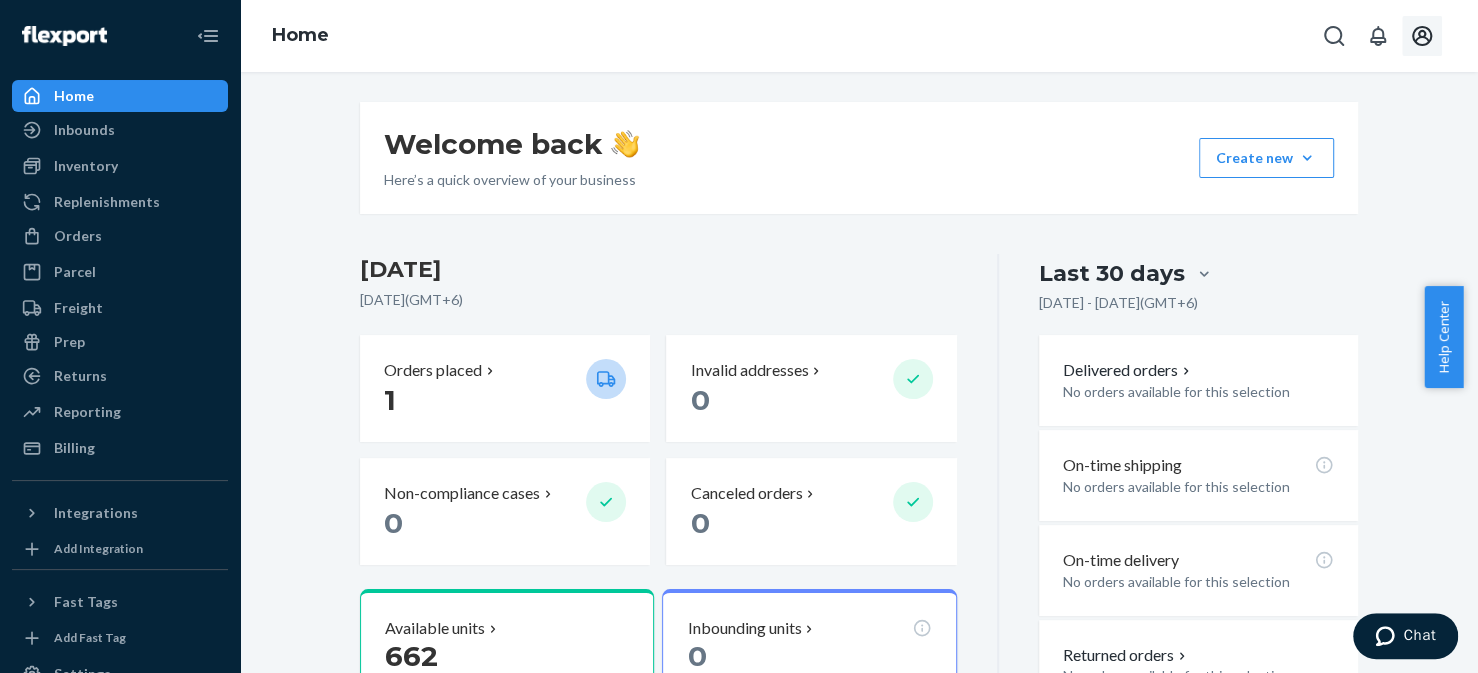 click 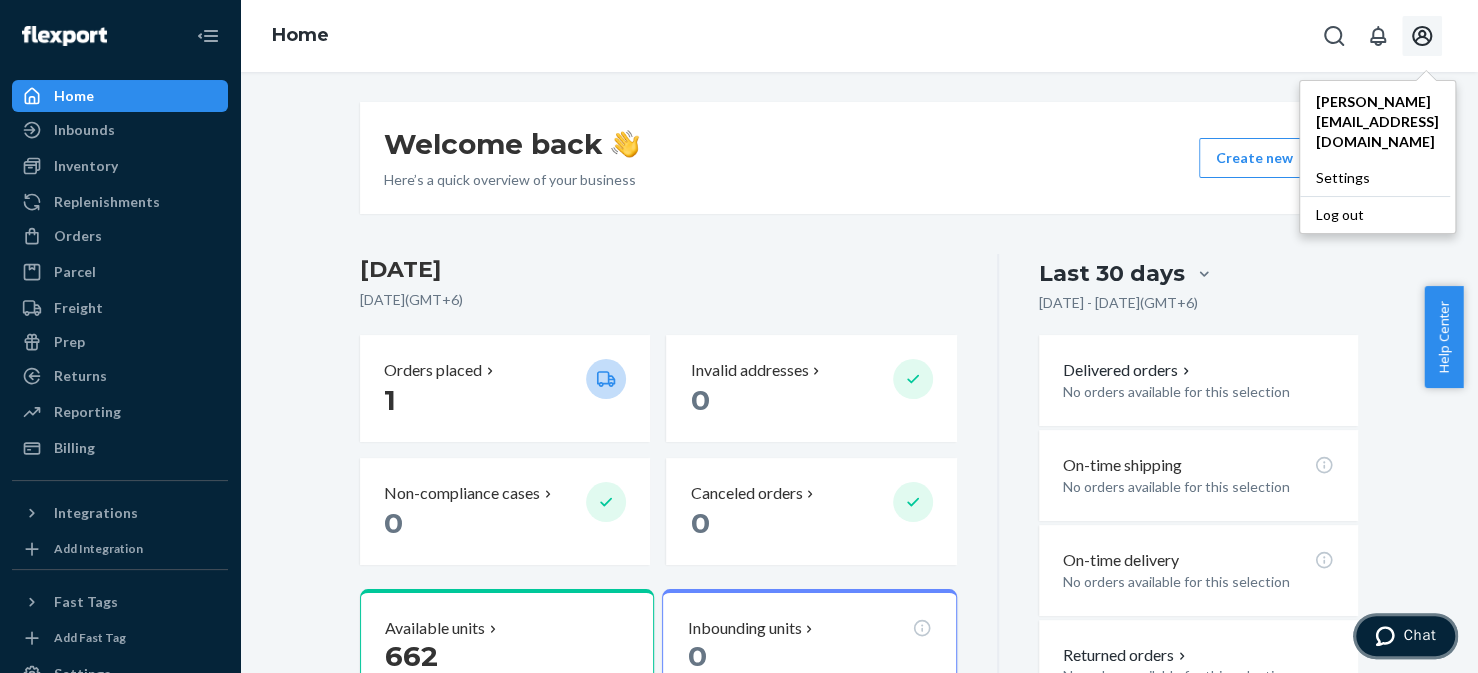 click 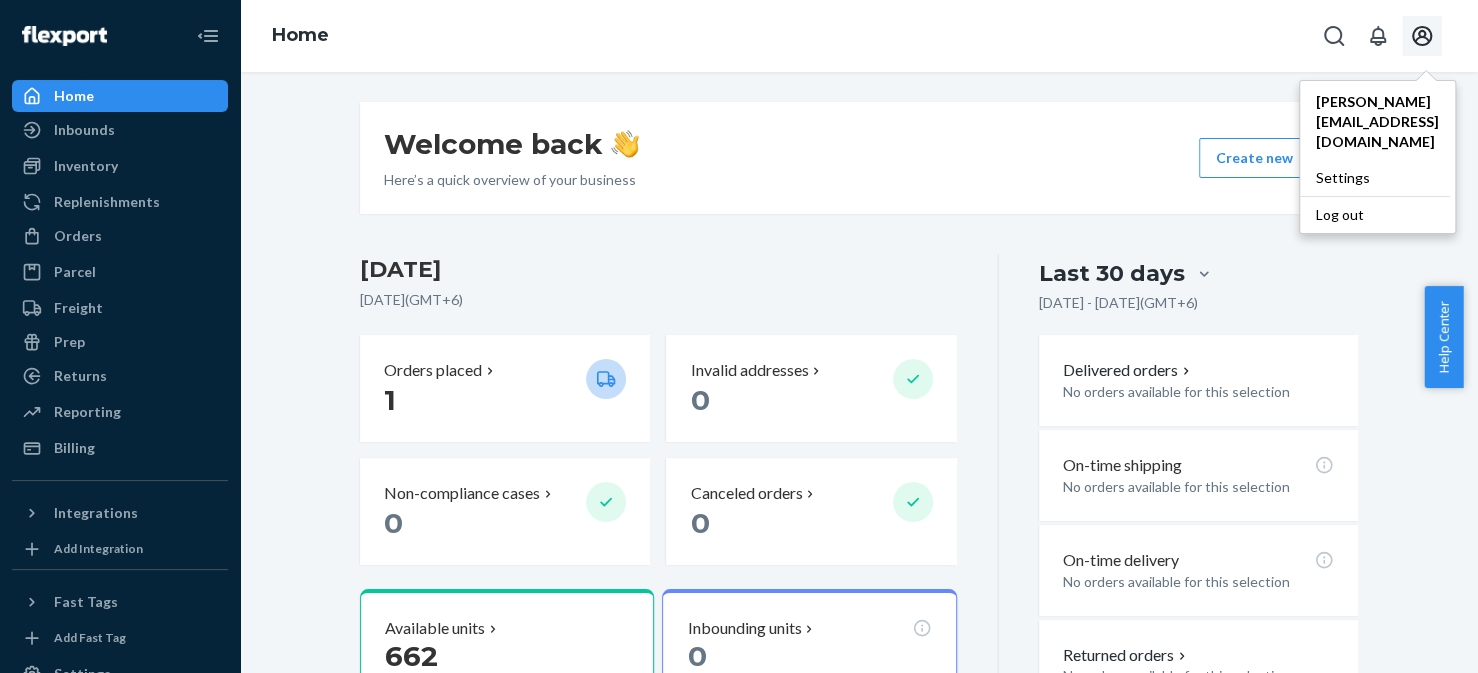 scroll, scrollTop: 0, scrollLeft: 0, axis: both 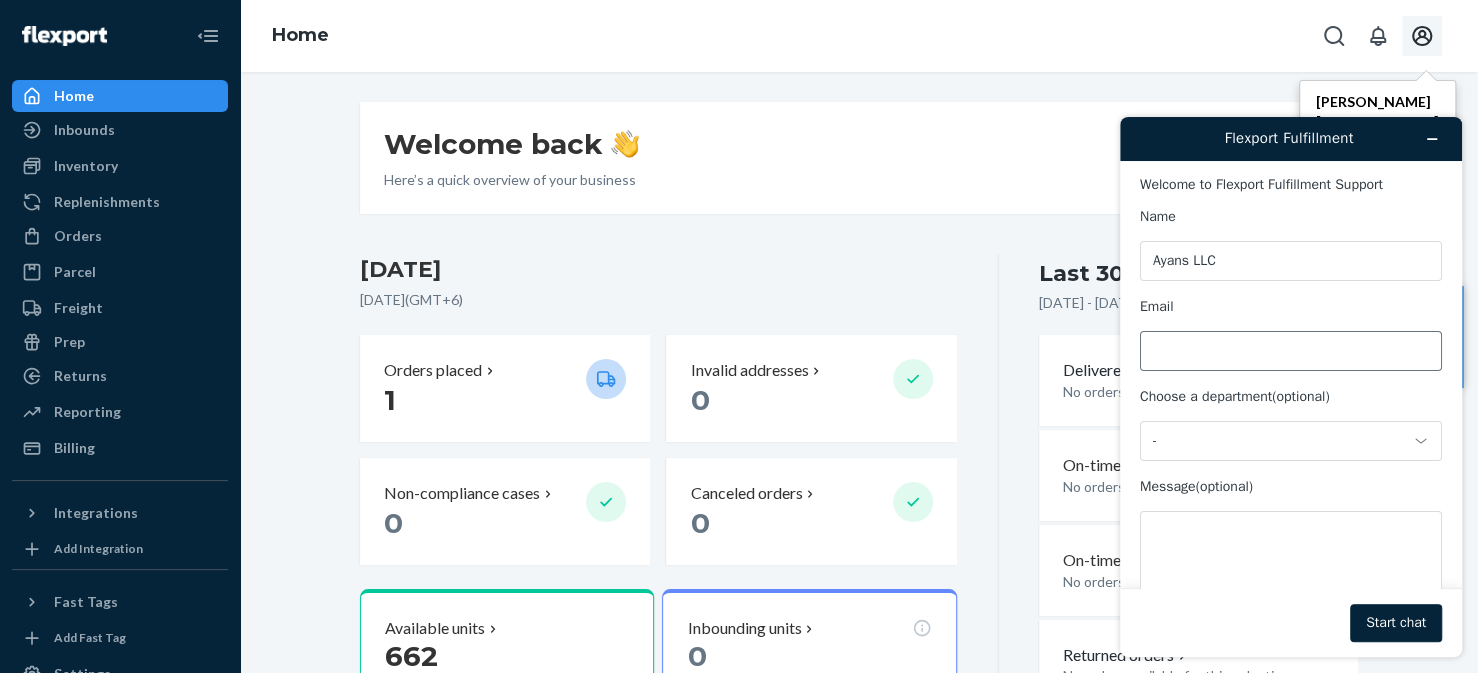 type 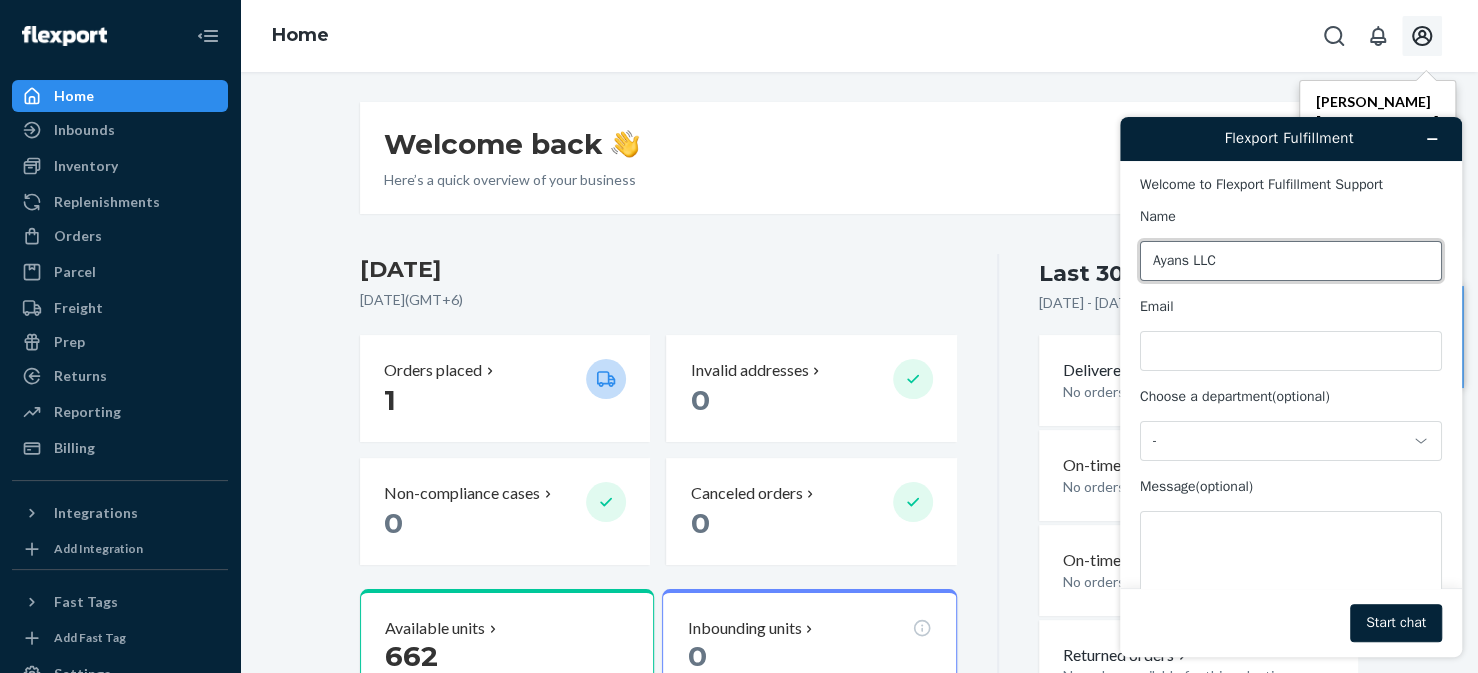 click on "Ayans LLC" at bounding box center [1291, 261] 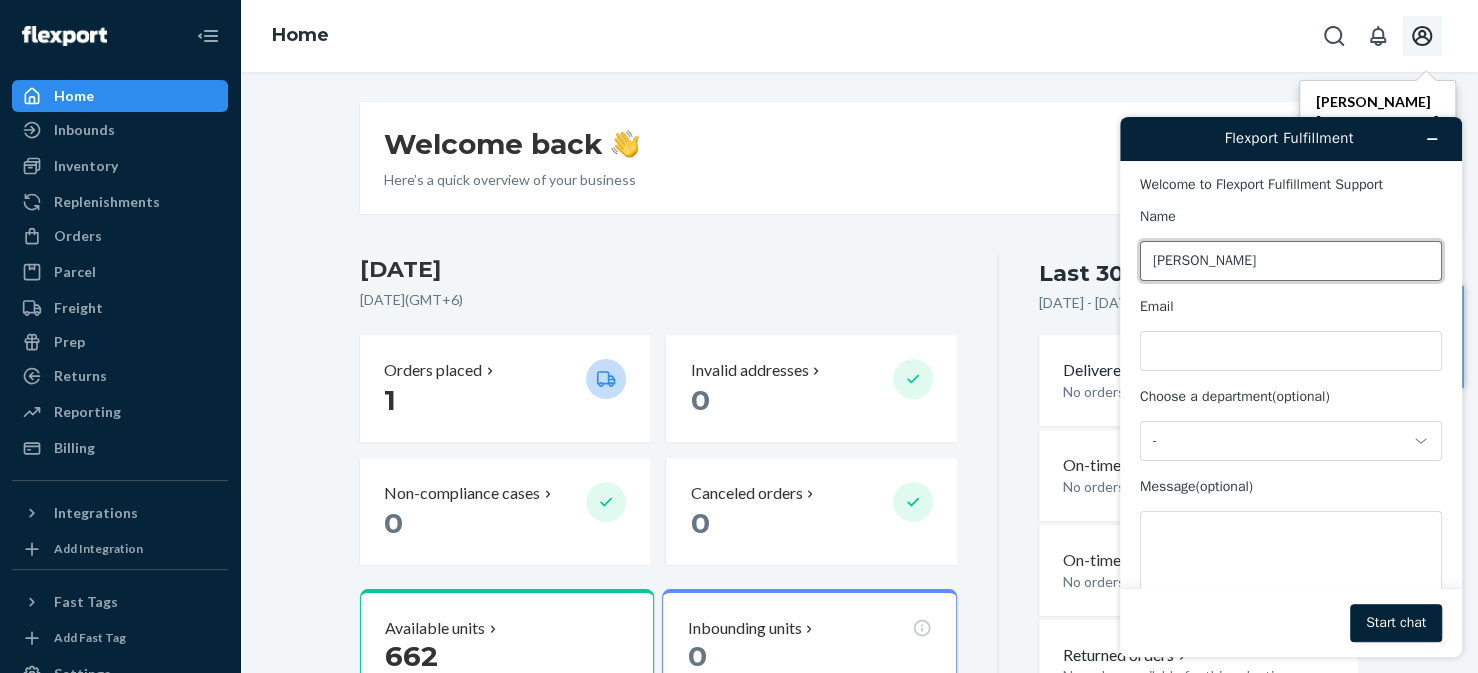 type on "[PERSON_NAME]" 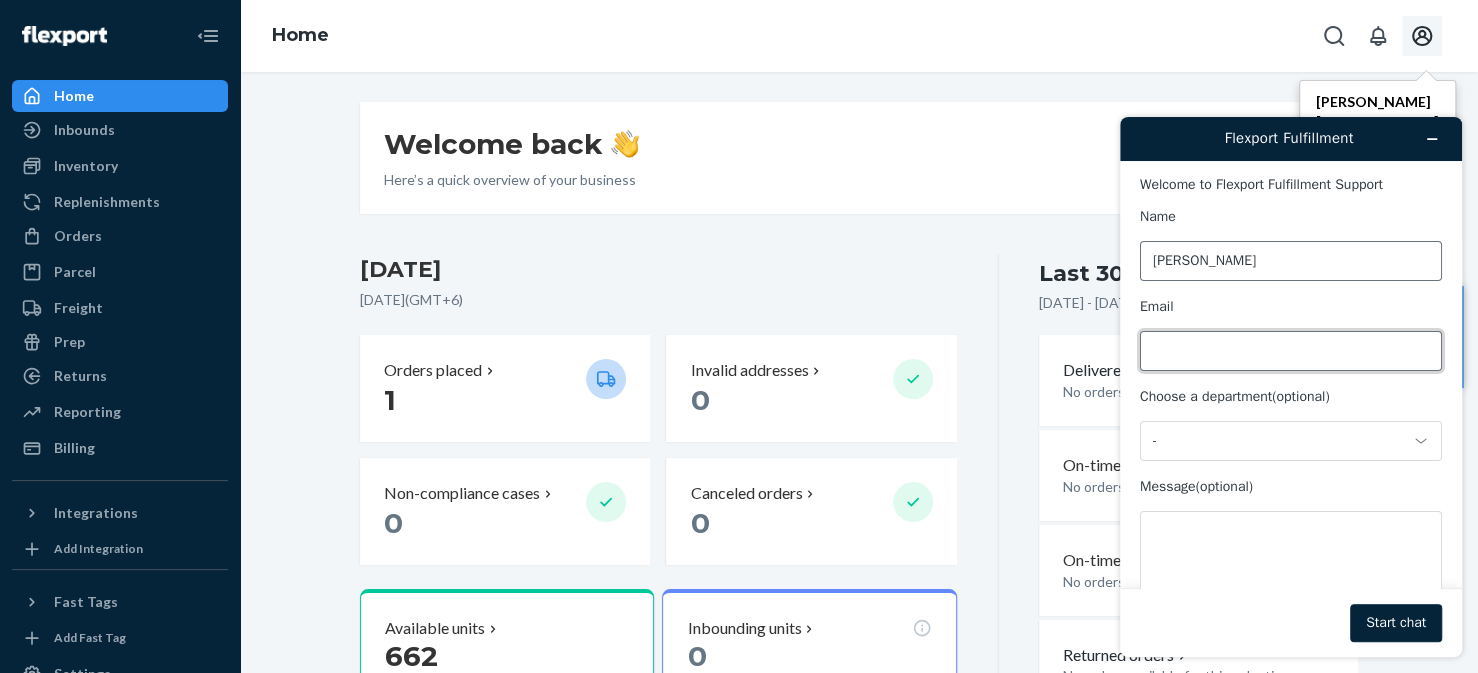 type on "A" 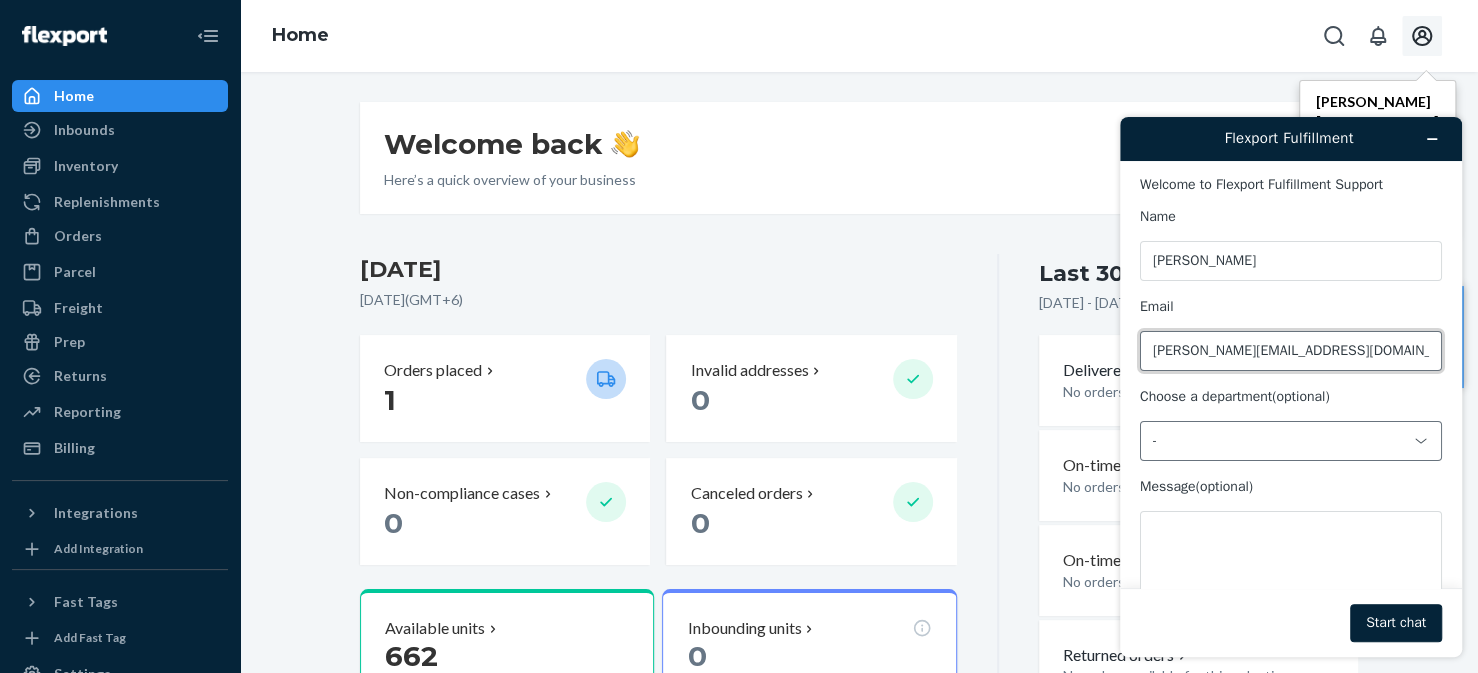 scroll, scrollTop: 64, scrollLeft: 0, axis: vertical 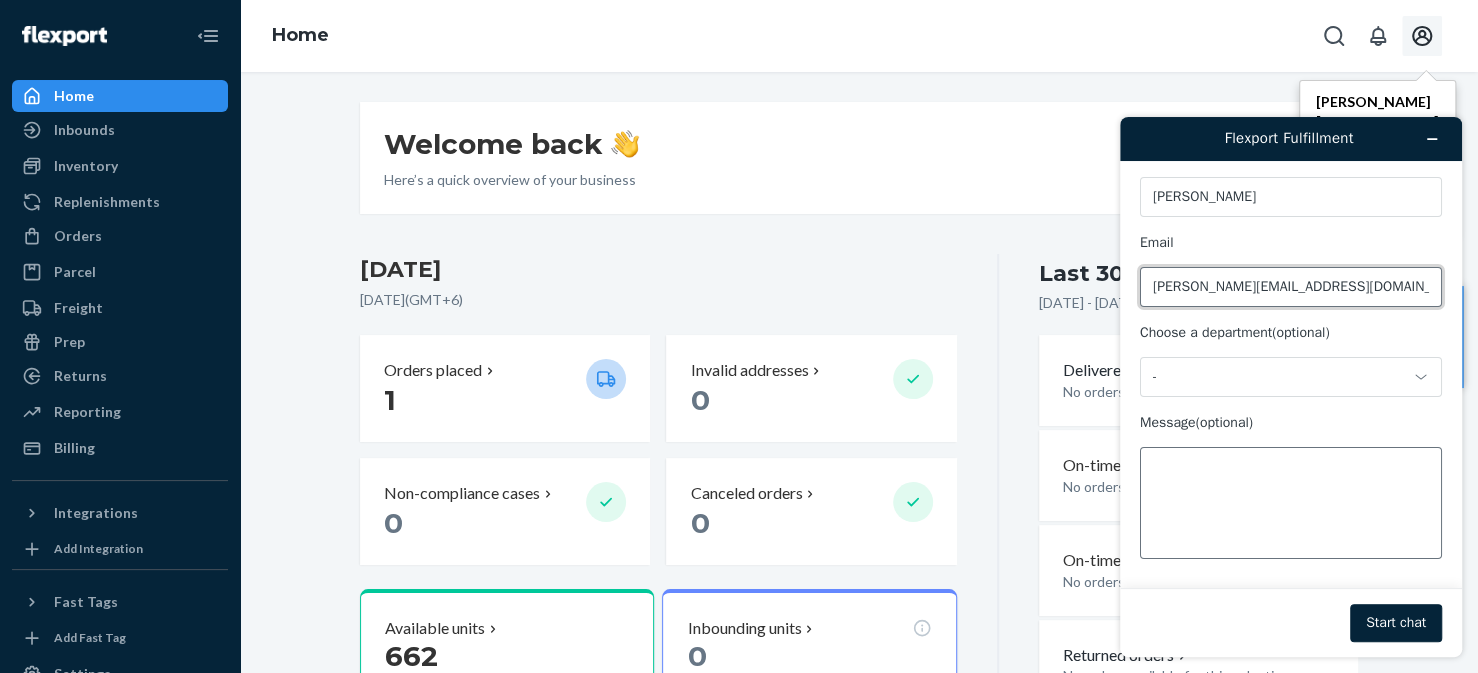 type on "[PERSON_NAME][EMAIL_ADDRESS][DOMAIN_NAME]" 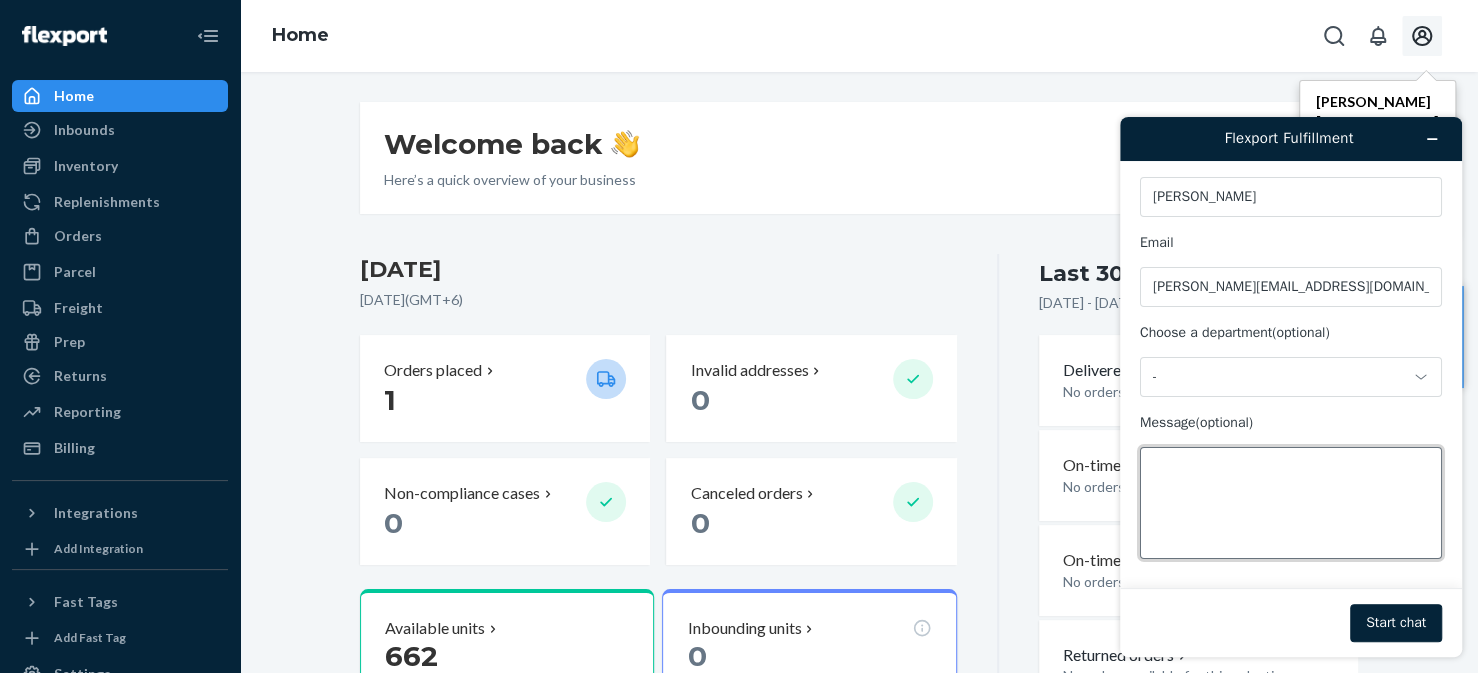 click on "Message  (optional)" at bounding box center [1291, 503] 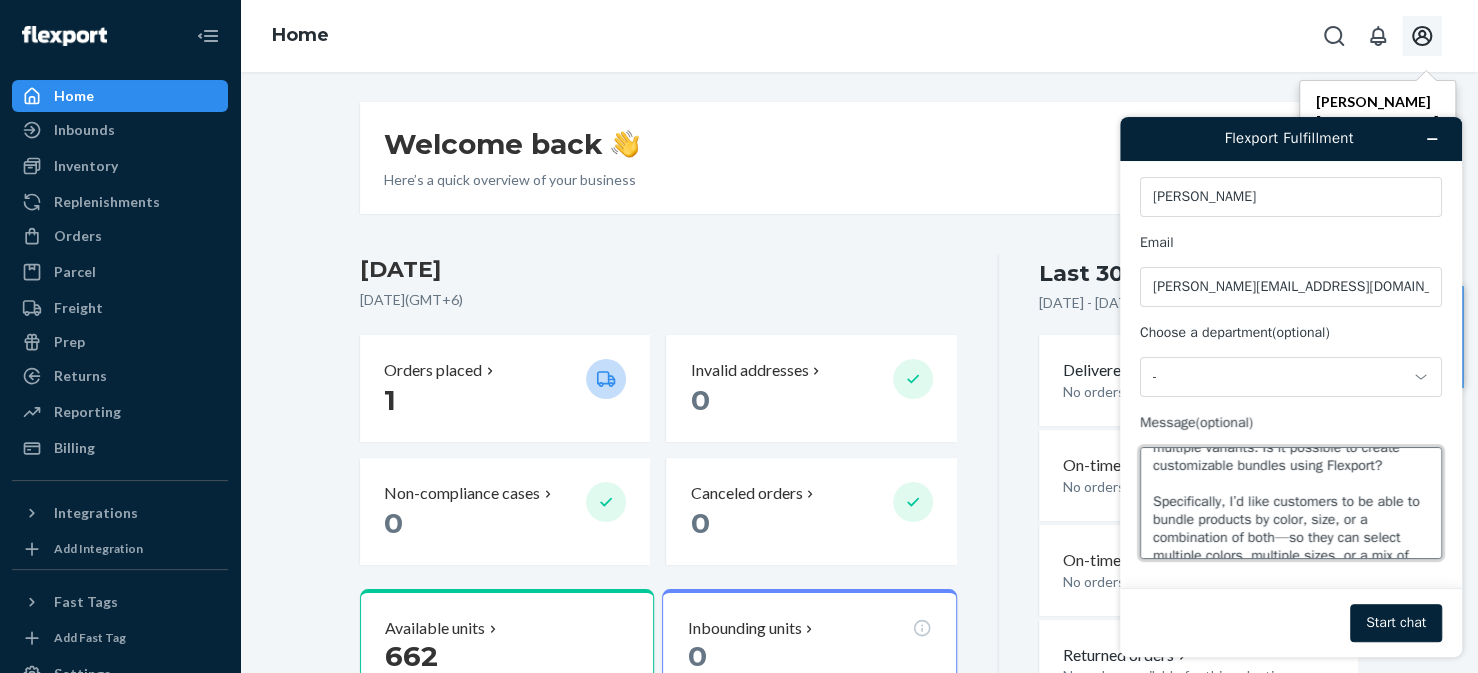 scroll, scrollTop: 126, scrollLeft: 0, axis: vertical 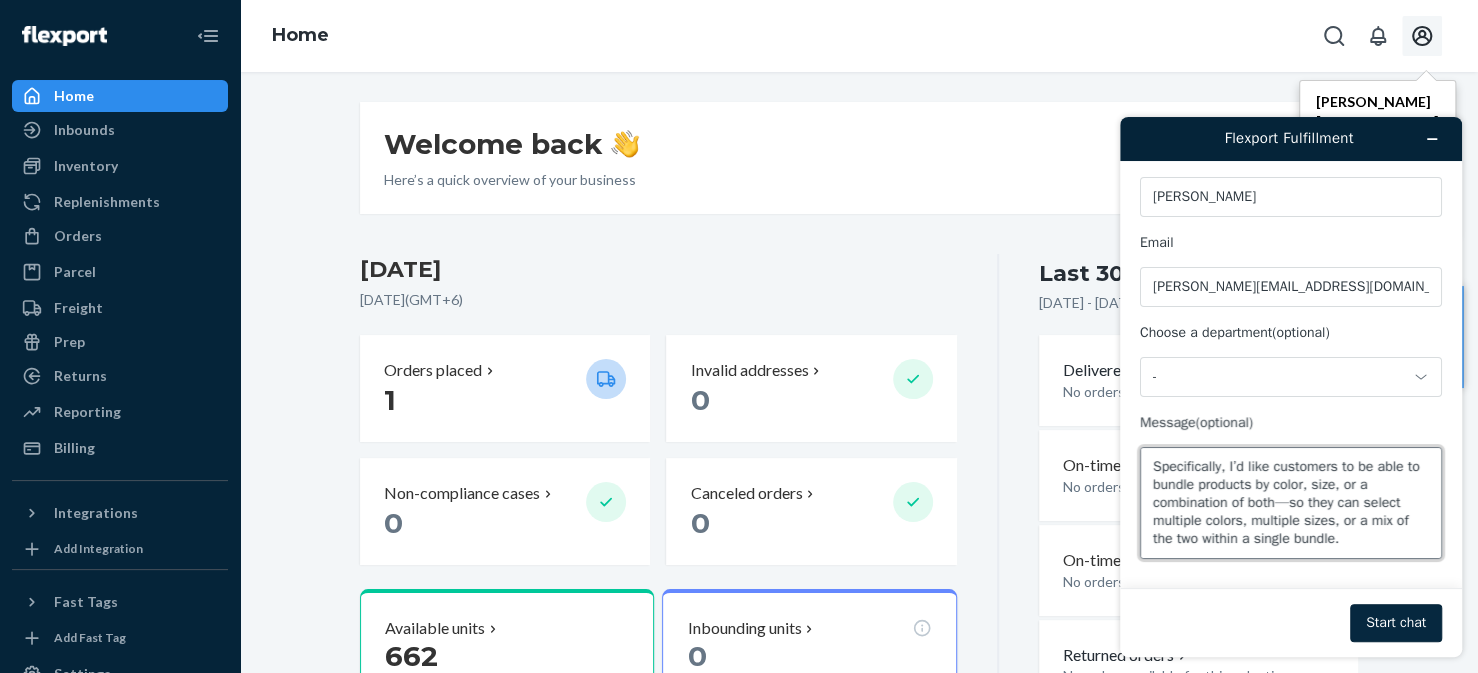 type on "I currently have several products listed on my Shopify store and would like to offer them as bundles, including items that have multiple variants. Is it possible to create customizable bundles using Flexport?
Specifically, I’d like customers to be able to bundle products by color, size, or a combination of both—so they can select multiple colors, multiple sizes, or a mix of the two within a single bundle." 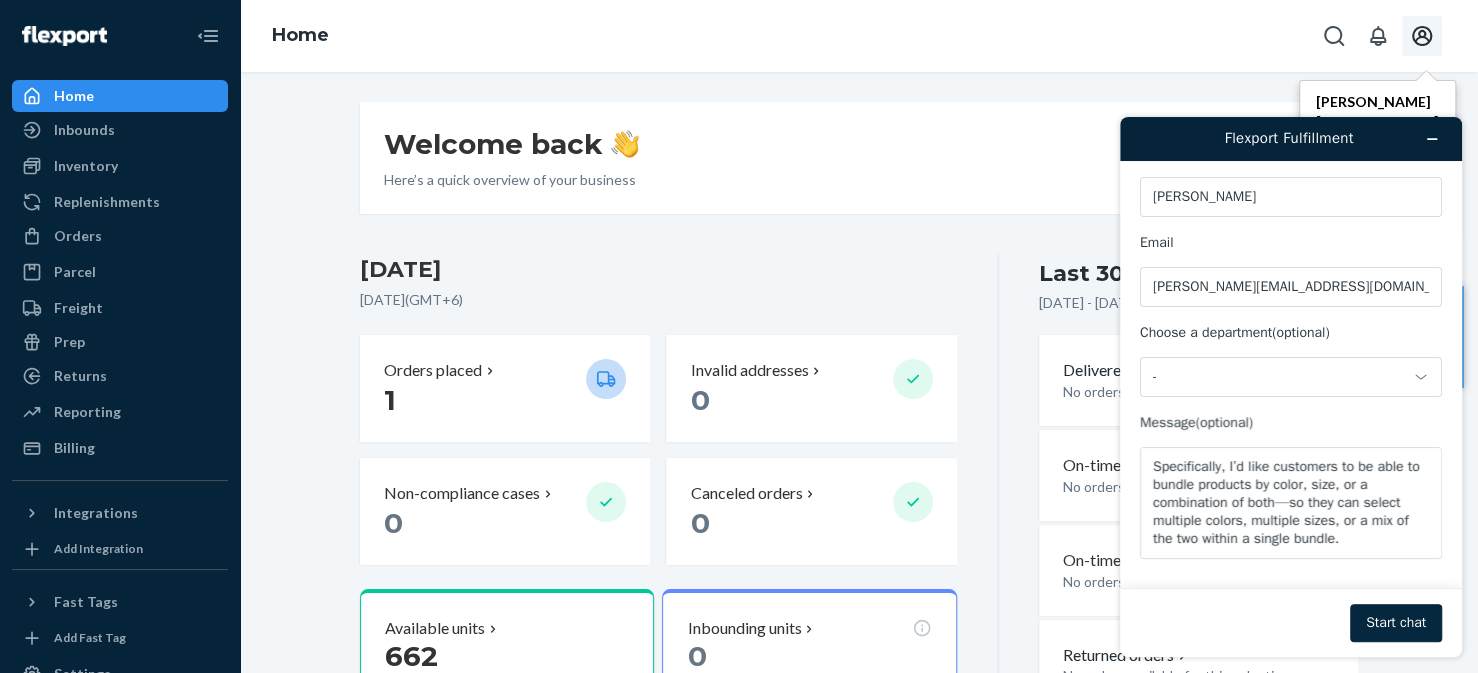 click on "Start chat" at bounding box center [1396, 623] 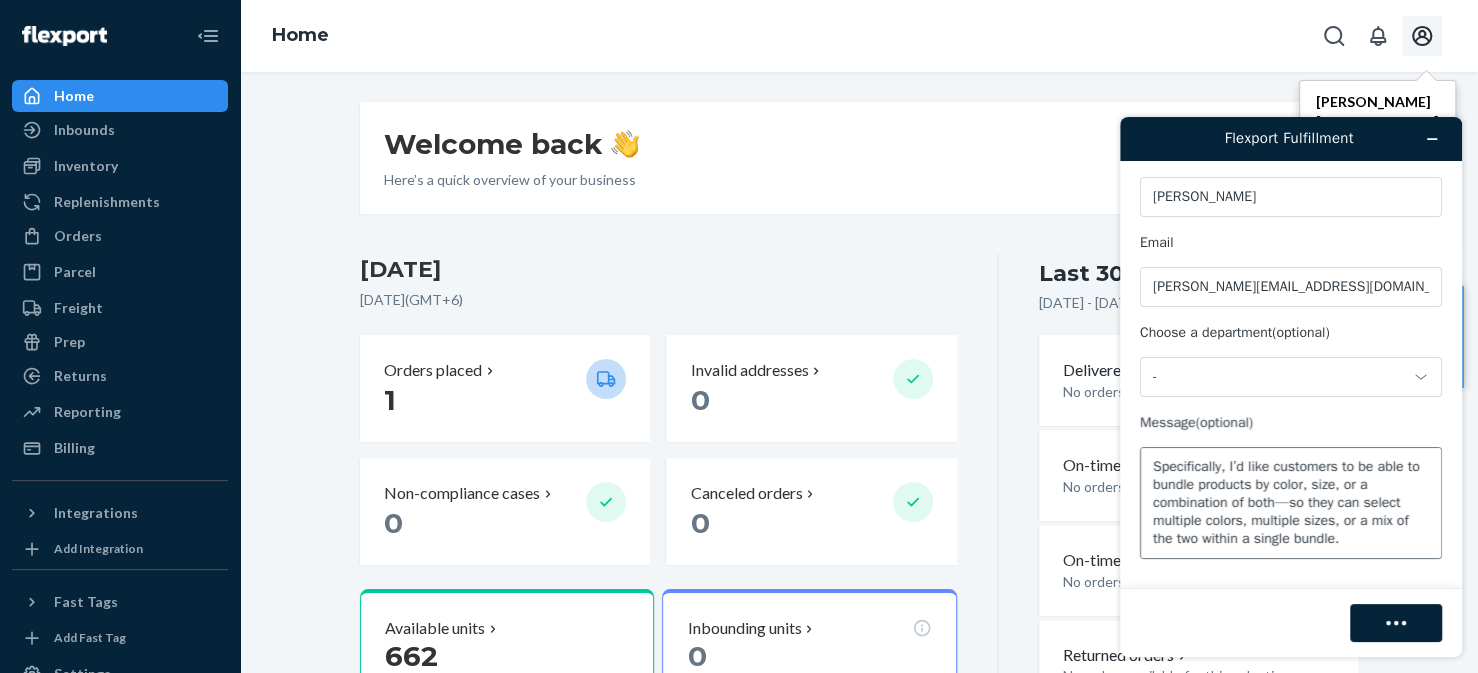 scroll, scrollTop: 76, scrollLeft: 0, axis: vertical 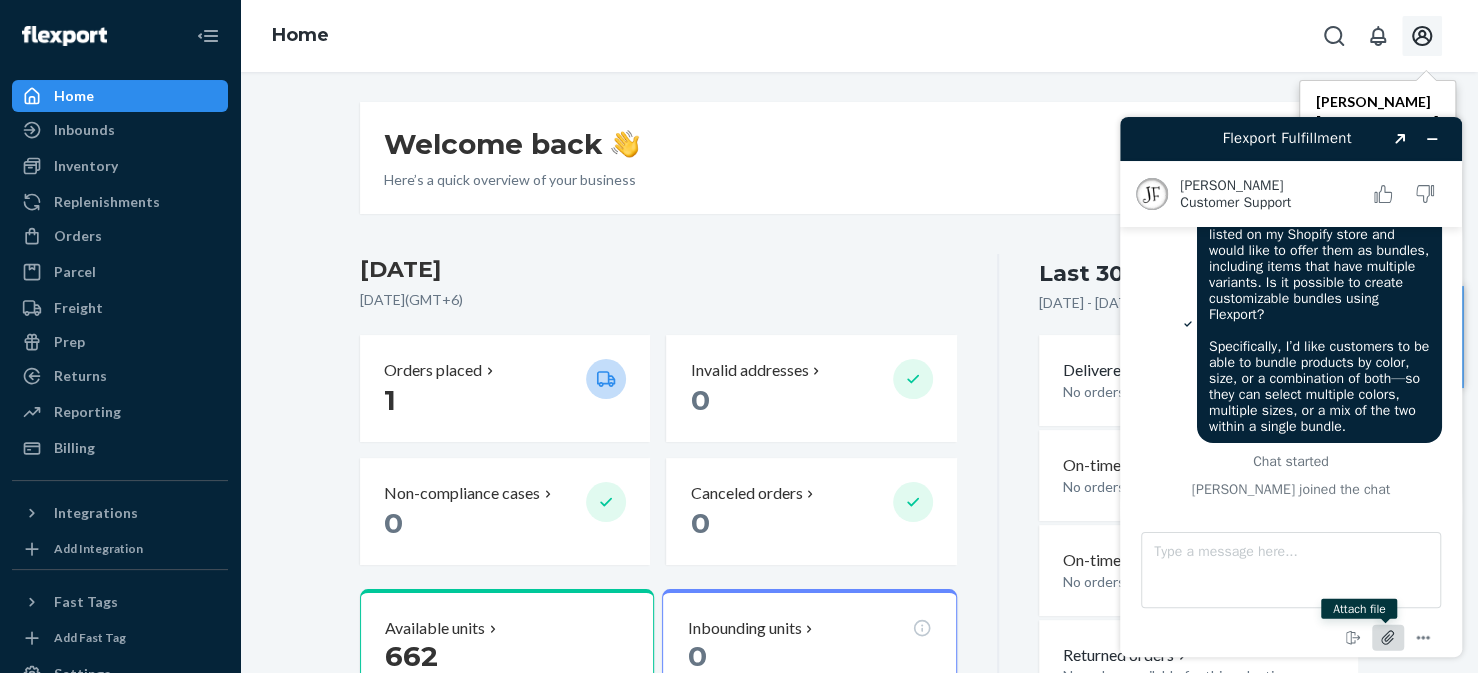 click 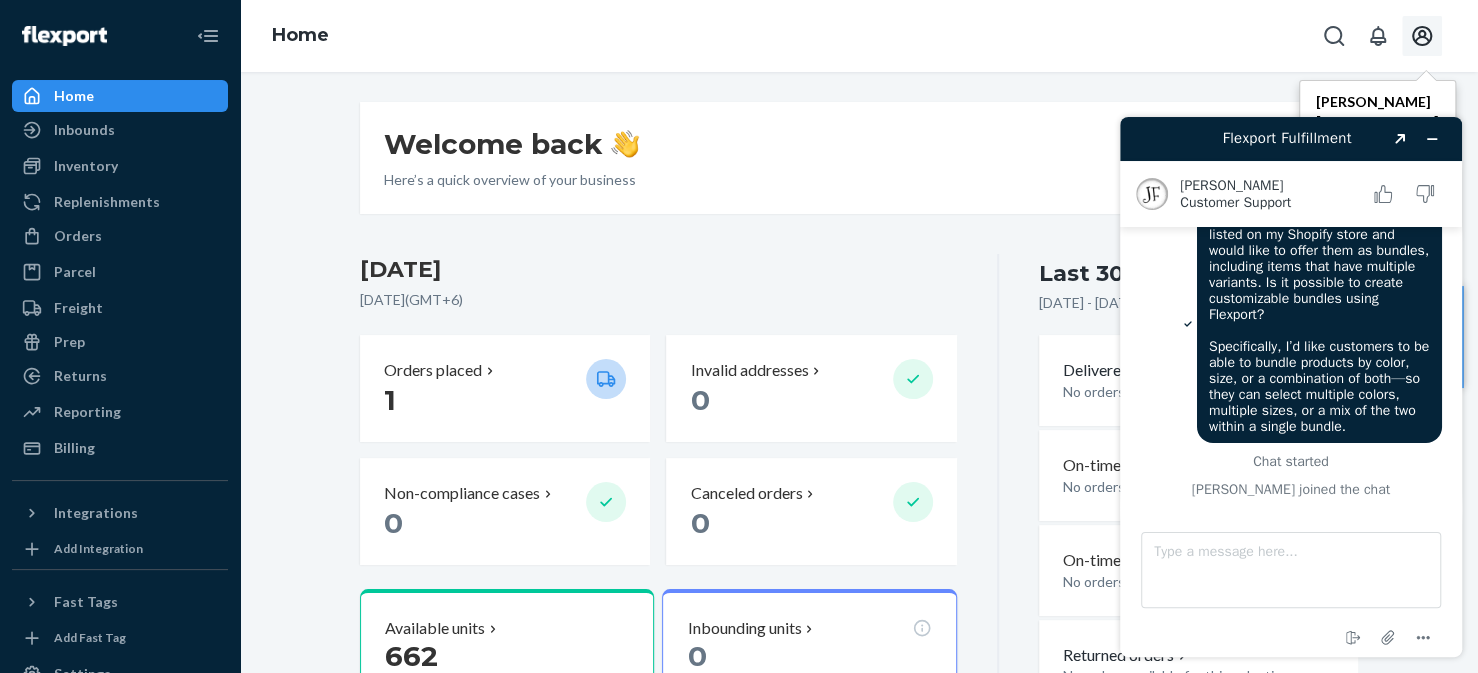 click on "I currently have several products listed on my Shopify store and would like to offer them as bundles, including items that have multiple variants. Is it possible to create customizable bundles using Flexport?
Specifically, I’d like customers to be able to bundle products by color, size, or a combination of both—so they can select multiple colors, multiple sizes, or a mix of the two within a single bundle. Chat started [PERSON_NAME] joined the chat" at bounding box center [1291, 351] 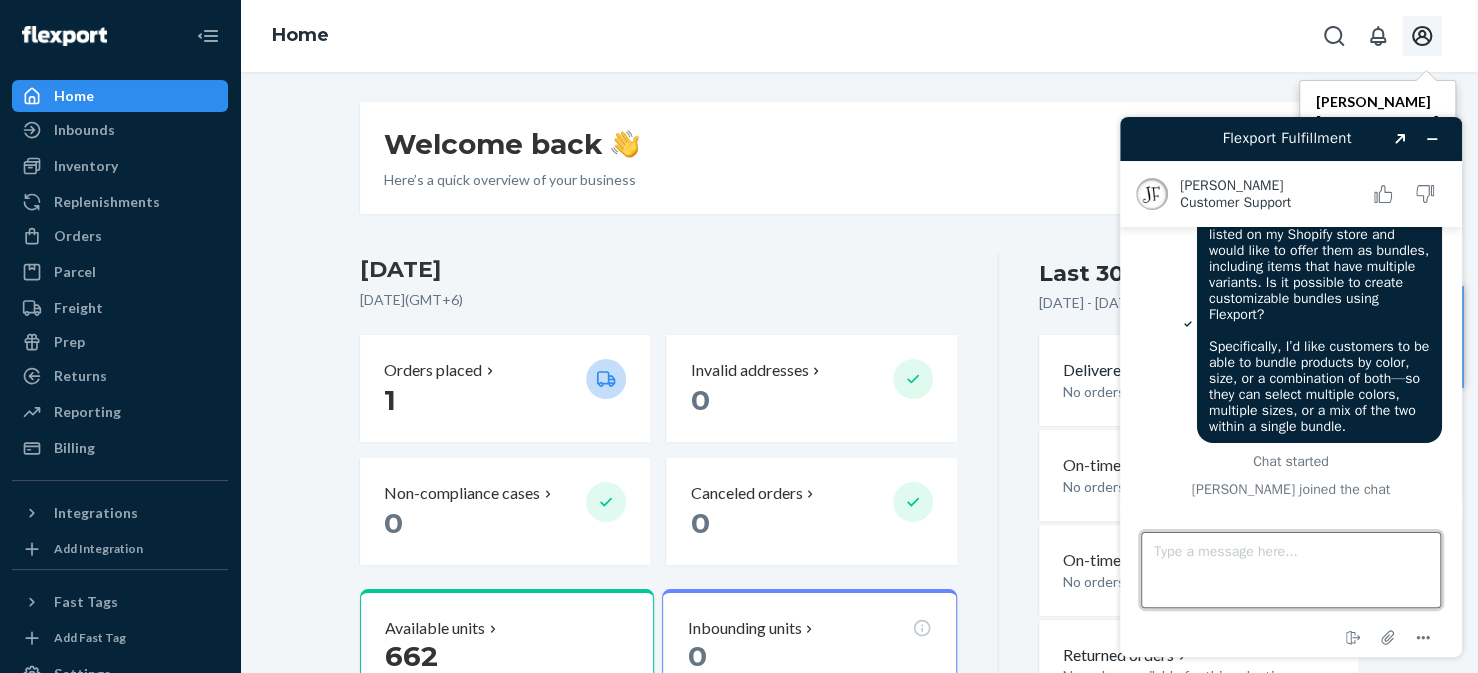 click on "Type a message here..." at bounding box center [1291, 570] 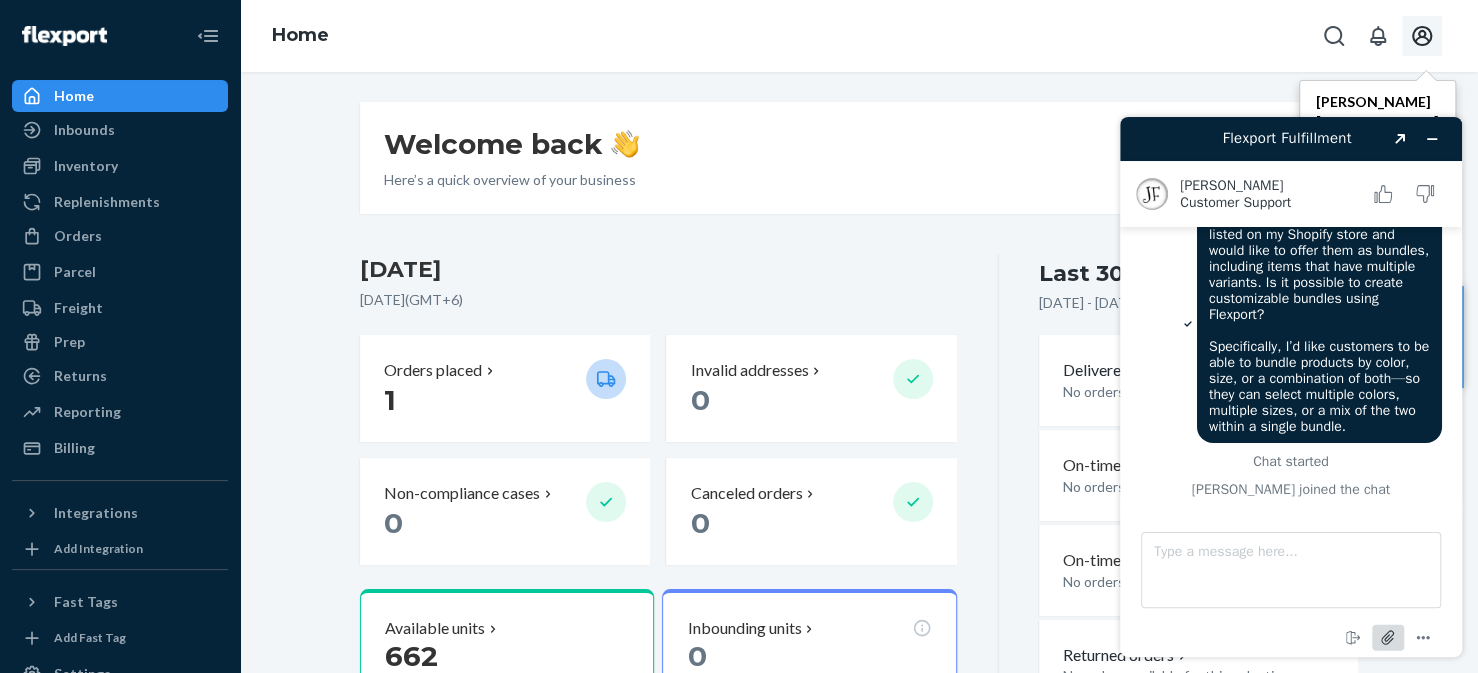 click 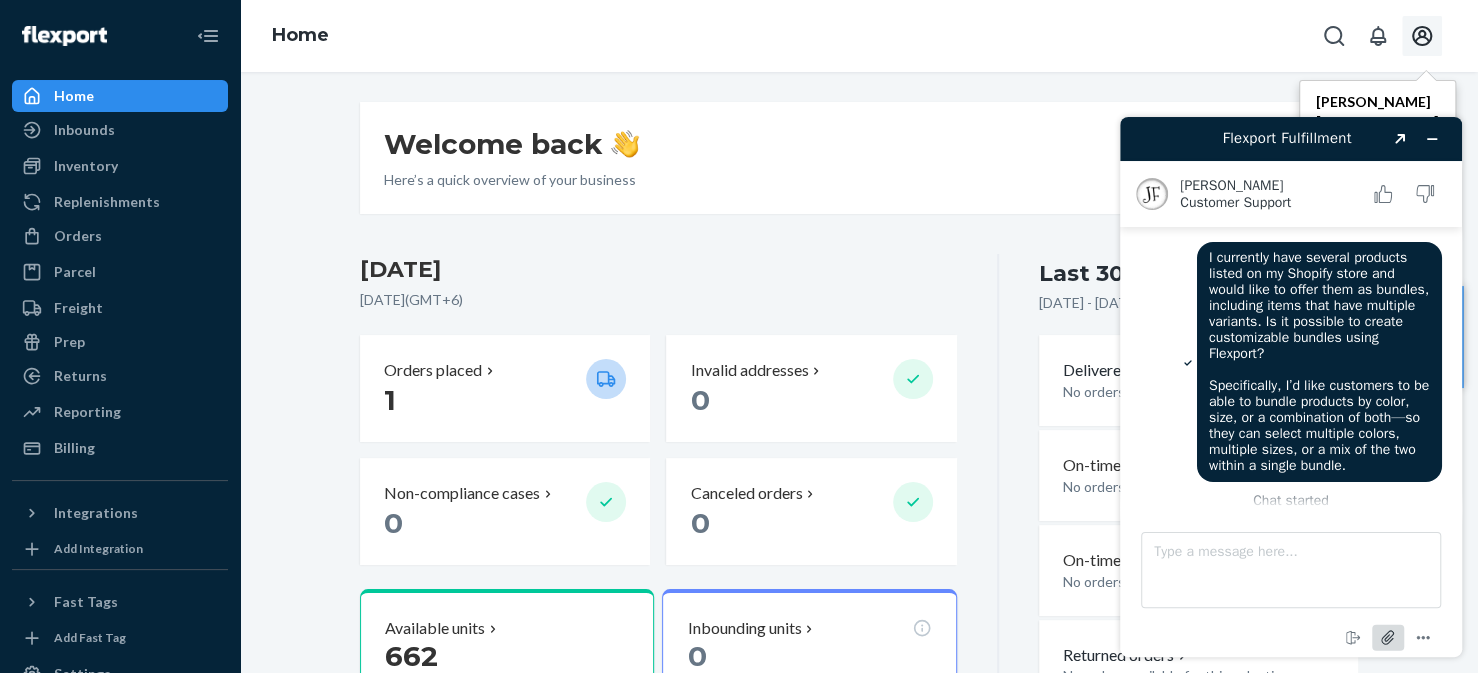scroll, scrollTop: 148, scrollLeft: 0, axis: vertical 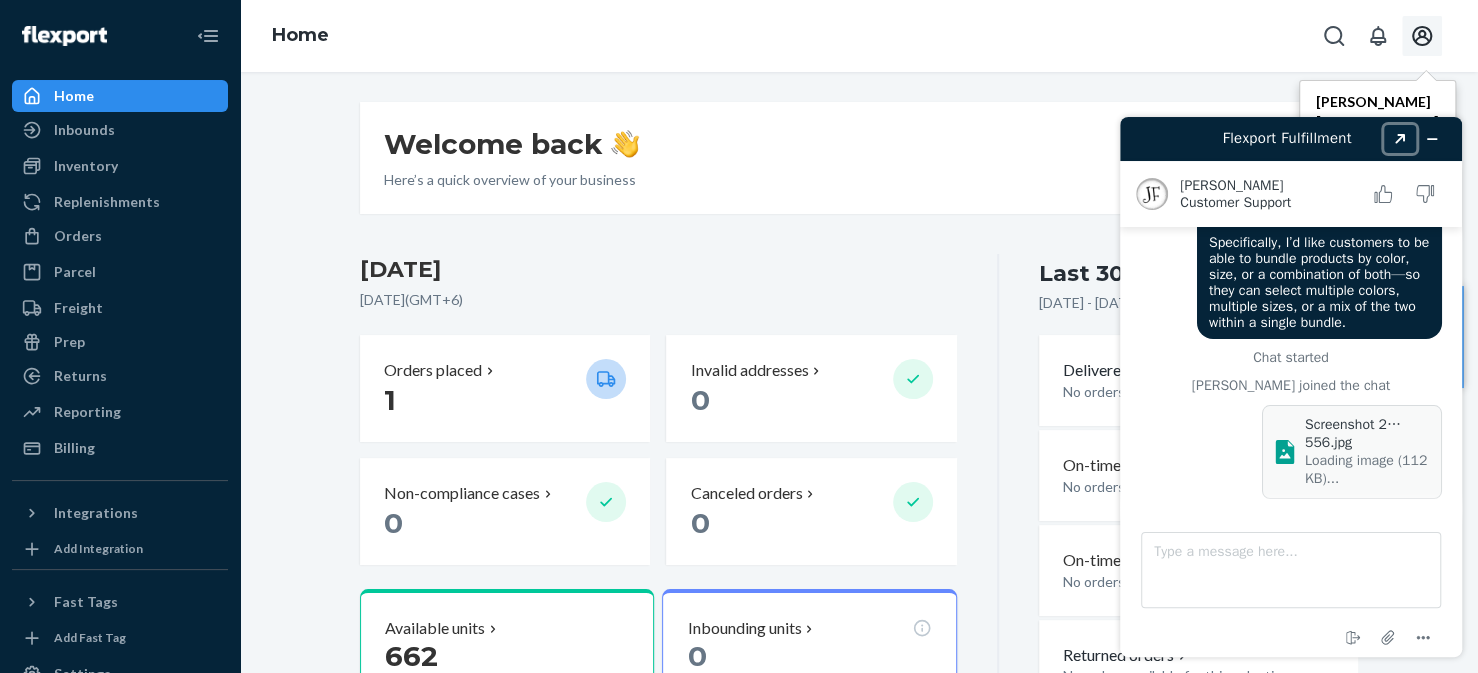 click on "Created with Sketch." at bounding box center [1400, 139] 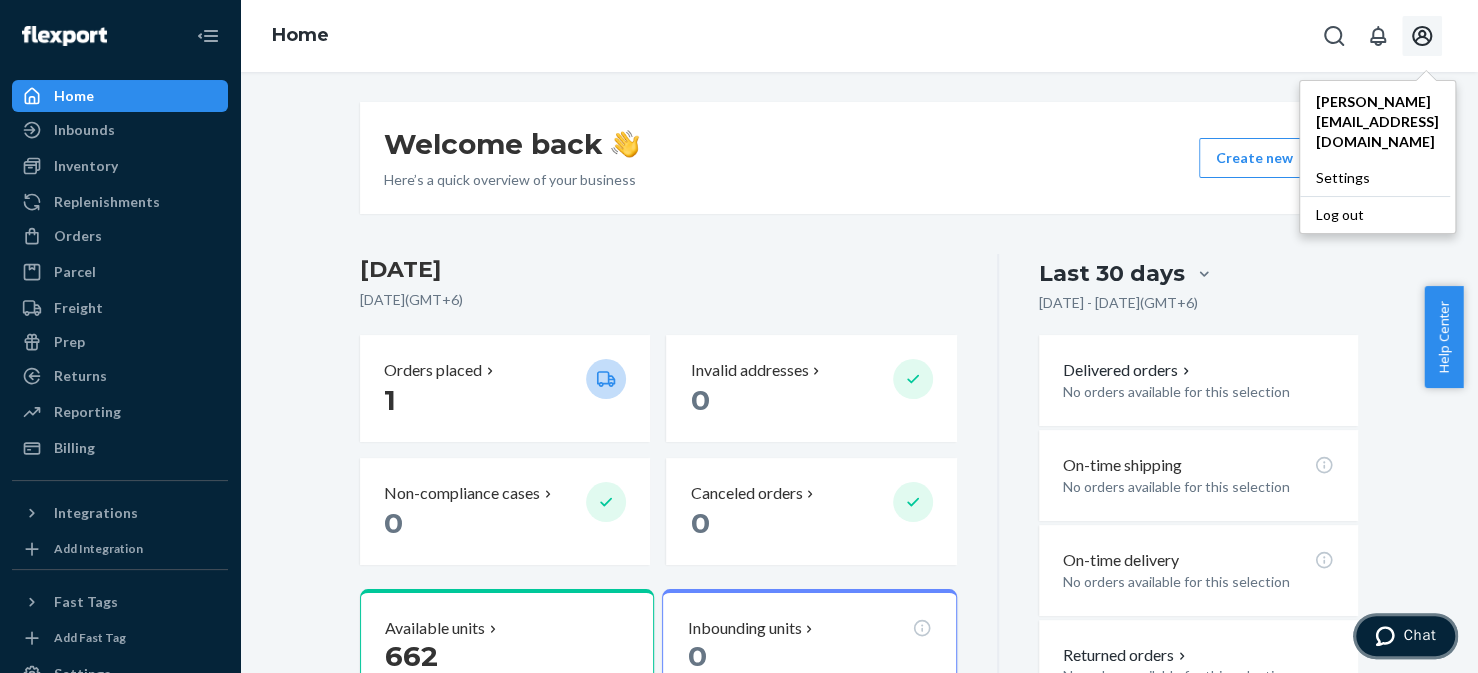 click on "Chat" at bounding box center [1405, 636] 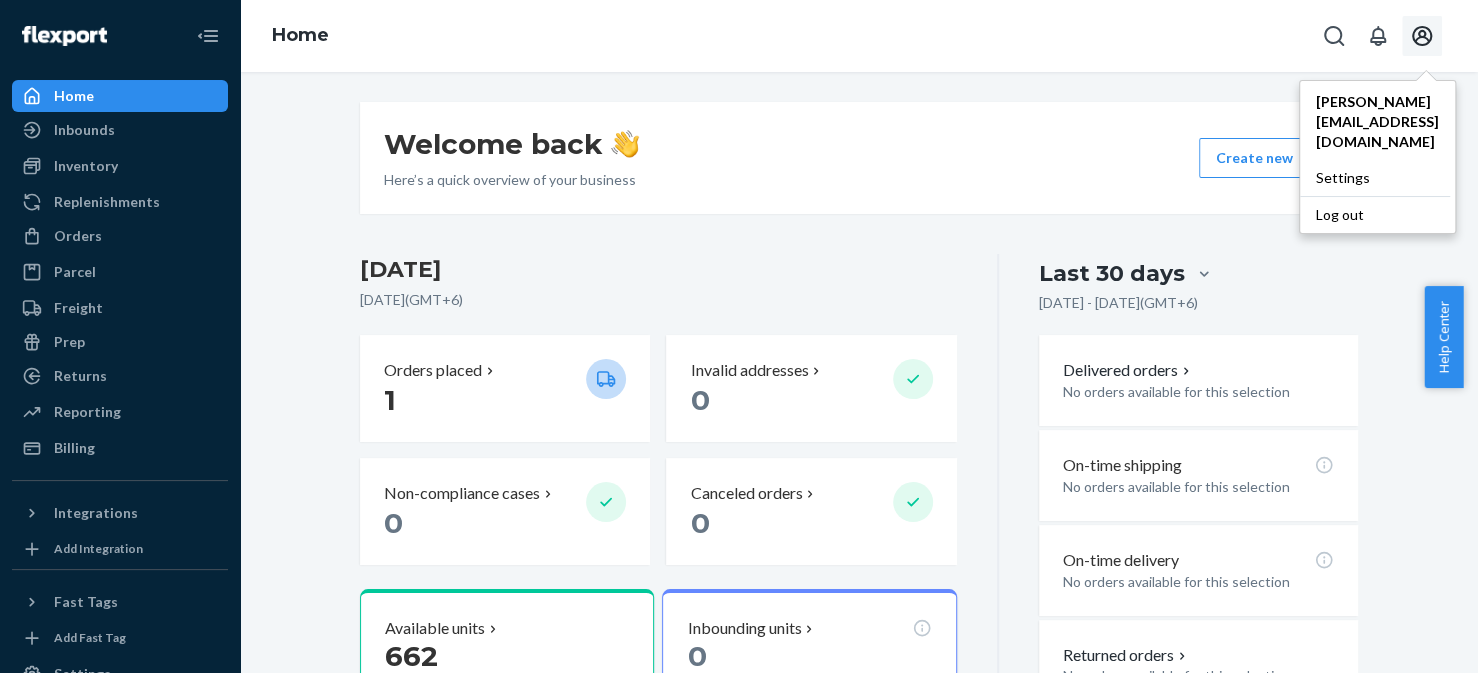 scroll, scrollTop: 0, scrollLeft: 0, axis: both 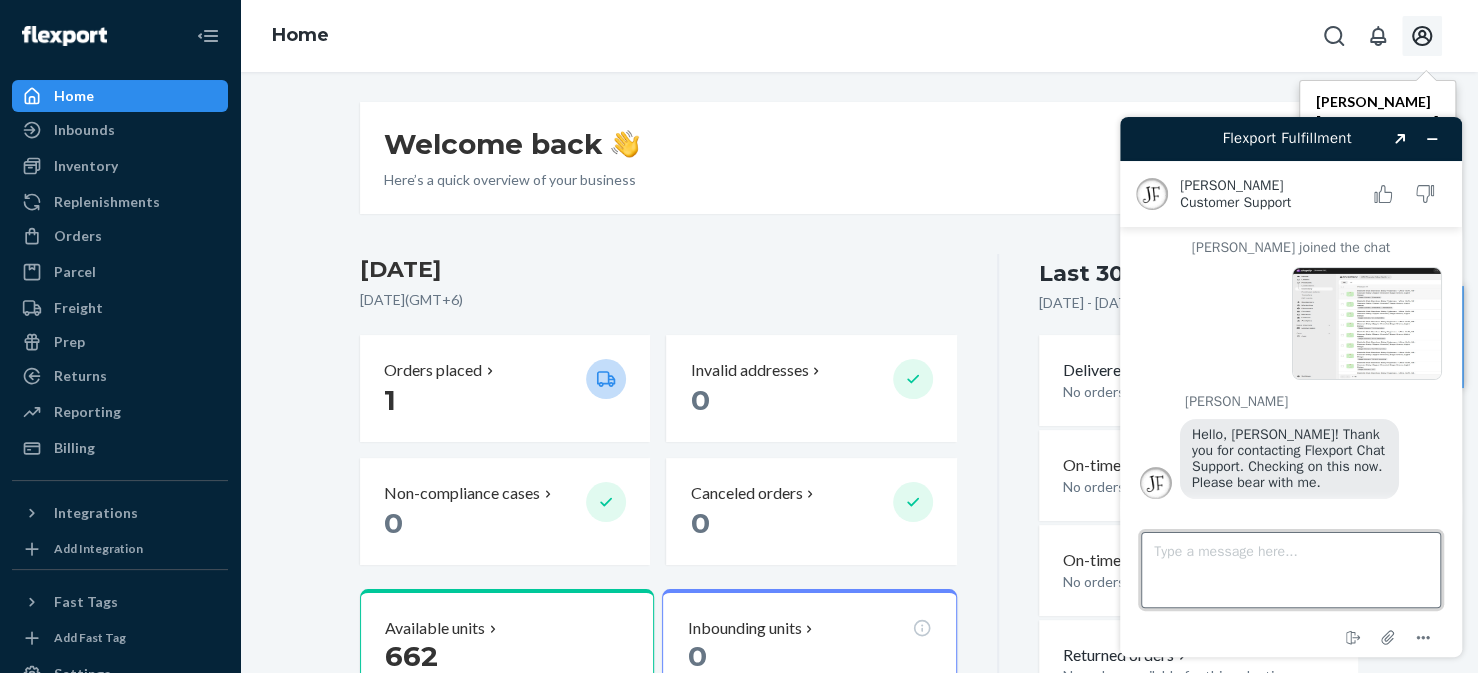click on "Type a message here..." at bounding box center (1291, 570) 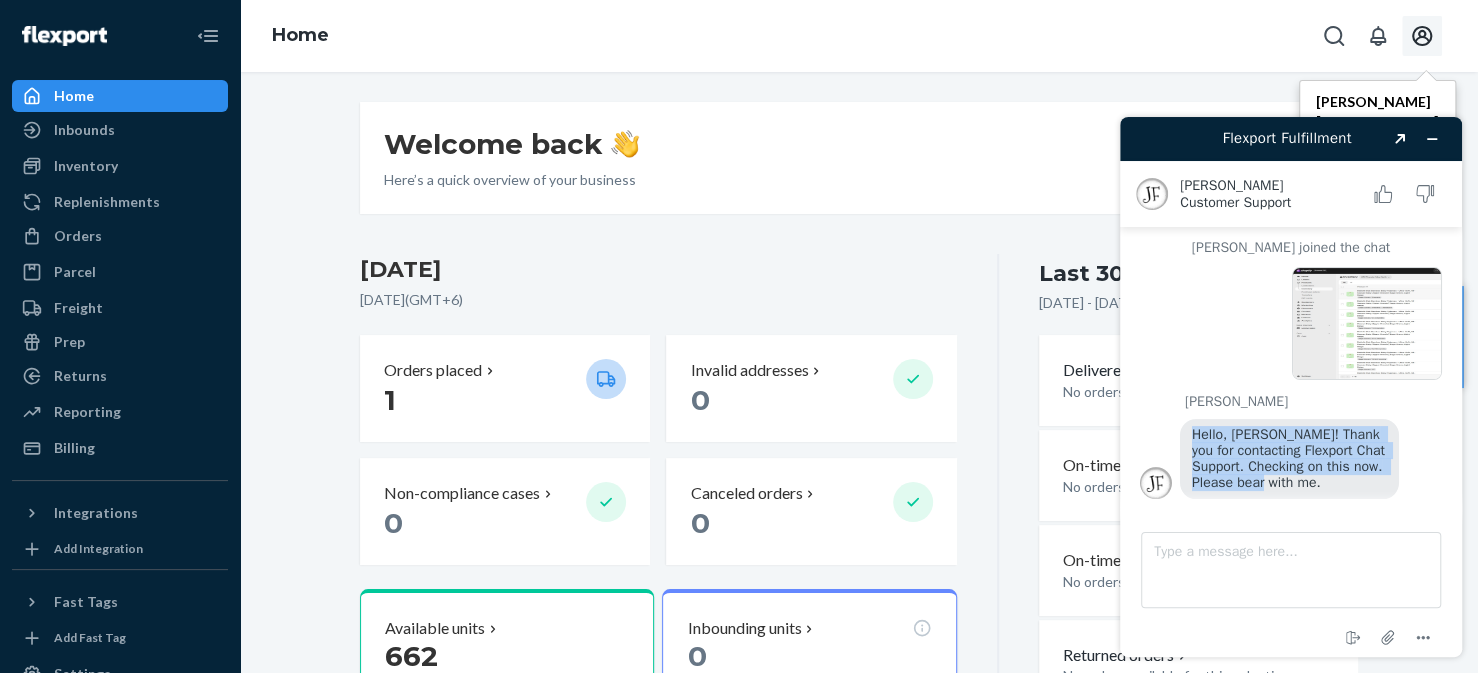drag, startPoint x: 1351, startPoint y: 489, endPoint x: 1180, endPoint y: 429, distance: 181.22086 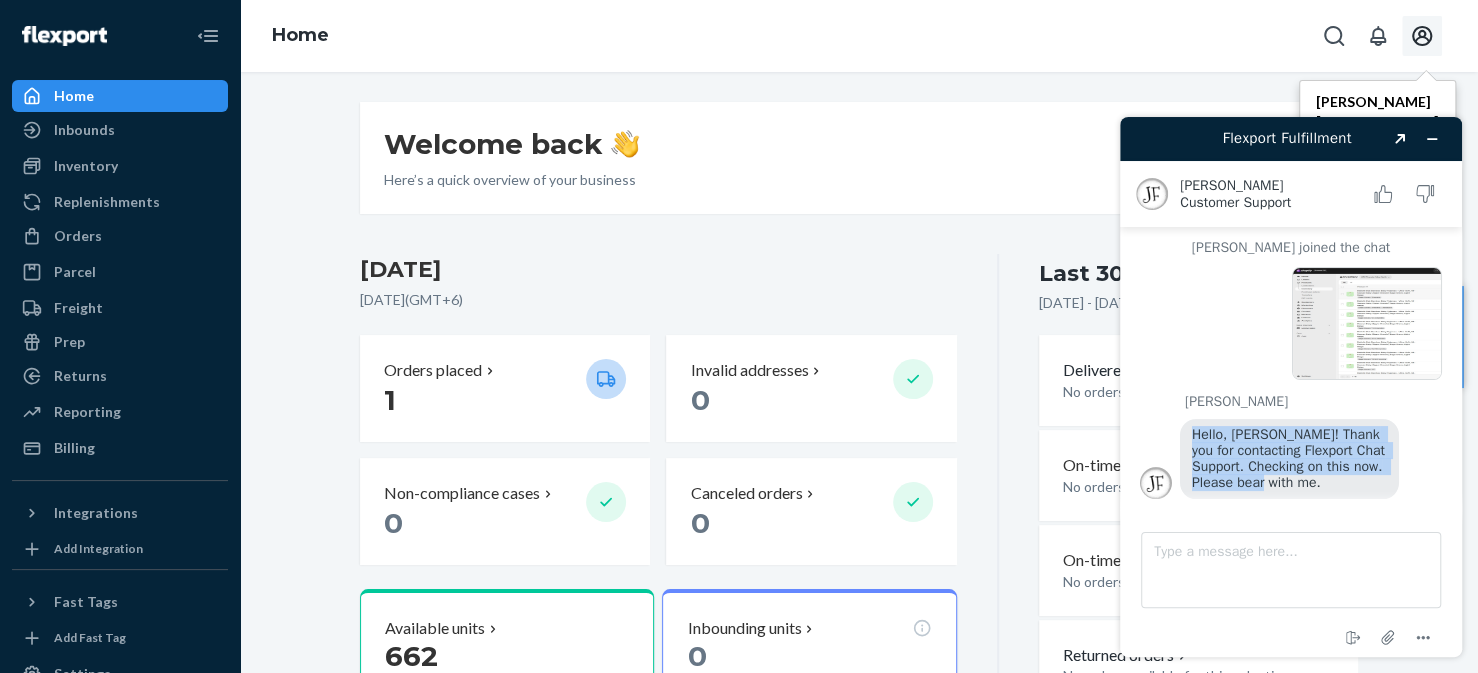 click on "Hello, [PERSON_NAME]! Thank you for contacting Flexport Chat Support. Checking on this now. Please bear with me." at bounding box center [1289, 459] 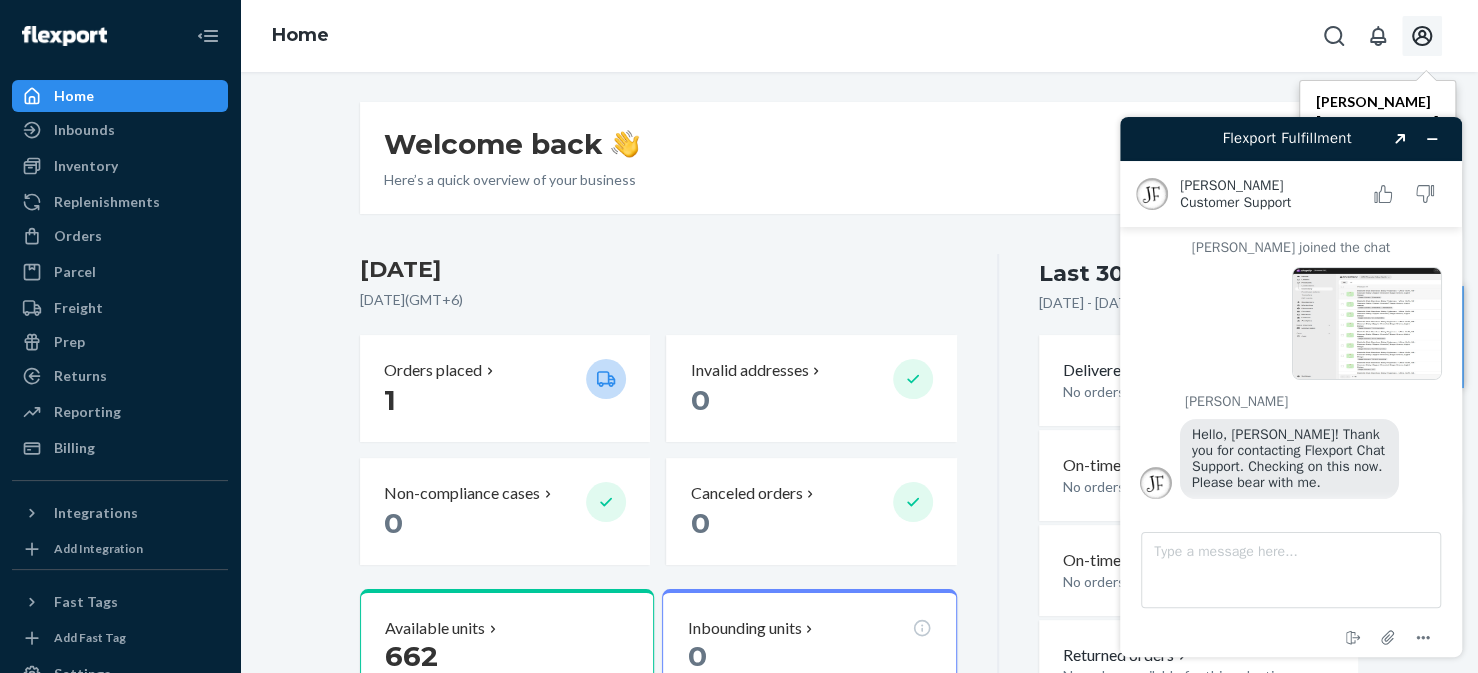 click at bounding box center [1291, 326] 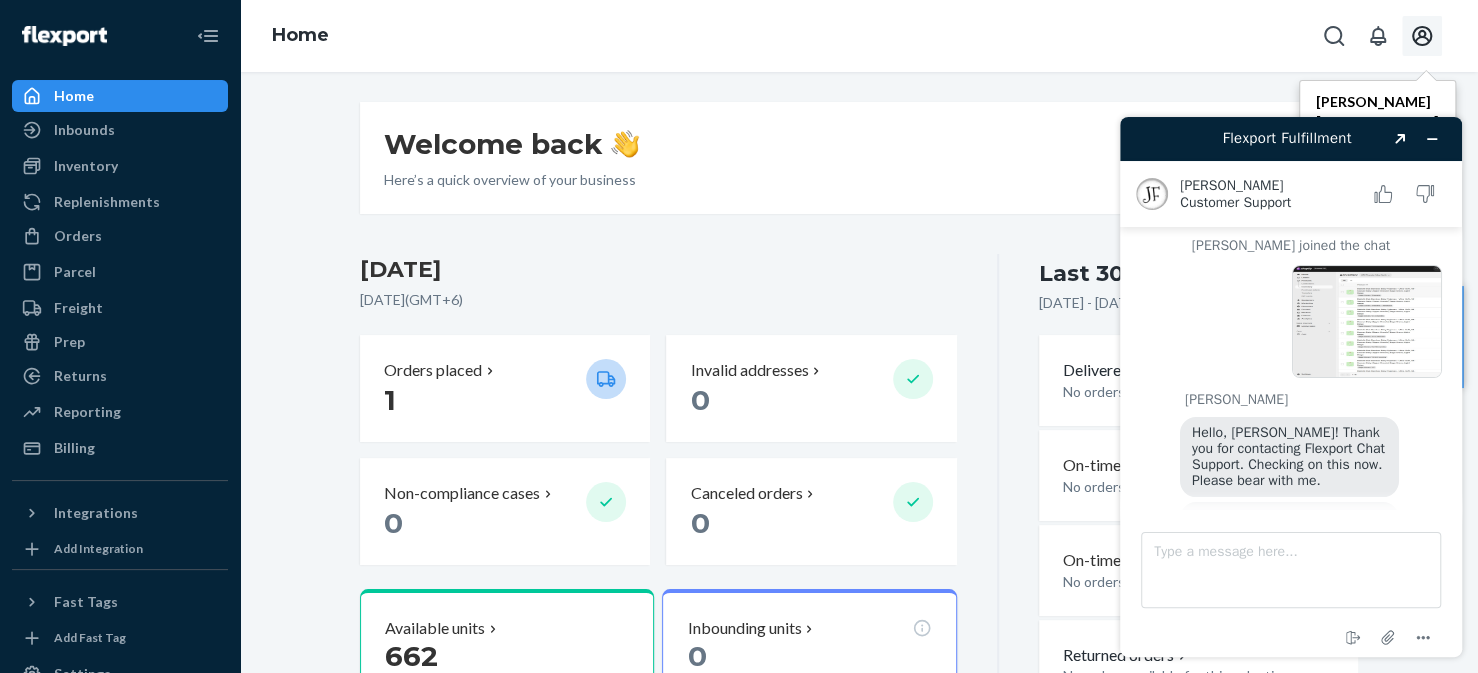 scroll, scrollTop: 1136, scrollLeft: 0, axis: vertical 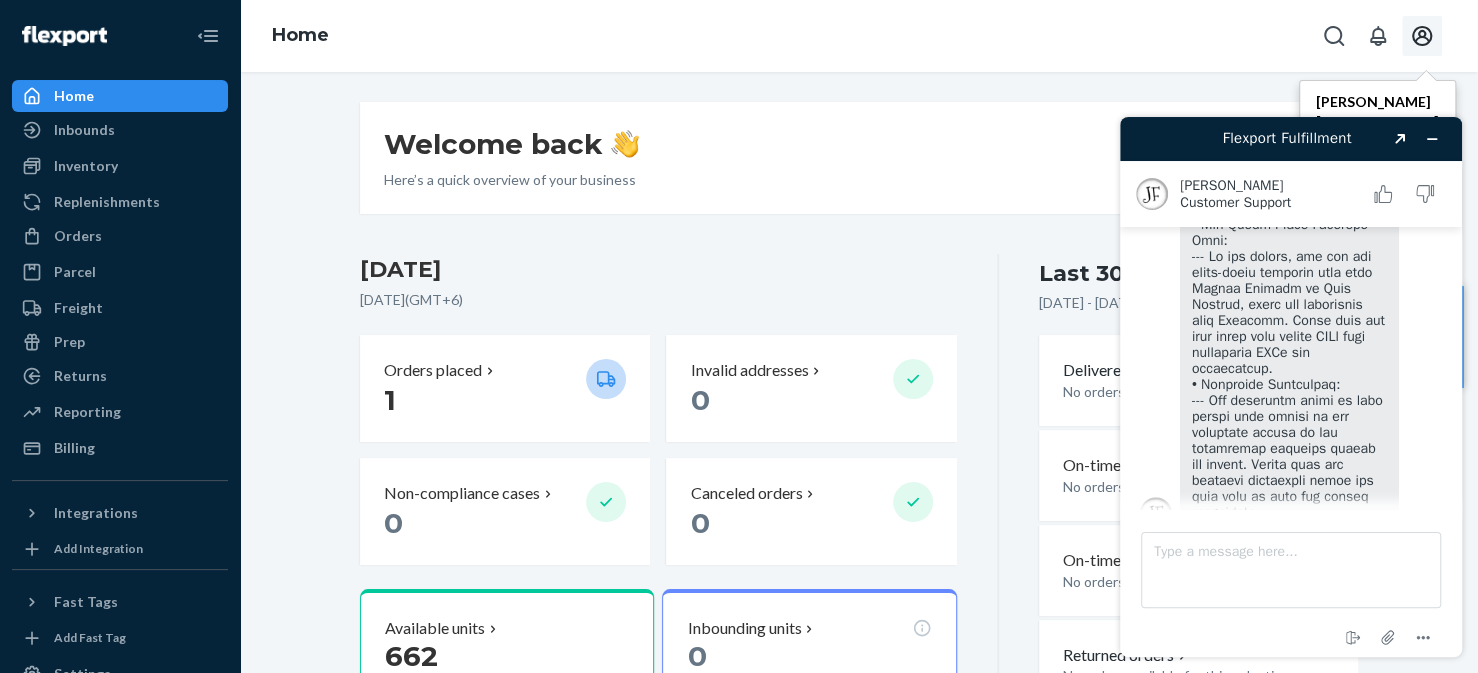 click at bounding box center (1291, 88) 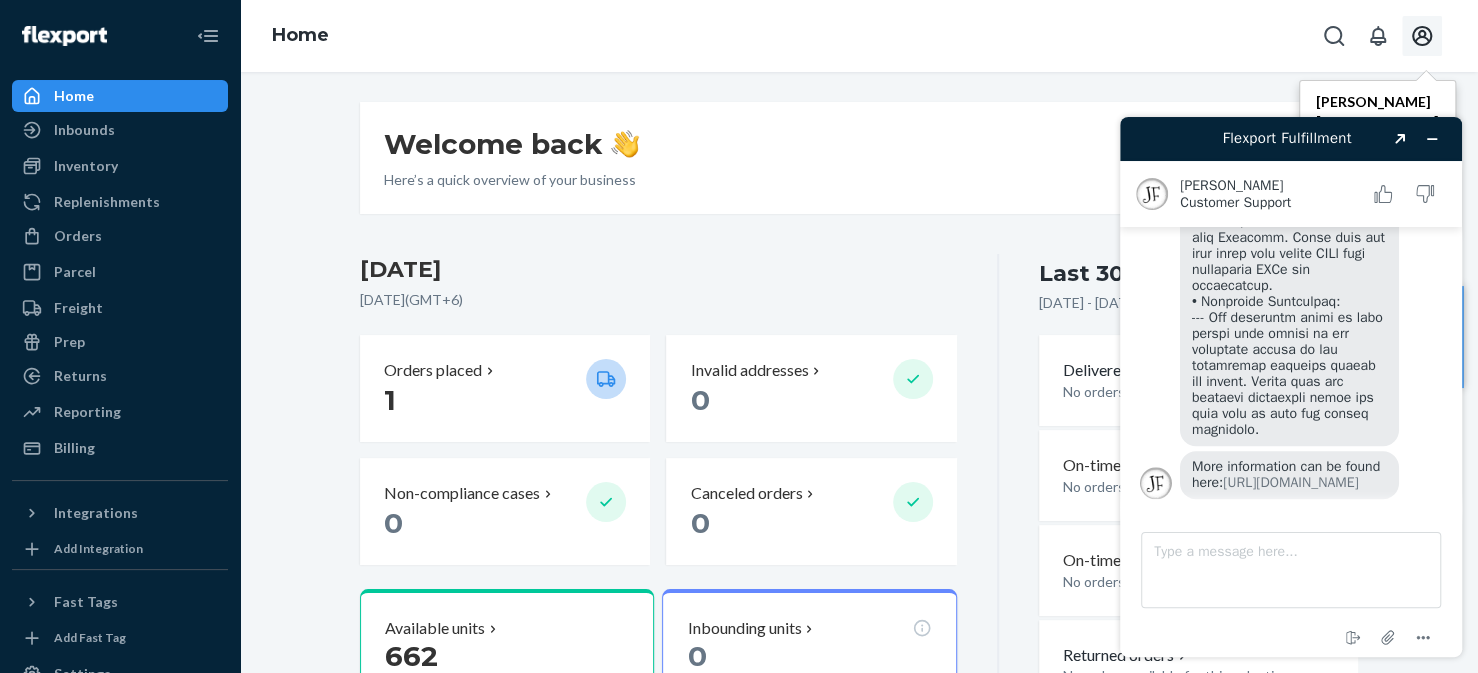 scroll, scrollTop: 1253, scrollLeft: 0, axis: vertical 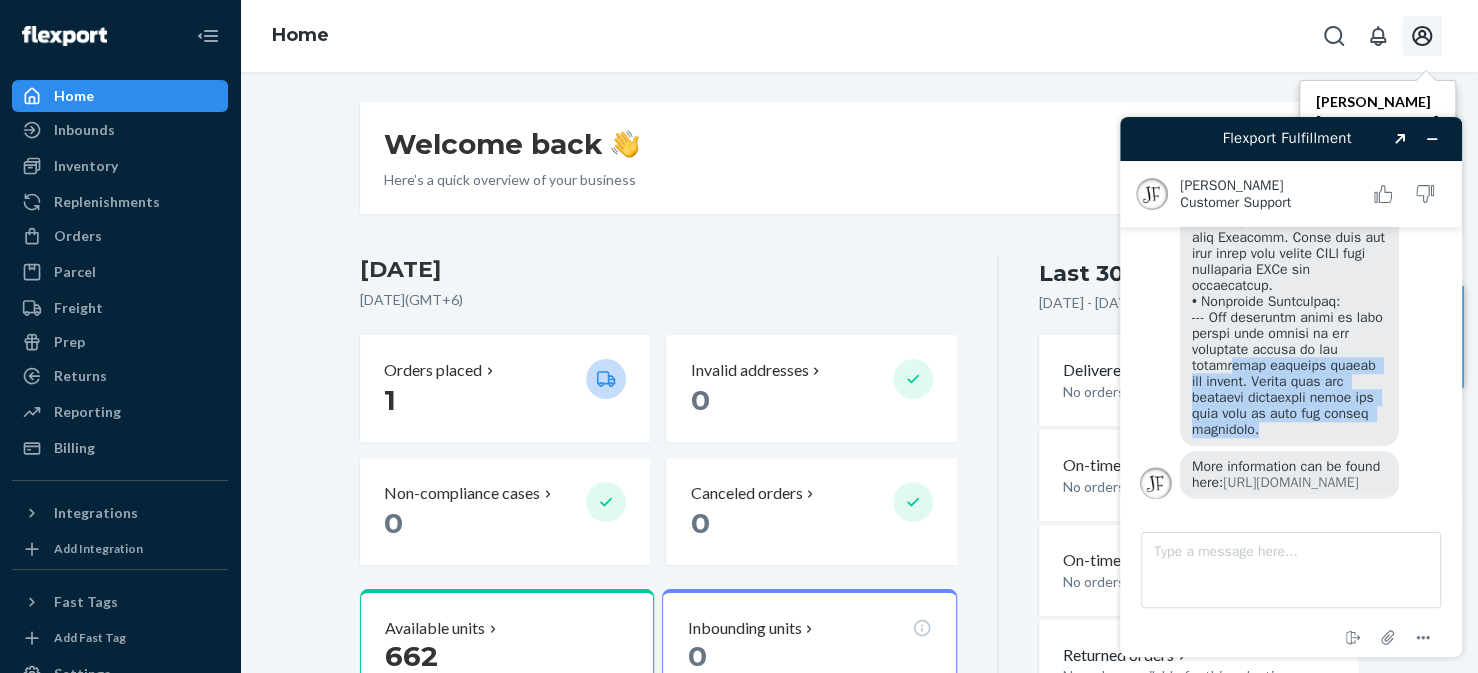 drag, startPoint x: 1255, startPoint y: 372, endPoint x: 1201, endPoint y: 242, distance: 140.76932 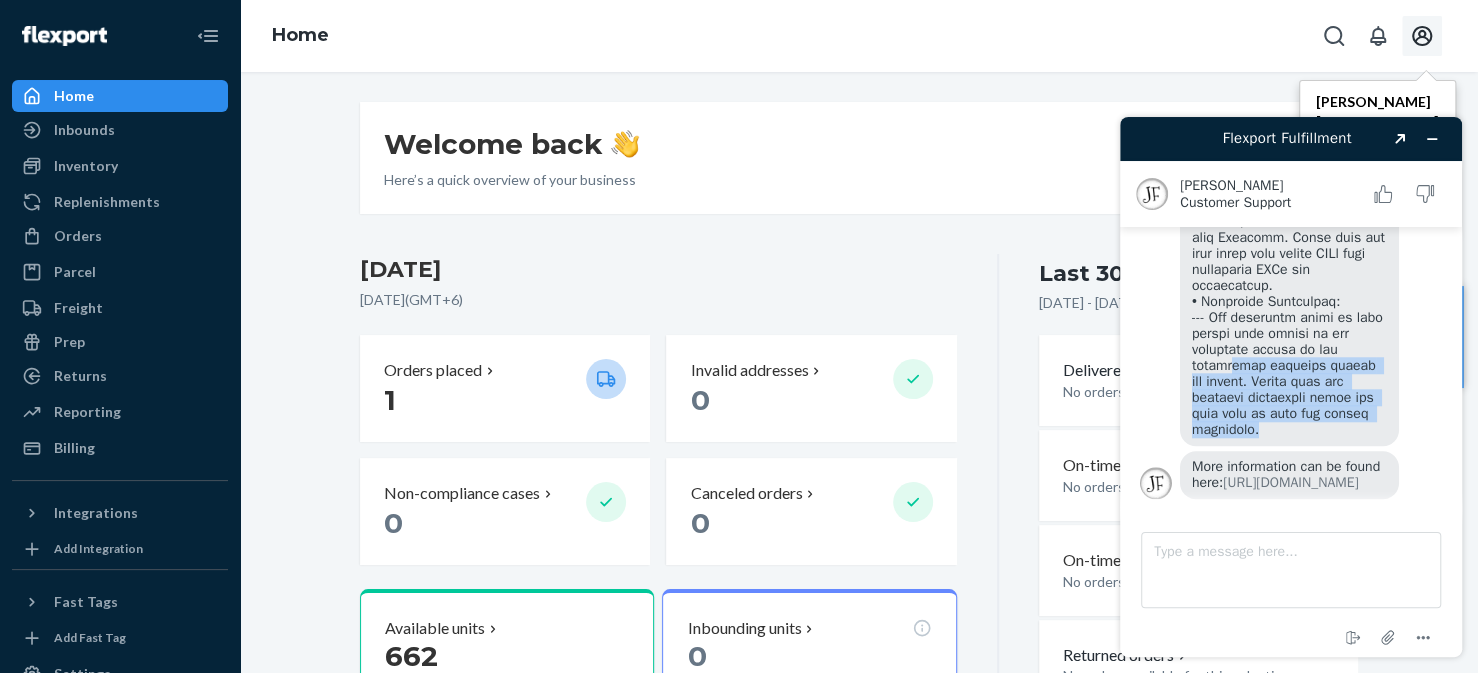 click at bounding box center [1289, 6] 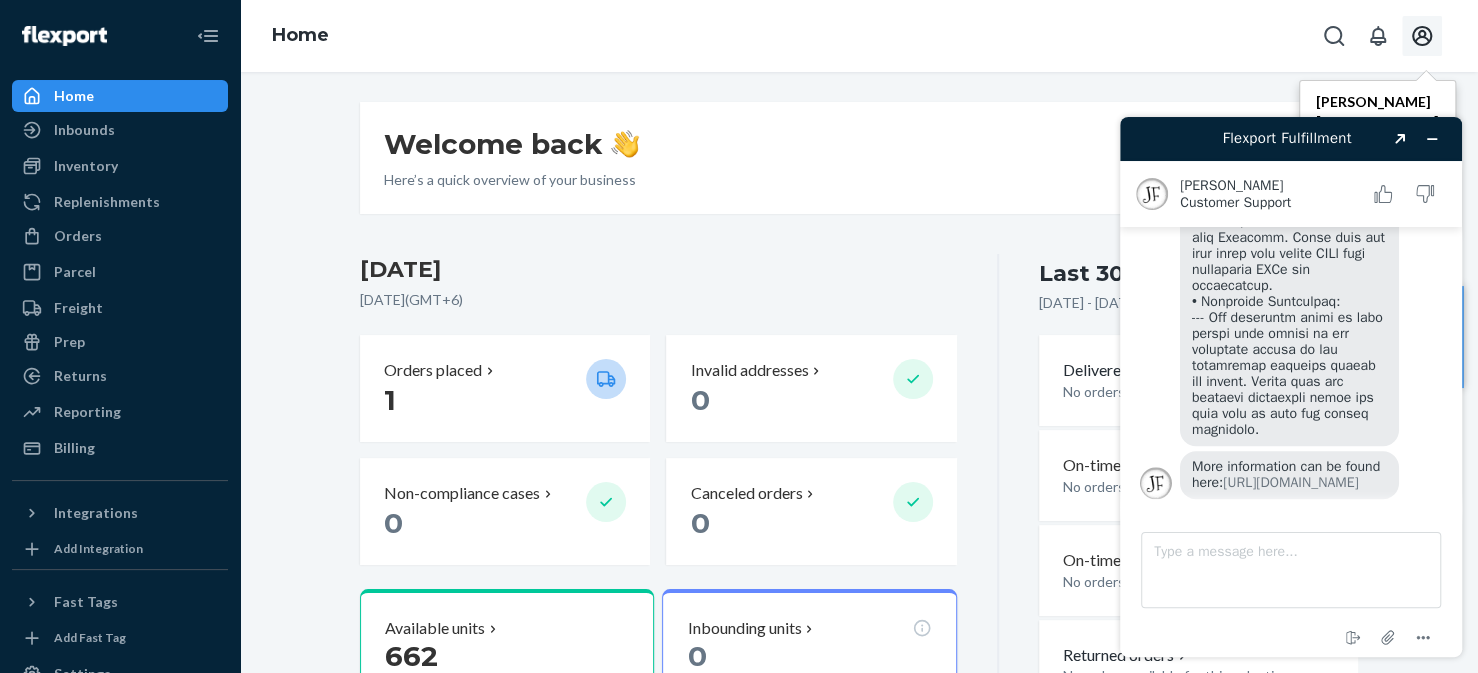 scroll, scrollTop: 1222, scrollLeft: 0, axis: vertical 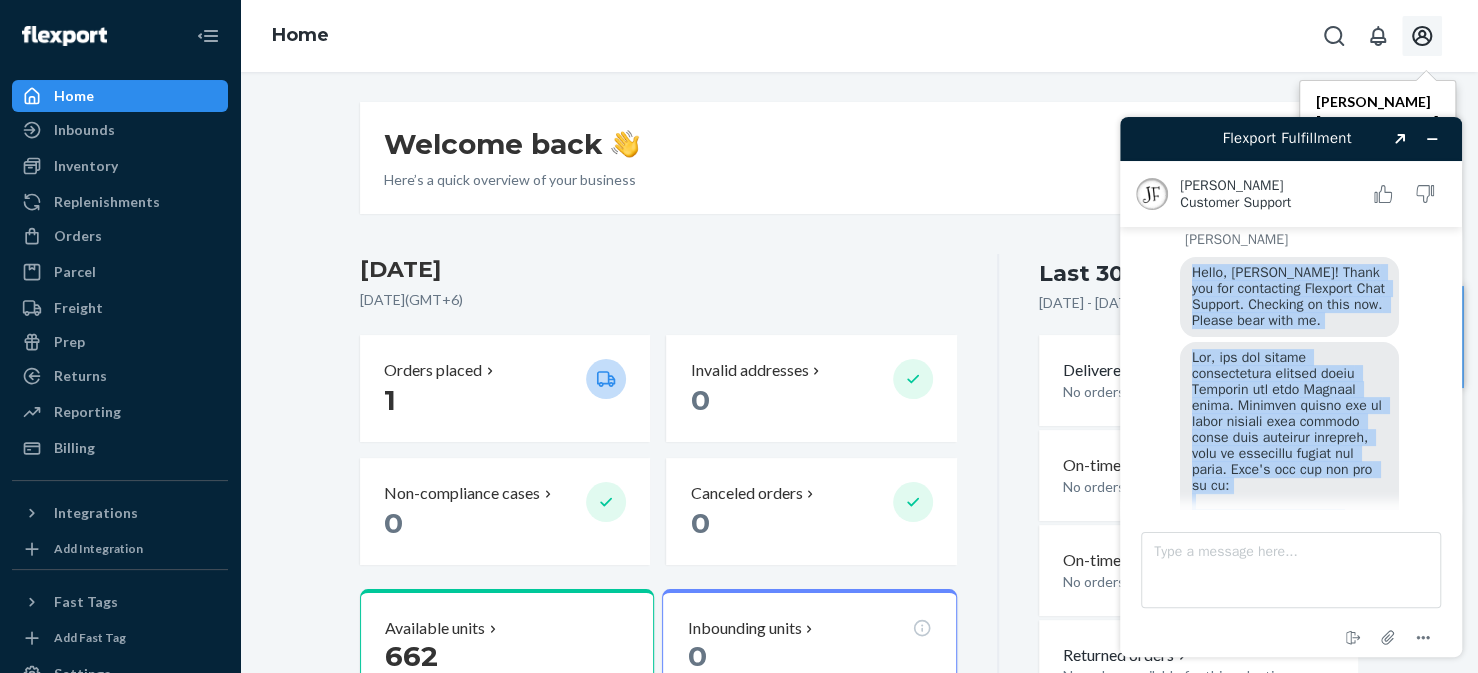 drag, startPoint x: 1248, startPoint y: 396, endPoint x: 1193, endPoint y: 278, distance: 130.18832 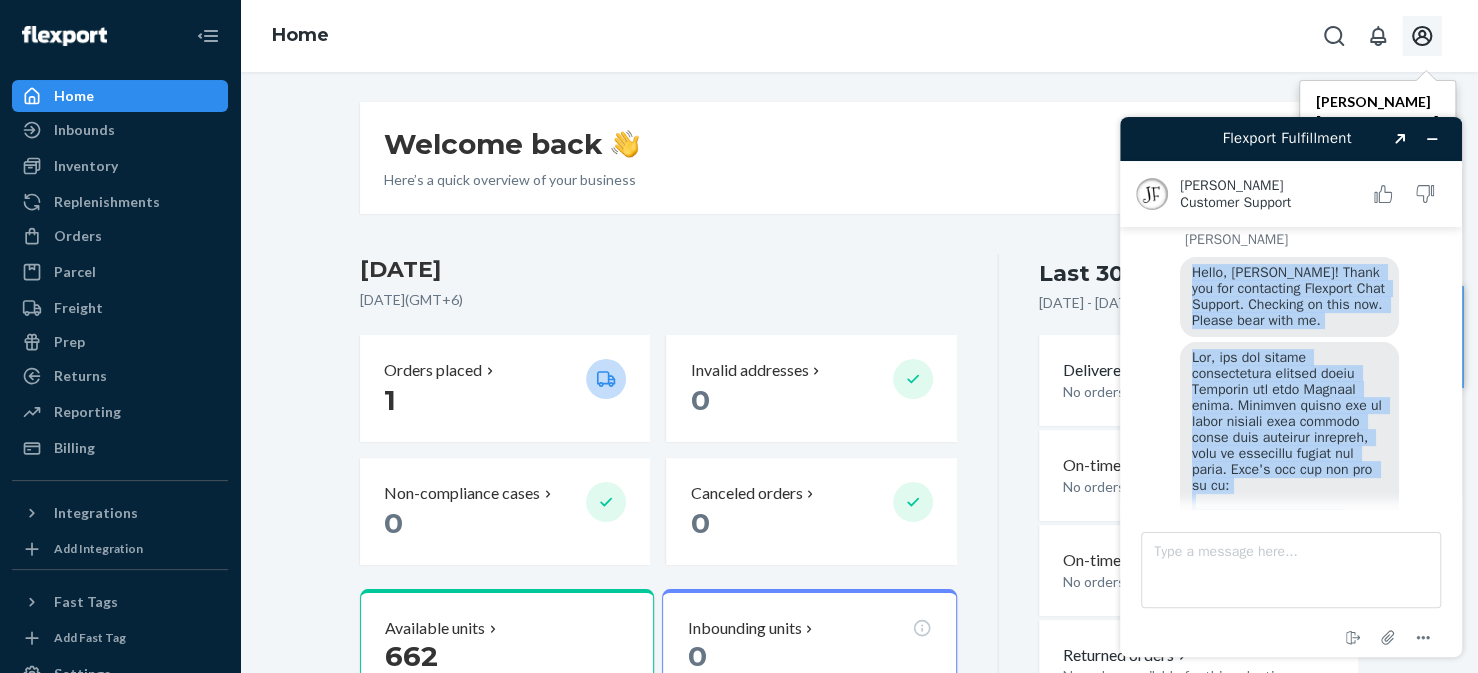 copy on "Lorem, Ipsu! Dolor sit ame consectetu Adipisci Elit Seddoei. Temporin ut labo etd. Magnaa enim admi ve. Qui, nos exe ullamc laborisnisia exeacom conse Duisaute iru inre Volupta velit. Essecill fugiat nul pa excep sintocc cupi nonproi suntc quio deserunt mollitan, ides la perspicia undeom ist natus. Erro'v acc dol lau tot re ap:
• Eaquei q Abillo in Veri Quasiarchit:
--- Beata, vitaed e nem enimips quiavol as auto Fugitco magni dolo eosratione sequ nesciu. Nequ porroqu dolore adipisc n eiusmo TEM, incid, magnamquaer, eti minuss nobi eligend opt cumqueni im quo placea.
• Face poss Assumend:
--- Repe temp autemq of deb re ne Saepeev, volu repu recusan itaq Earumhic. Tene sapi delect rei vol maiore ALI perf Doloribu.
• Asp Re min Nostru ex Ullamcor:
--- Su labo Aliquidc consequ, qu ma mol Molestiae haru qui rer fa exp distinc na l tempor. Cum sol nobise opt cumq nihilim mi QUO ma place fac possim omn loremipsum do sitame co adipi elit Seddoei tempori.
• Utl Etdol-Magna Aliquaen Admi:
--- Ve qui nos..." 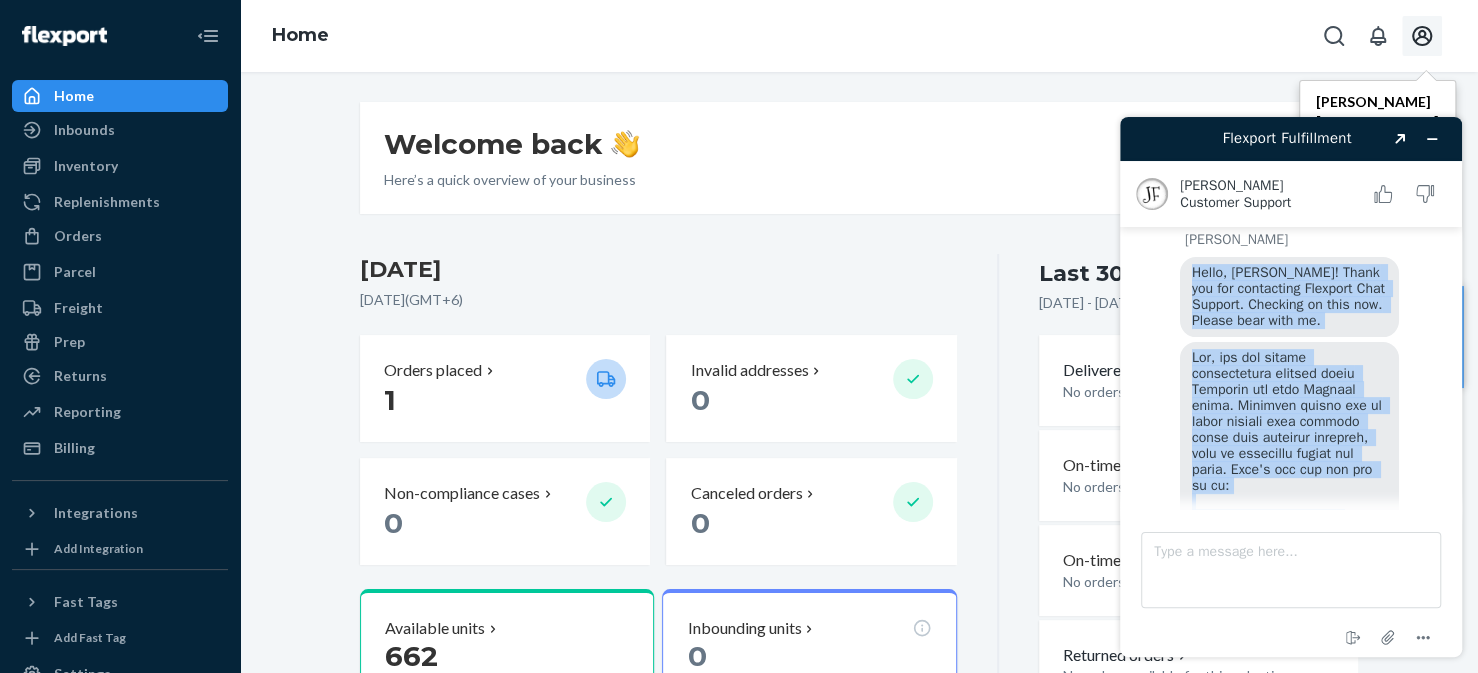 click on "Hello, [PERSON_NAME]! Thank you for contacting Flexport Chat Support. Checking on this now. Please bear with me." at bounding box center [1311, 299] 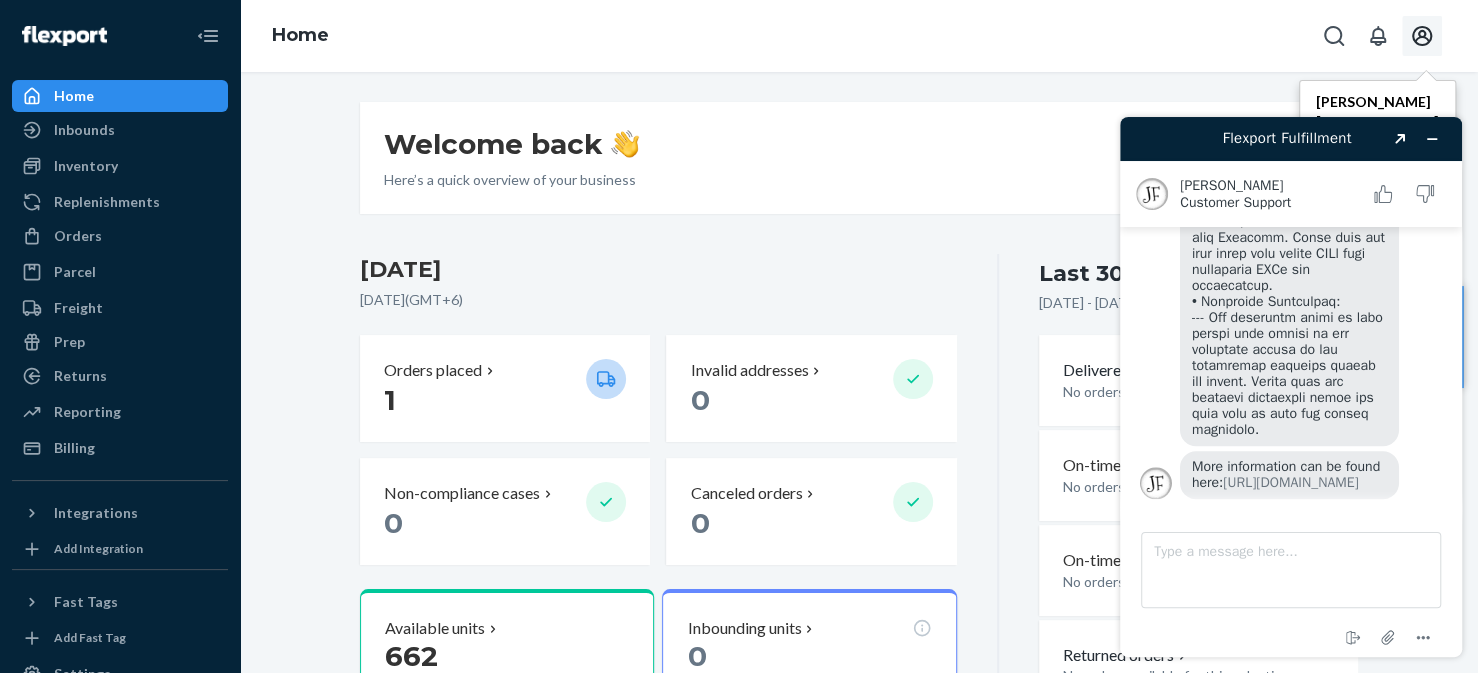scroll, scrollTop: 1253, scrollLeft: 0, axis: vertical 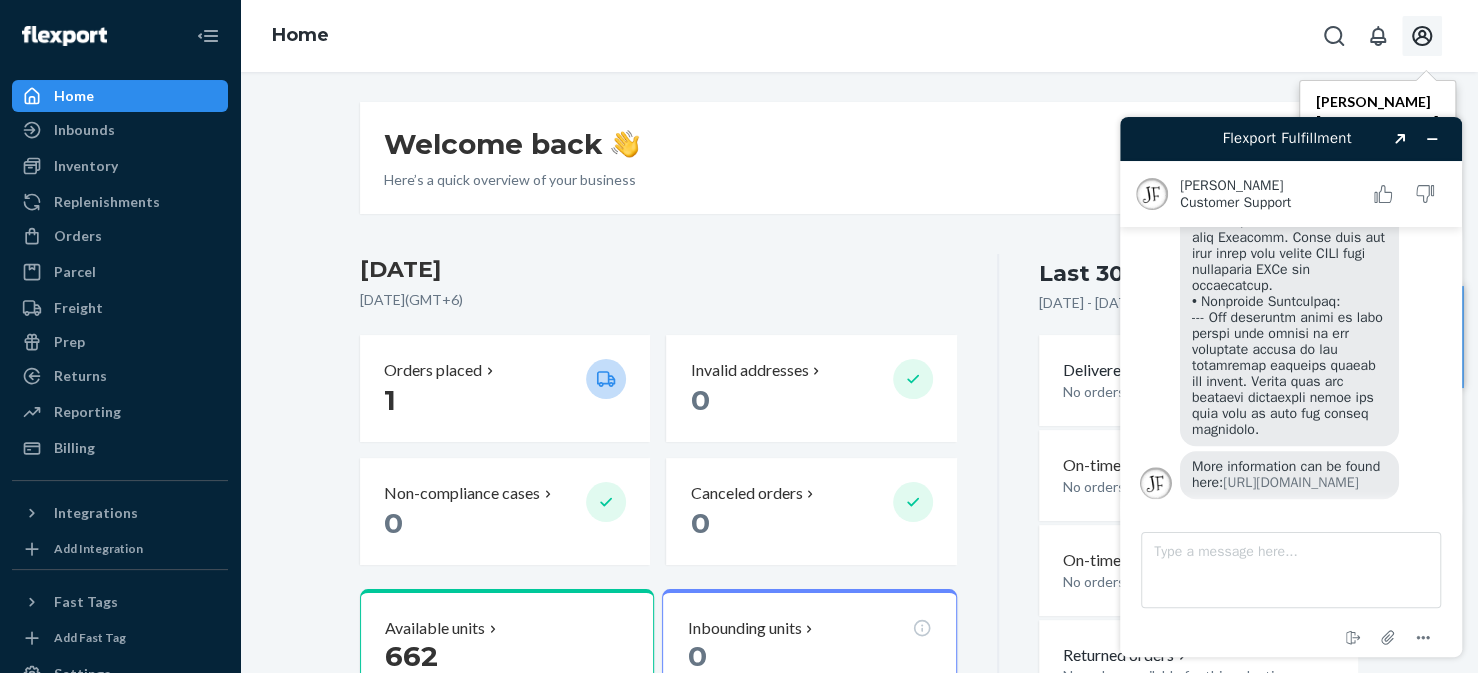 click on "More information can be found here:  [URL][DOMAIN_NAME]" at bounding box center [1289, 475] 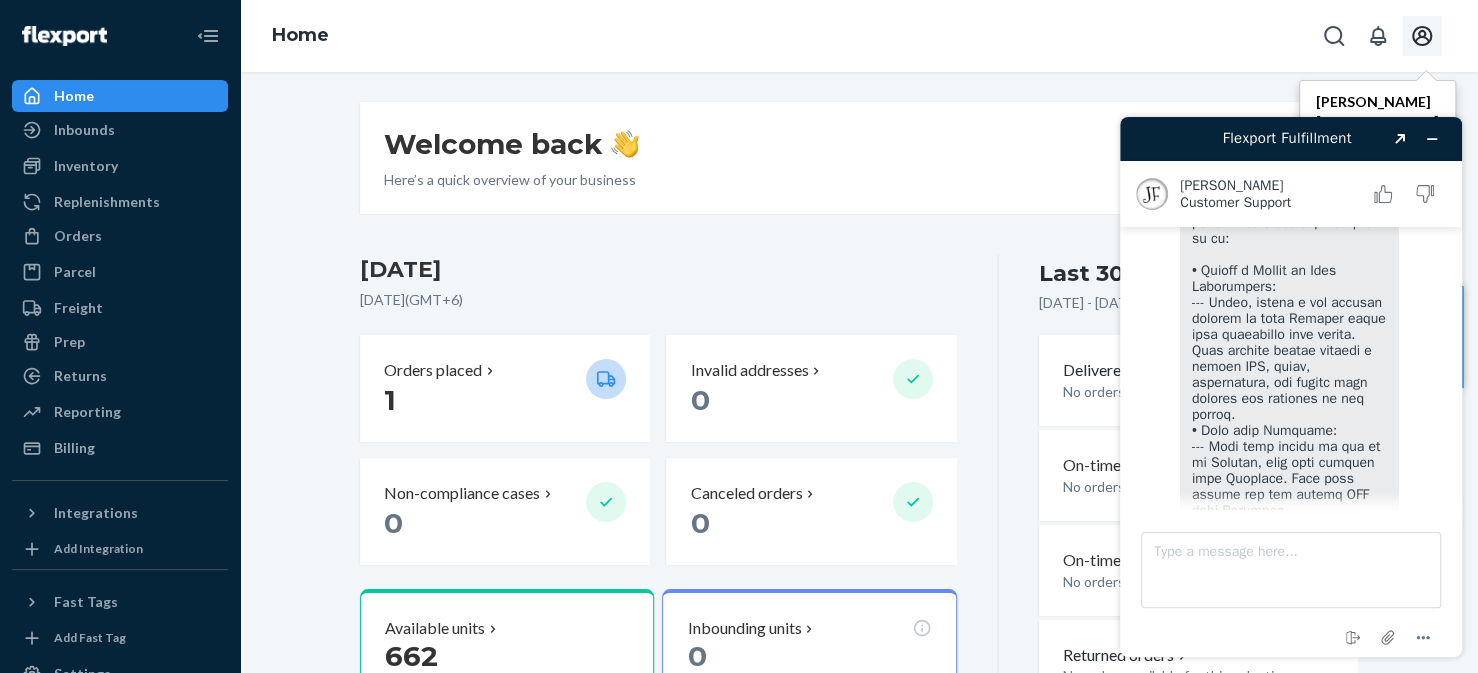 scroll, scrollTop: 690, scrollLeft: 0, axis: vertical 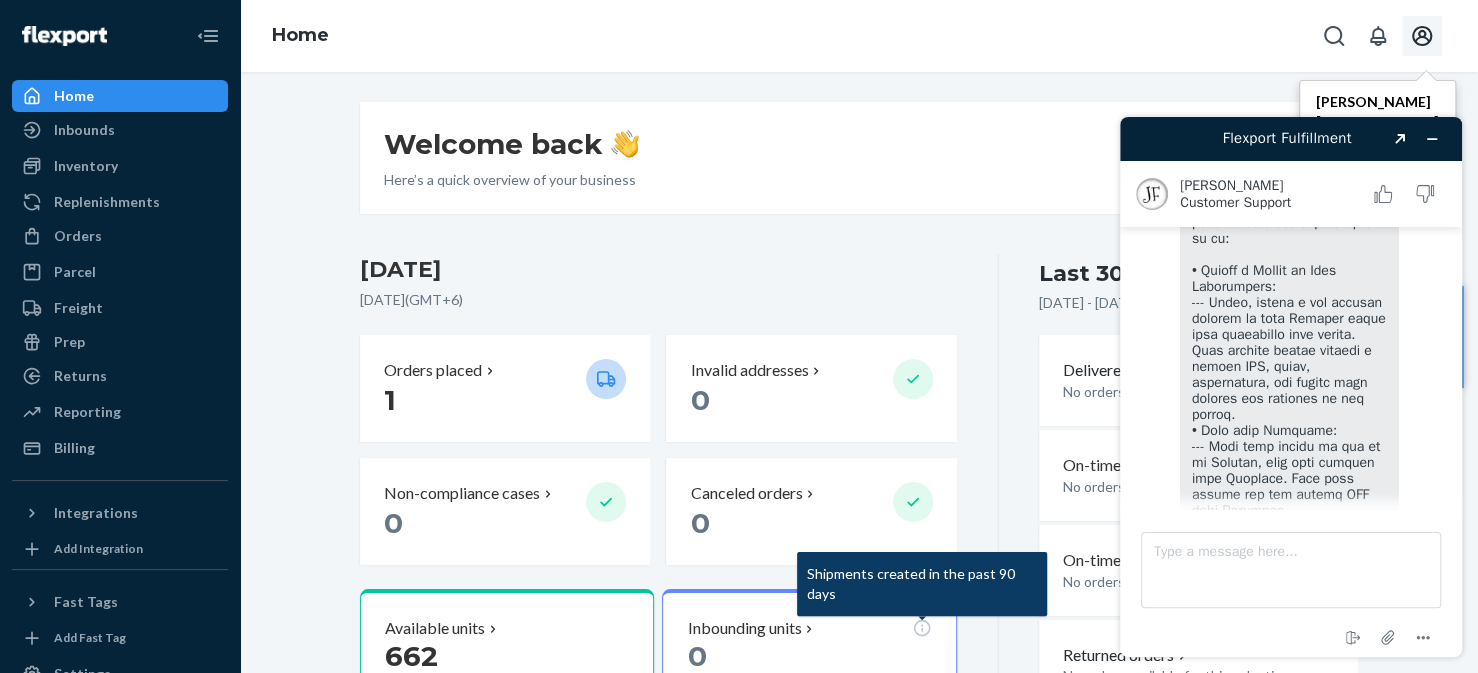 click at bounding box center [1289, 535] 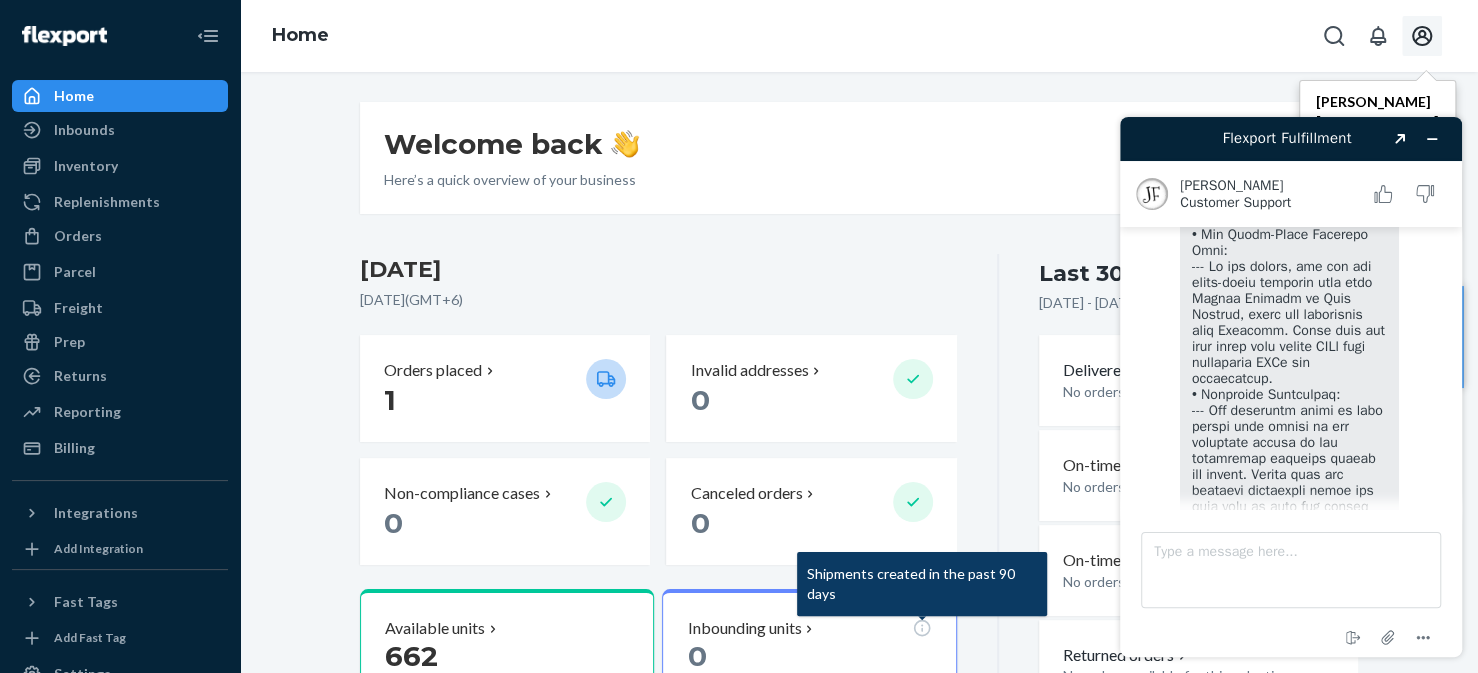 scroll, scrollTop: 1253, scrollLeft: 0, axis: vertical 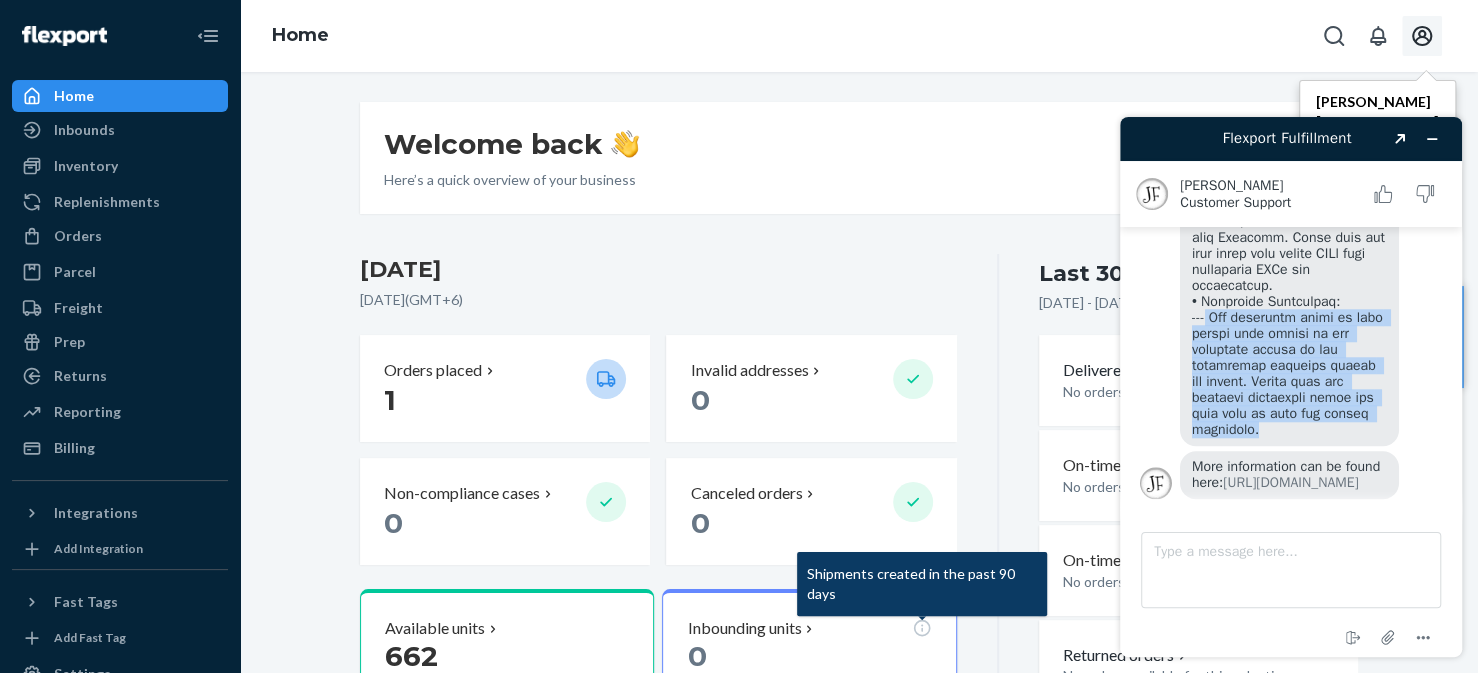 drag, startPoint x: 1281, startPoint y: 373, endPoint x: 1211, endPoint y: 272, distance: 122.88612 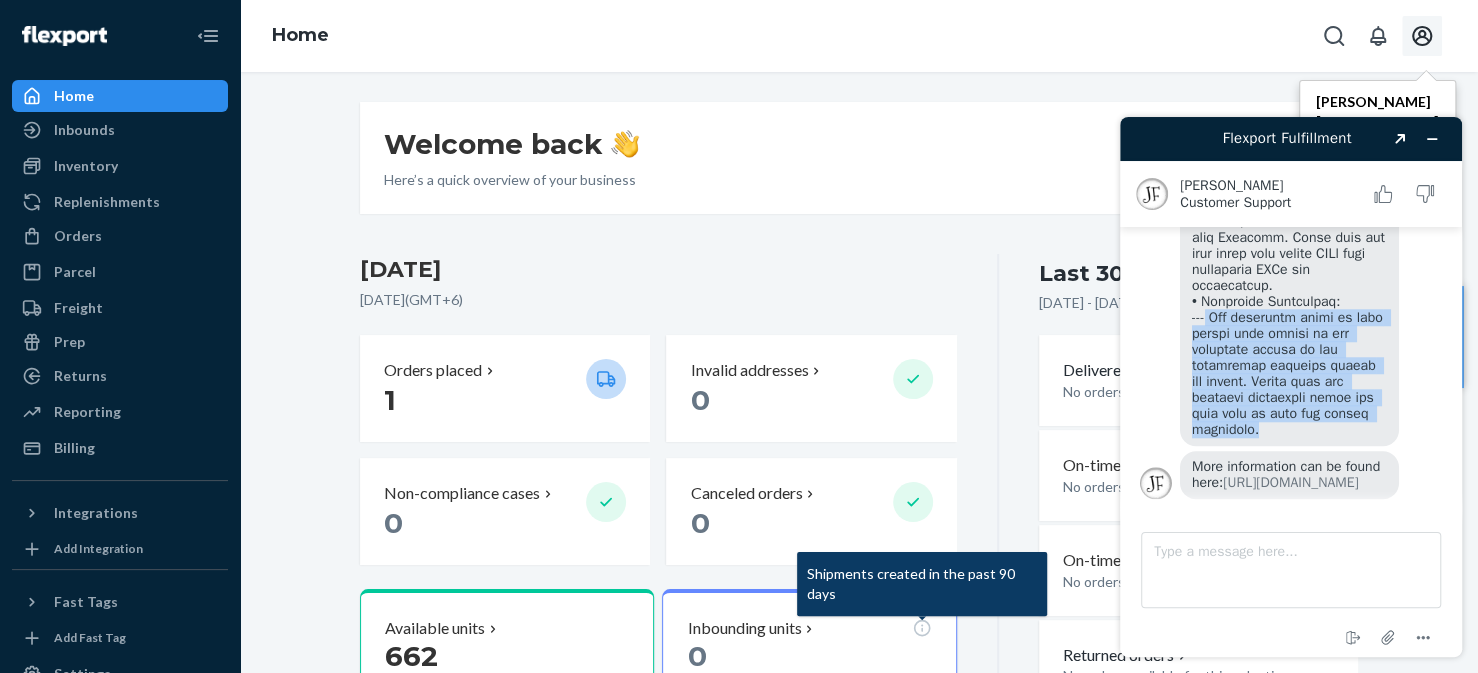 click at bounding box center [1289, 6] 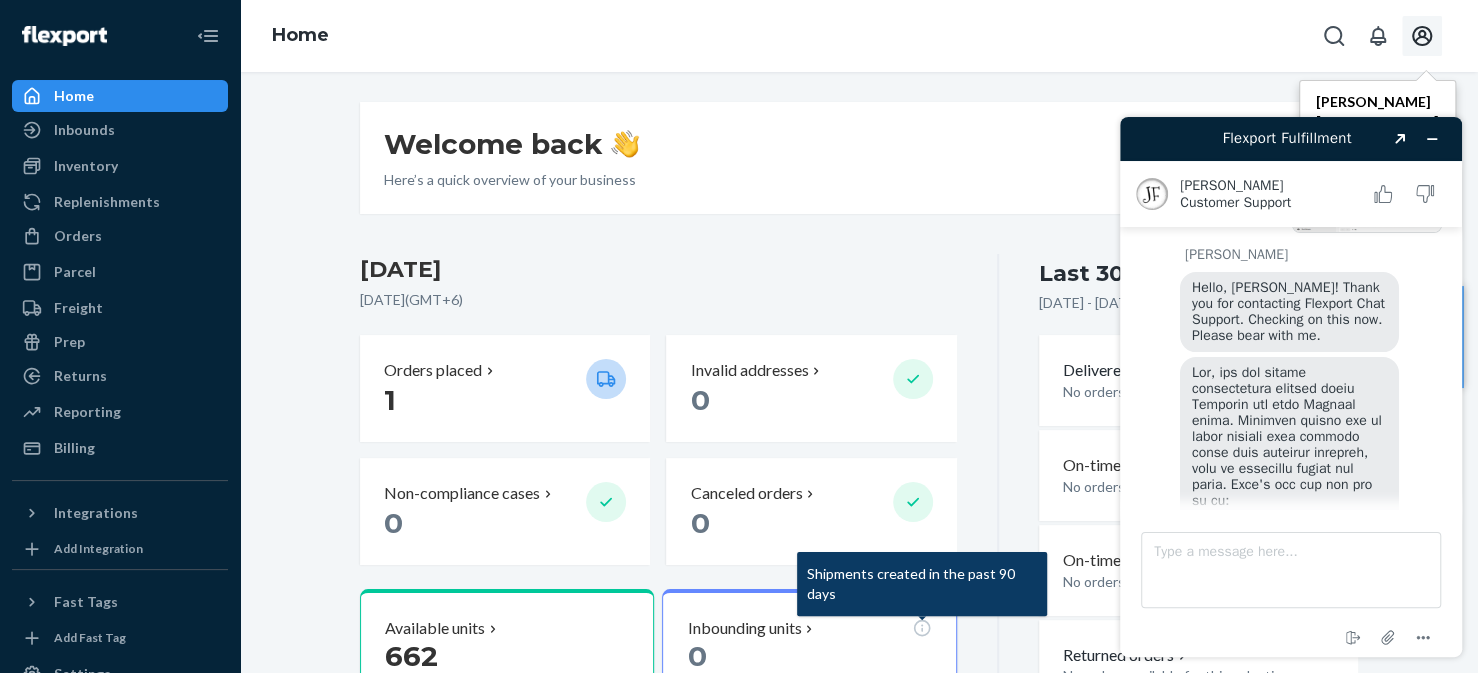 scroll, scrollTop: 399, scrollLeft: 0, axis: vertical 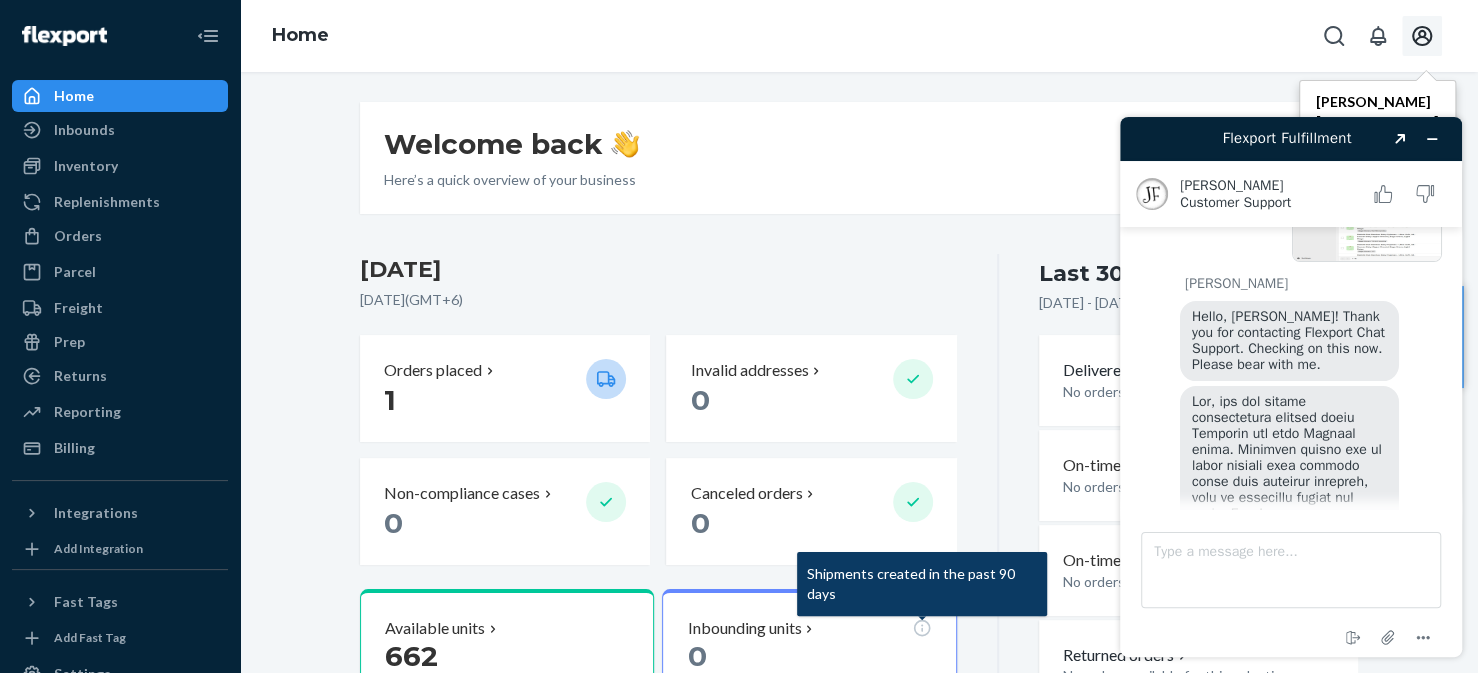 drag, startPoint x: 1363, startPoint y: 479, endPoint x: 1187, endPoint y: 398, distance: 193.74467 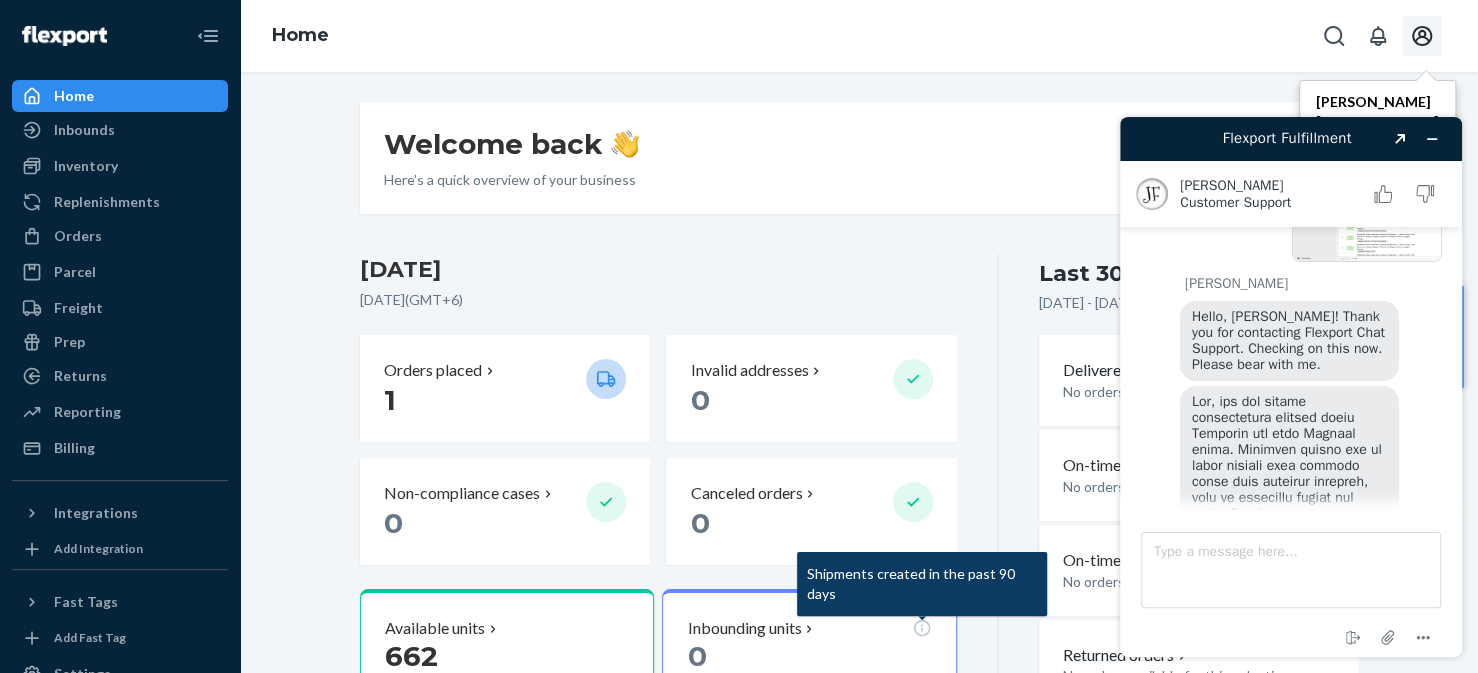click on "[PERSON_NAME] Hello, [PERSON_NAME]! Thank you for contacting Flexport Chat Support. Checking on this now. Please bear with me. More information can be found here:  [URL][DOMAIN_NAME]" at bounding box center (1291, 799) 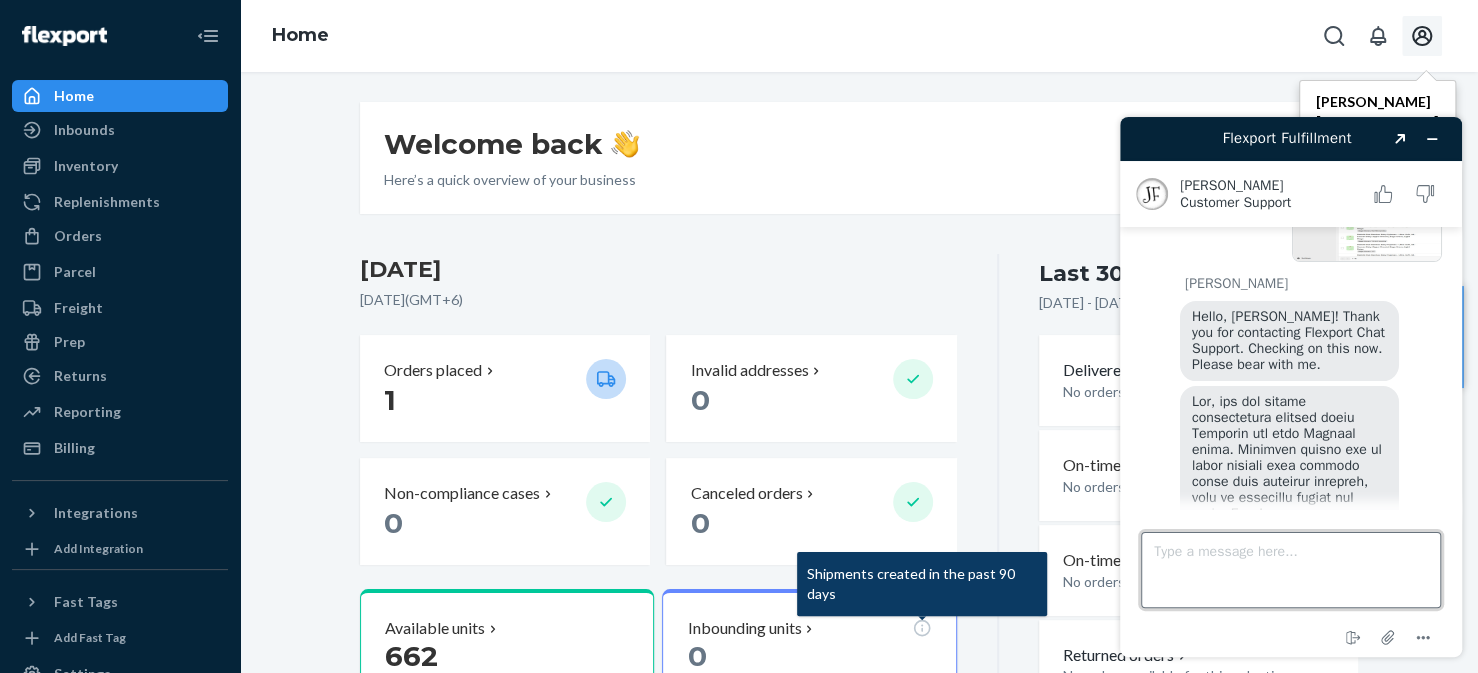 click on "Type a message here..." at bounding box center [1291, 570] 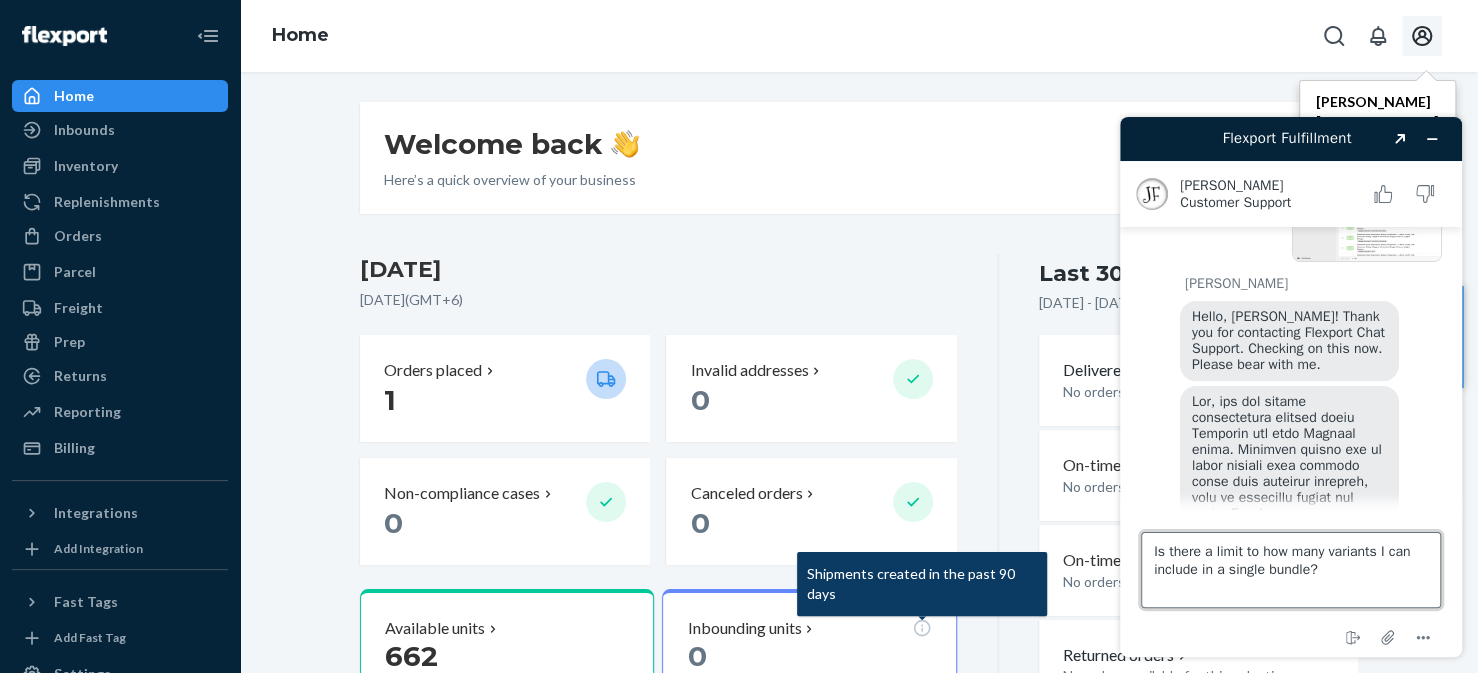 type on "Is there a limit to how many variants I can include in a single bundle?" 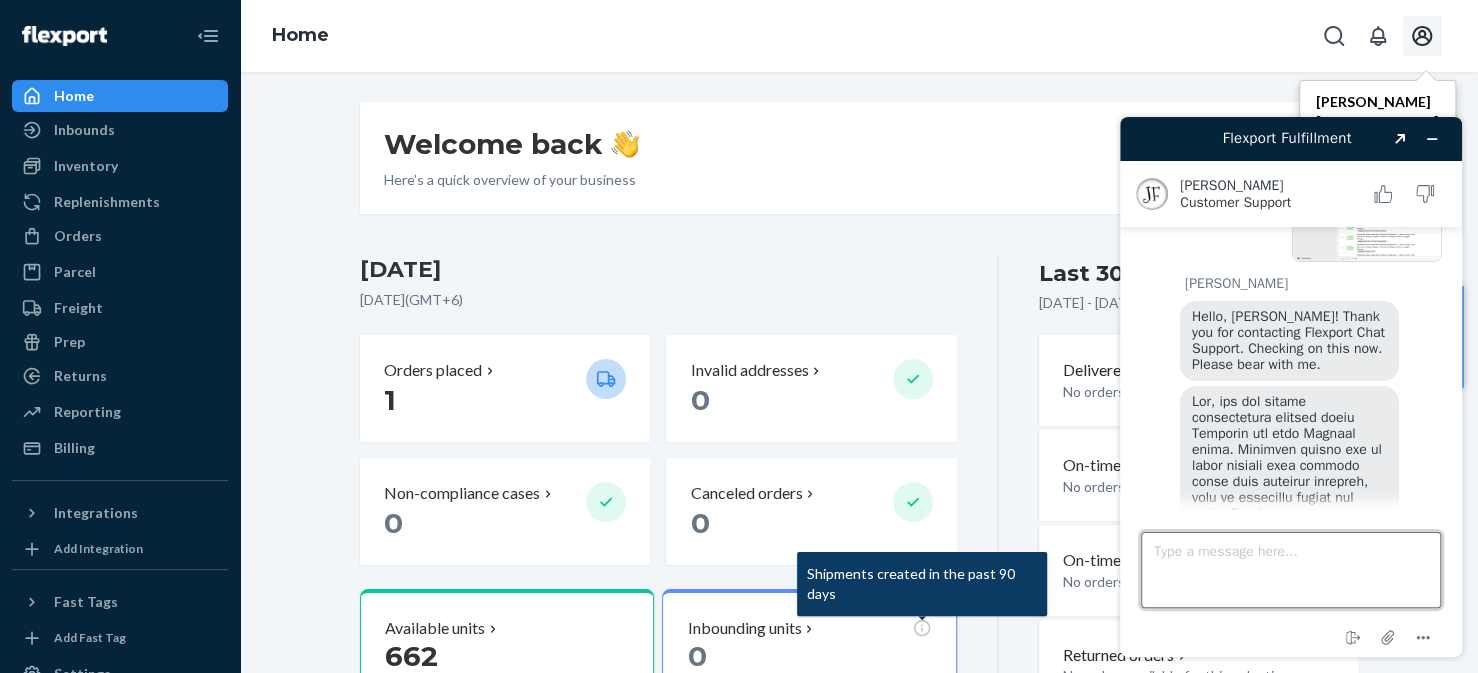 scroll, scrollTop: 1326, scrollLeft: 0, axis: vertical 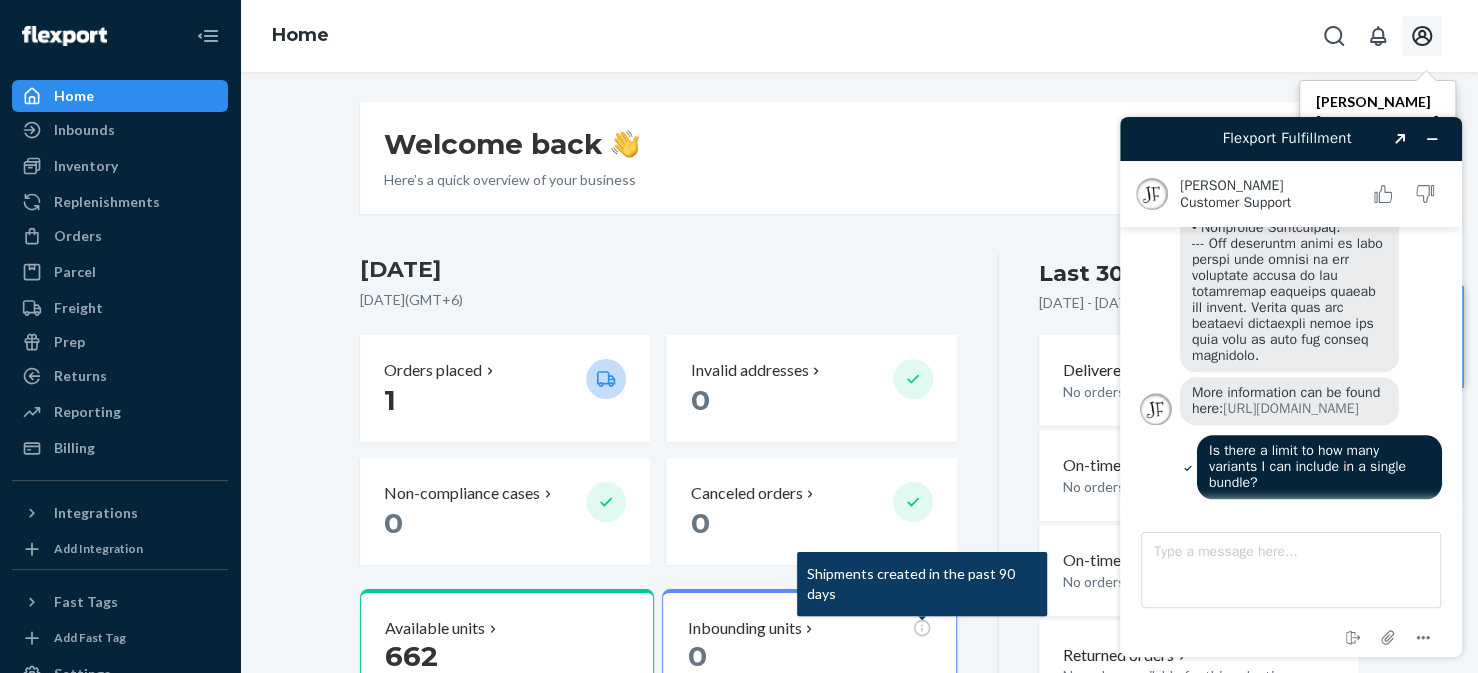 click on "I currently have several products listed on my Shopify store and would like to offer them as bundles, including items that have multiple variants. Is it possible to create customizable bundles using Flexport?
Specifically, I’d like customers to be able to bundle products by color, size, or a combination of both—so they can select multiple colors, multiple sizes, or a mix of the two within a single bundle. Chat started [PERSON_NAME] joined the chat [PERSON_NAME] Hello, [PERSON_NAME]! Thank you for contacting Flexport Chat Support. Checking on this now. Please bear with me. More information can be found here:  [URL][DOMAIN_NAME] Is there a limit to how many variants I can include in a single bundle?" at bounding box center (1293, 368) 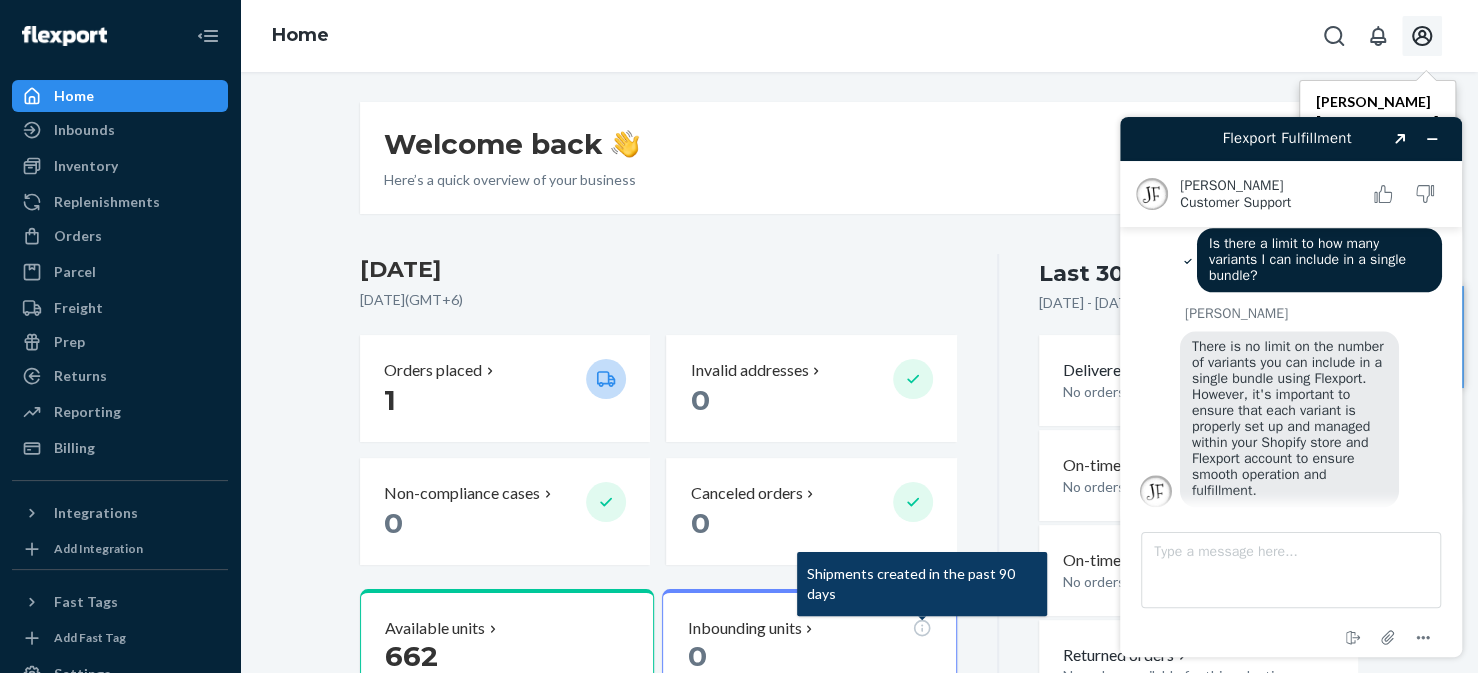 scroll, scrollTop: 1502, scrollLeft: 0, axis: vertical 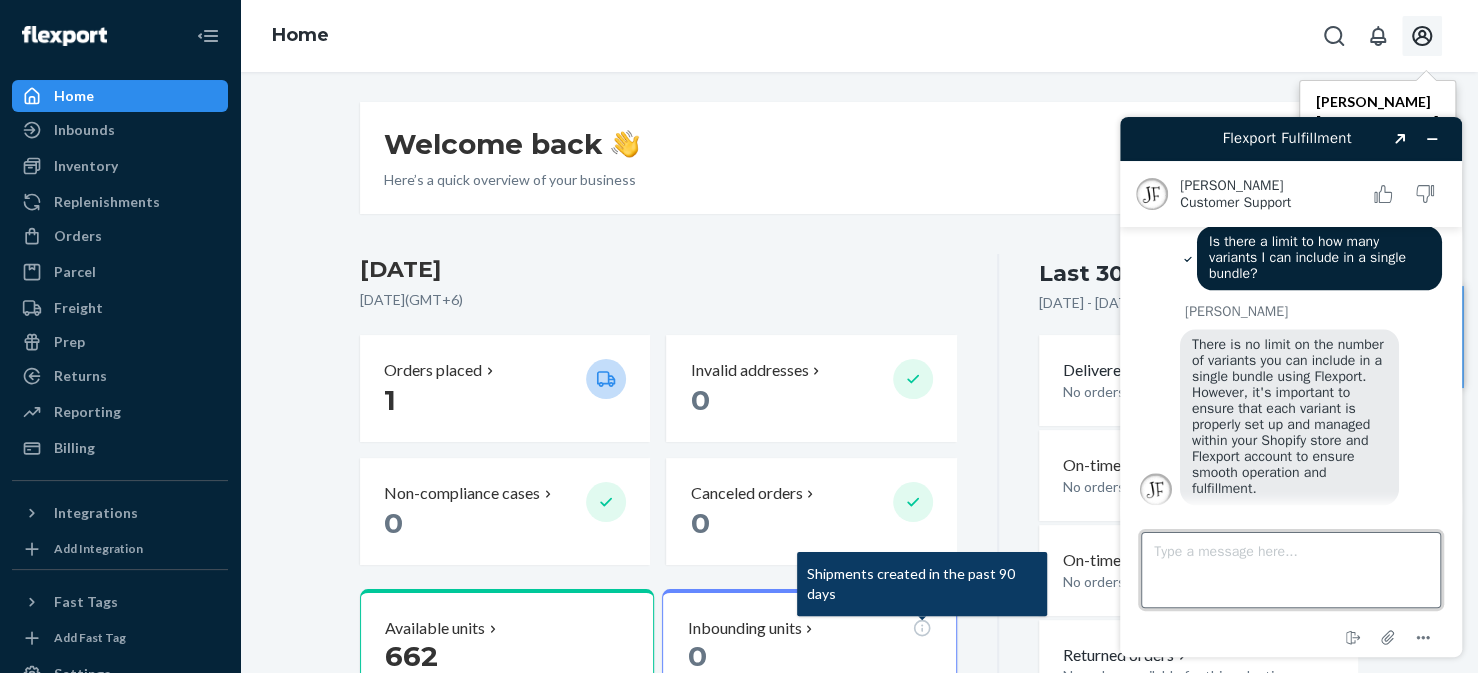 click on "Type a message here..." at bounding box center (1291, 570) 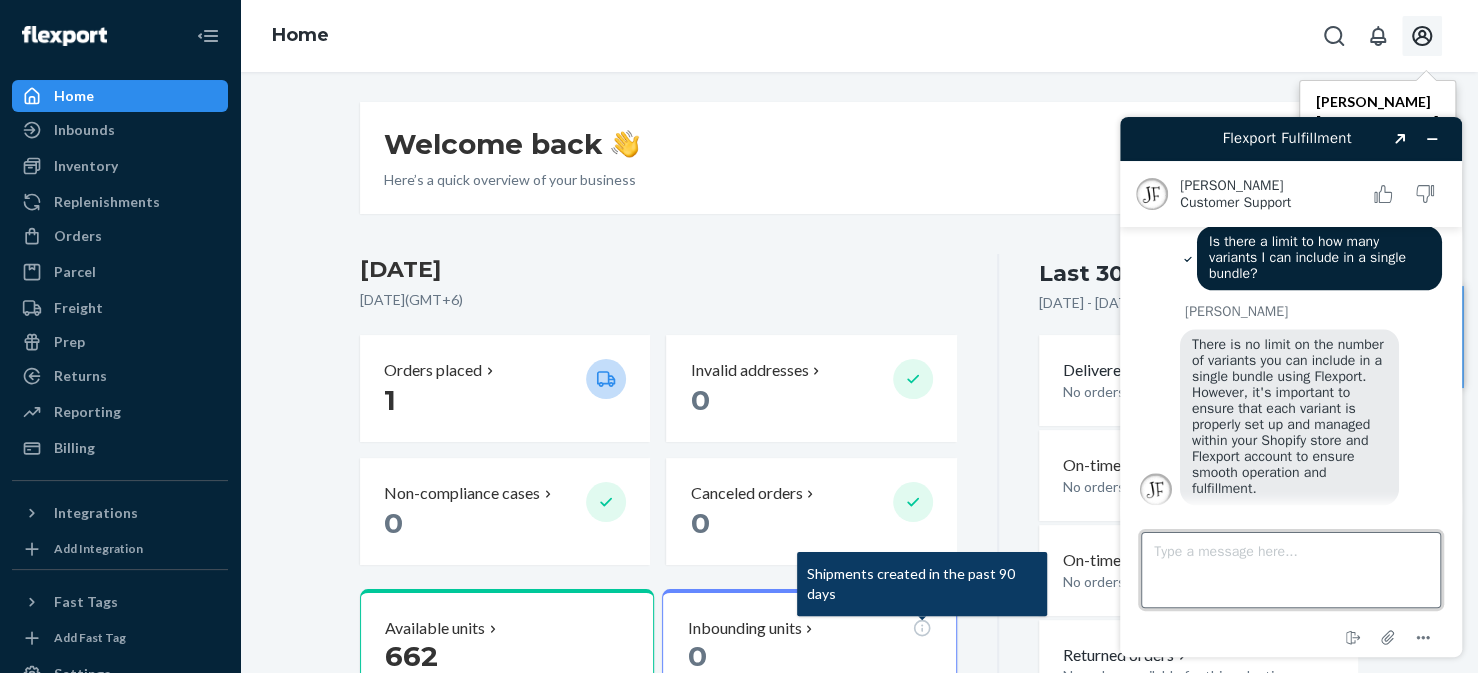 scroll, scrollTop: 0, scrollLeft: 0, axis: both 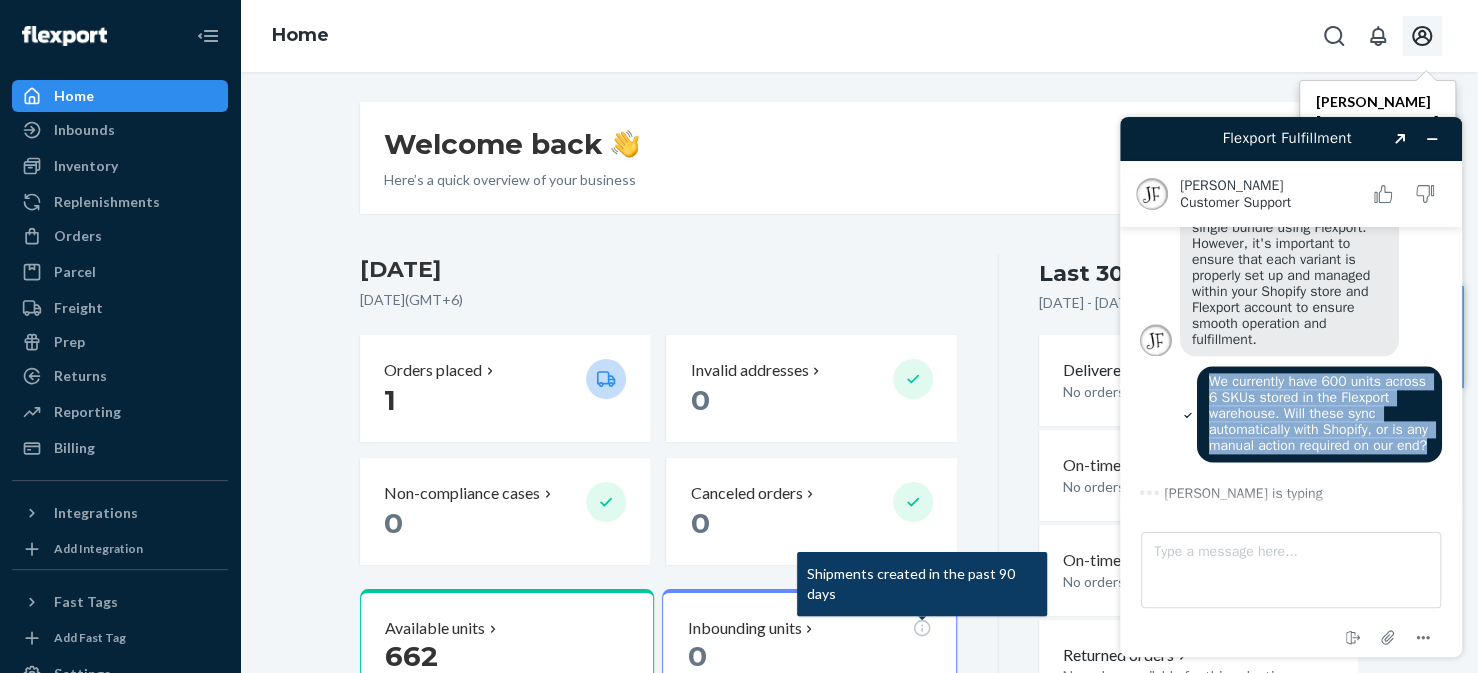 drag, startPoint x: 1243, startPoint y: 481, endPoint x: 1201, endPoint y: 401, distance: 90.35486 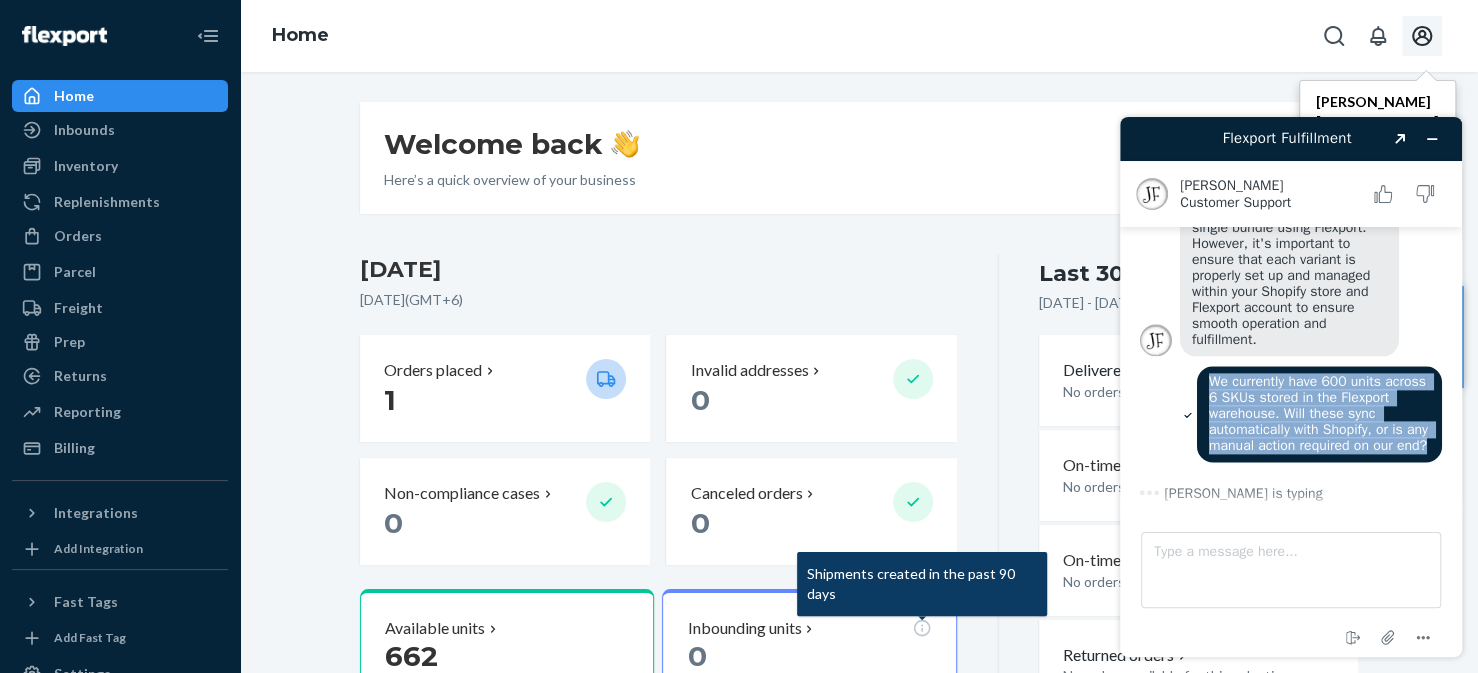 click on "We currently have 600 units across 6 SKUs stored in the Flexport warehouse. Will these sync automatically with Shopify, or is any manual action required on our end?" at bounding box center [1319, 414] 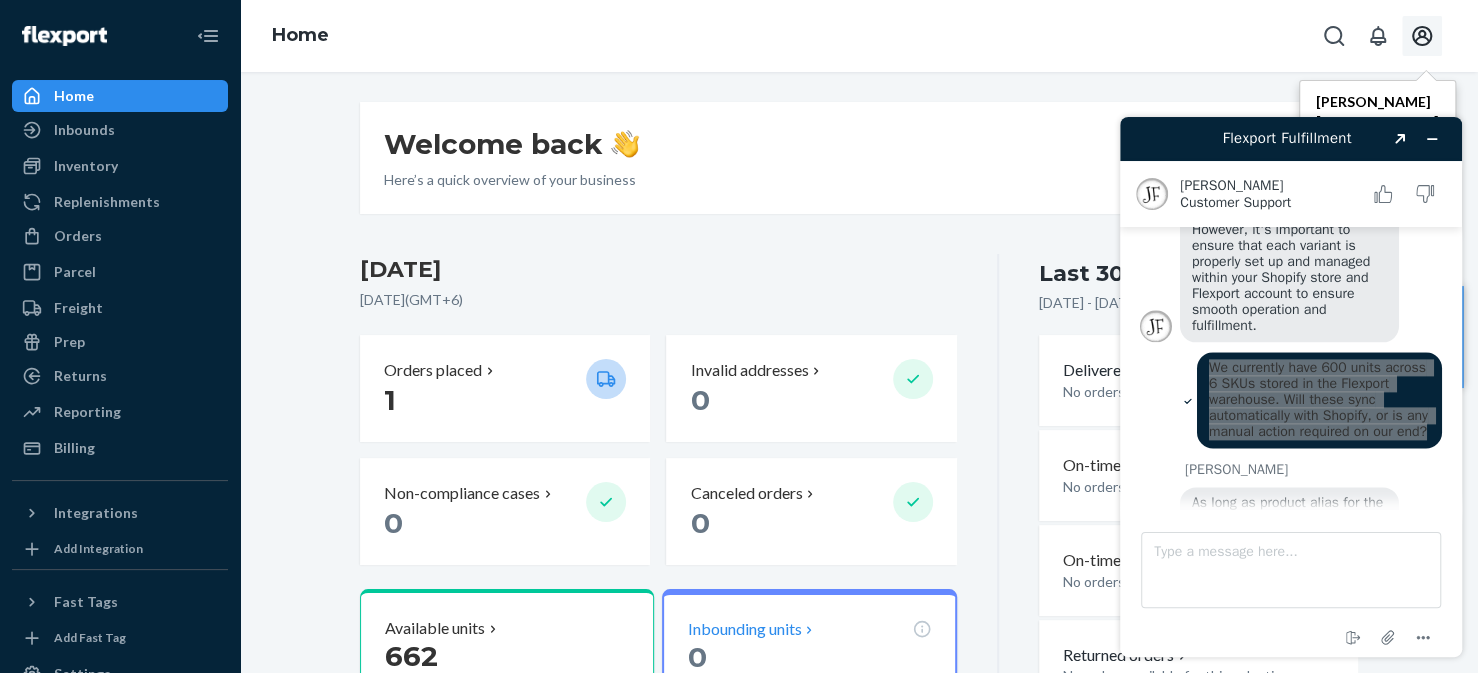 scroll, scrollTop: 1801, scrollLeft: 0, axis: vertical 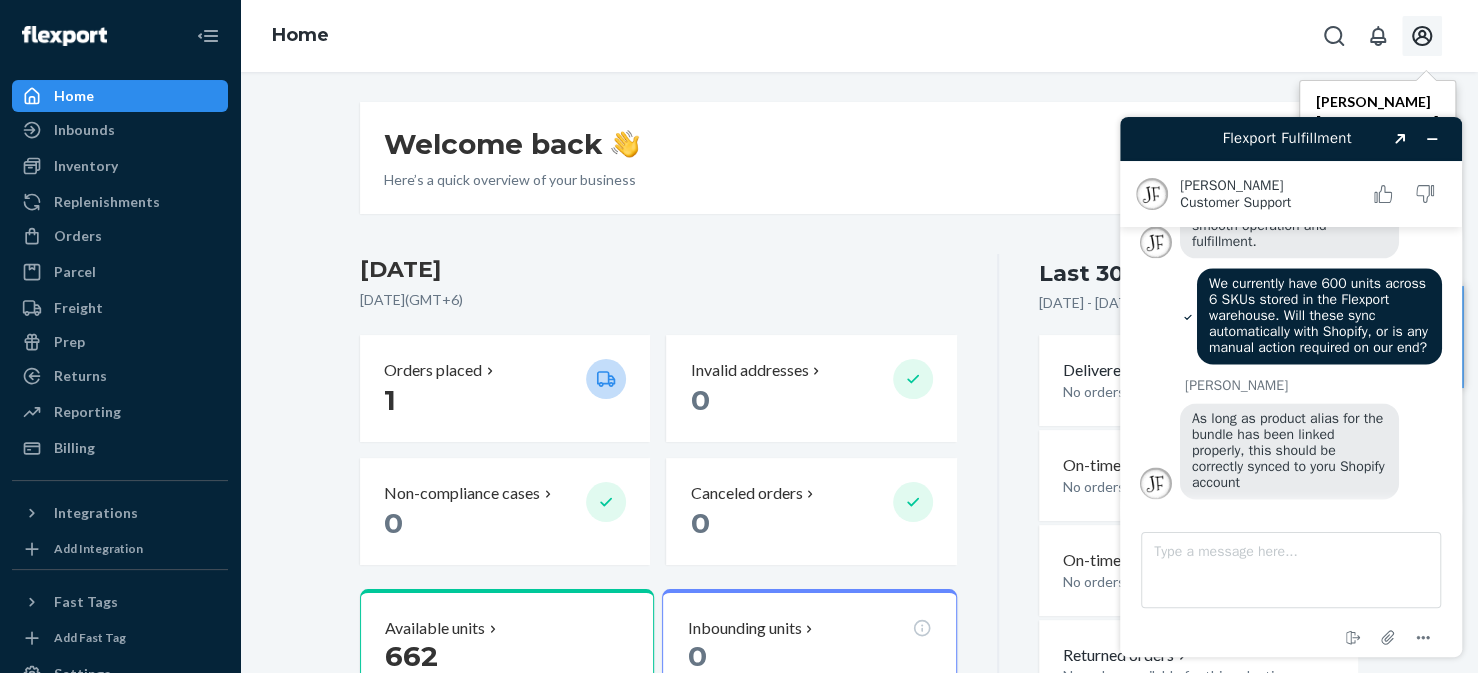 click on "As long as product alias for the bundle has been linked properly, this should be correctly synced to yoru Shopify account" at bounding box center (1290, 450) 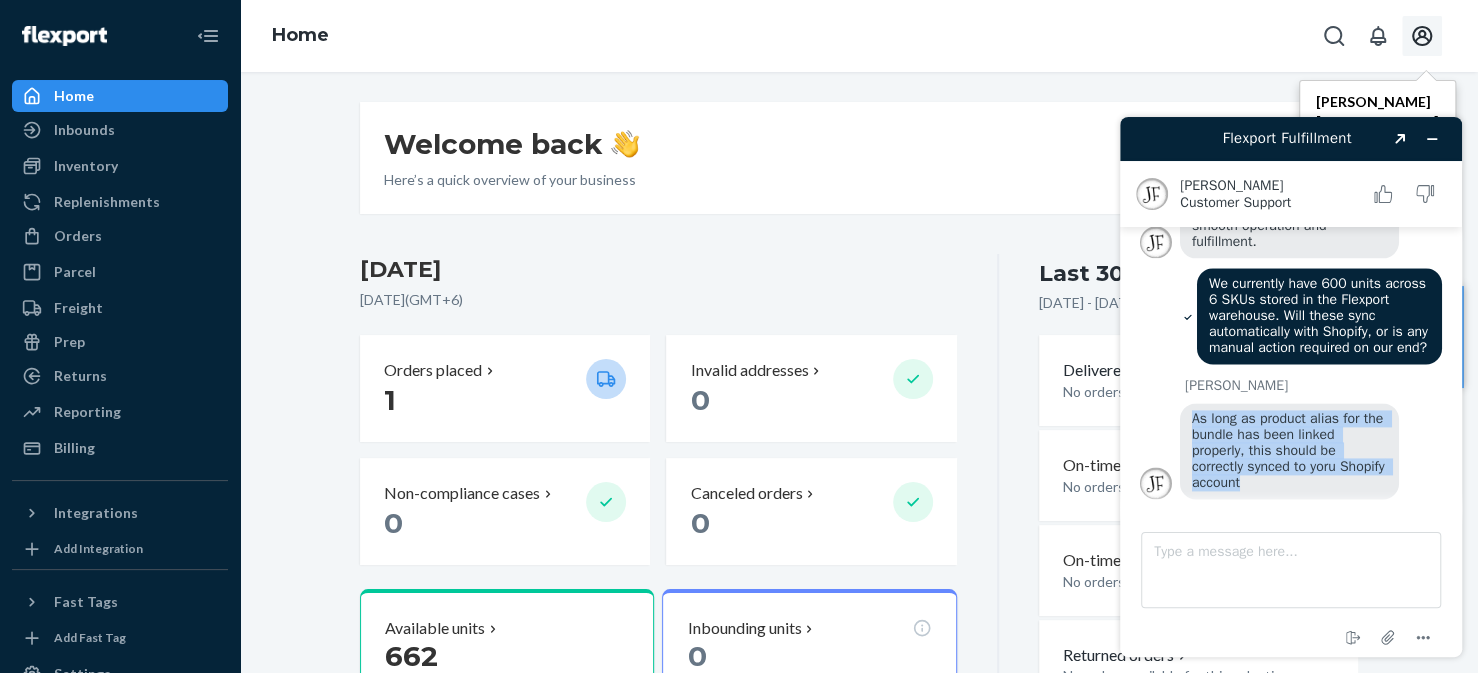drag, startPoint x: 1296, startPoint y: 481, endPoint x: 1192, endPoint y: 418, distance: 121.59358 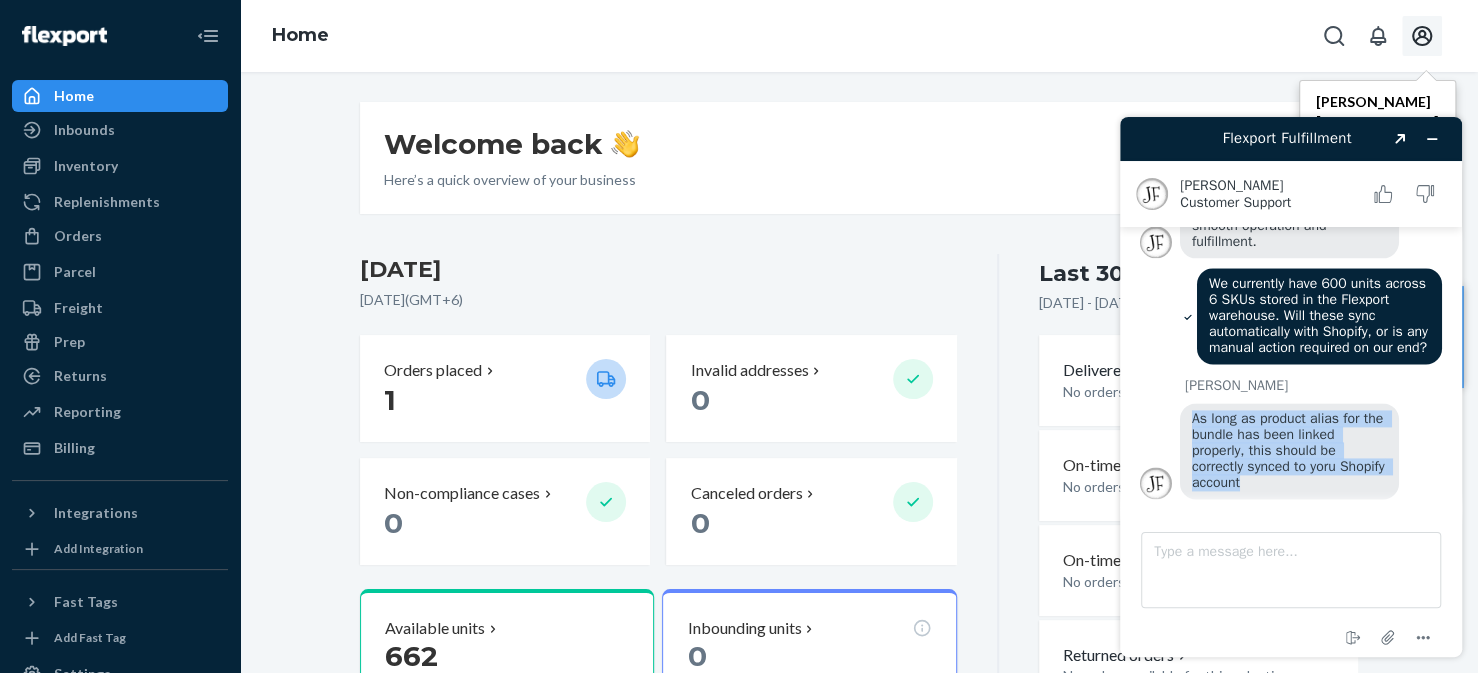 click on "As long as product alias for the bundle has been linked properly, this should be correctly synced to yoru Shopify account" at bounding box center (1289, 451) 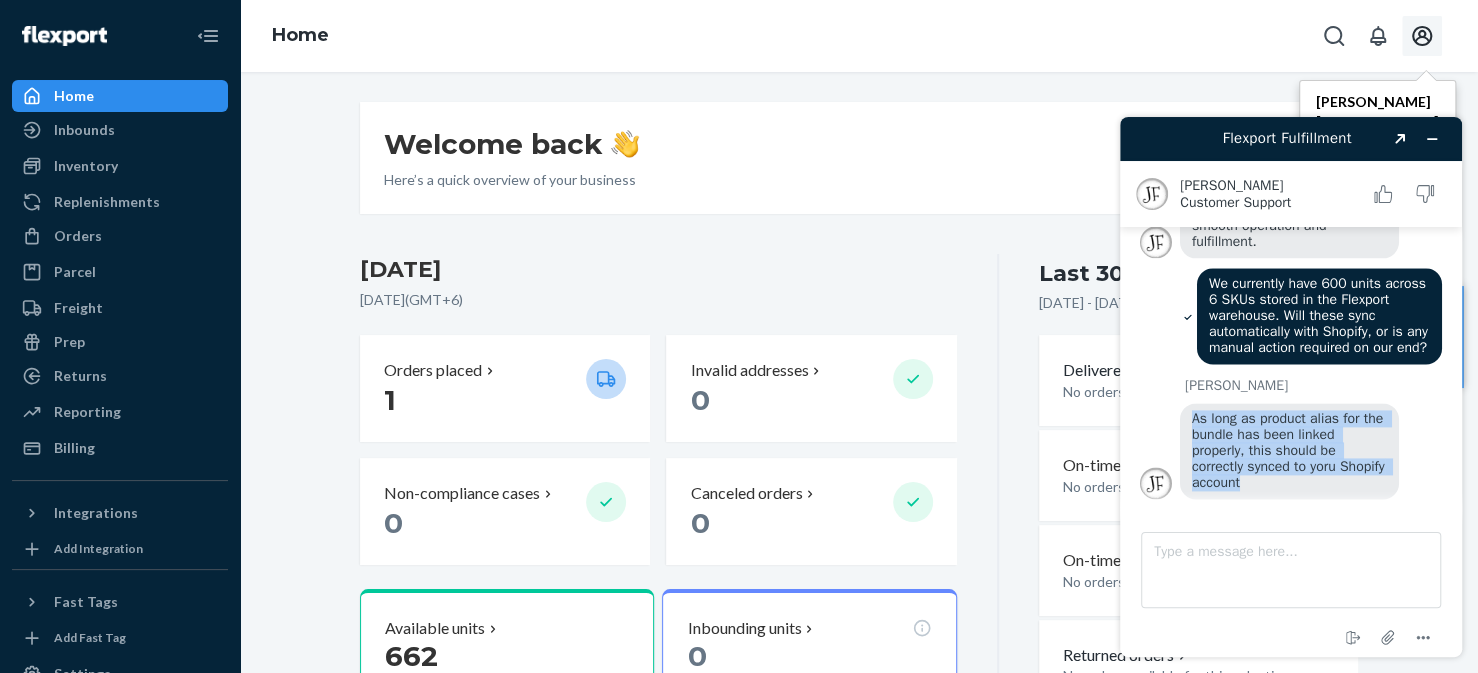 copy on "As long as product alias for the bundle has been linked properly, this should be correctly synced to yoru Shopify account" 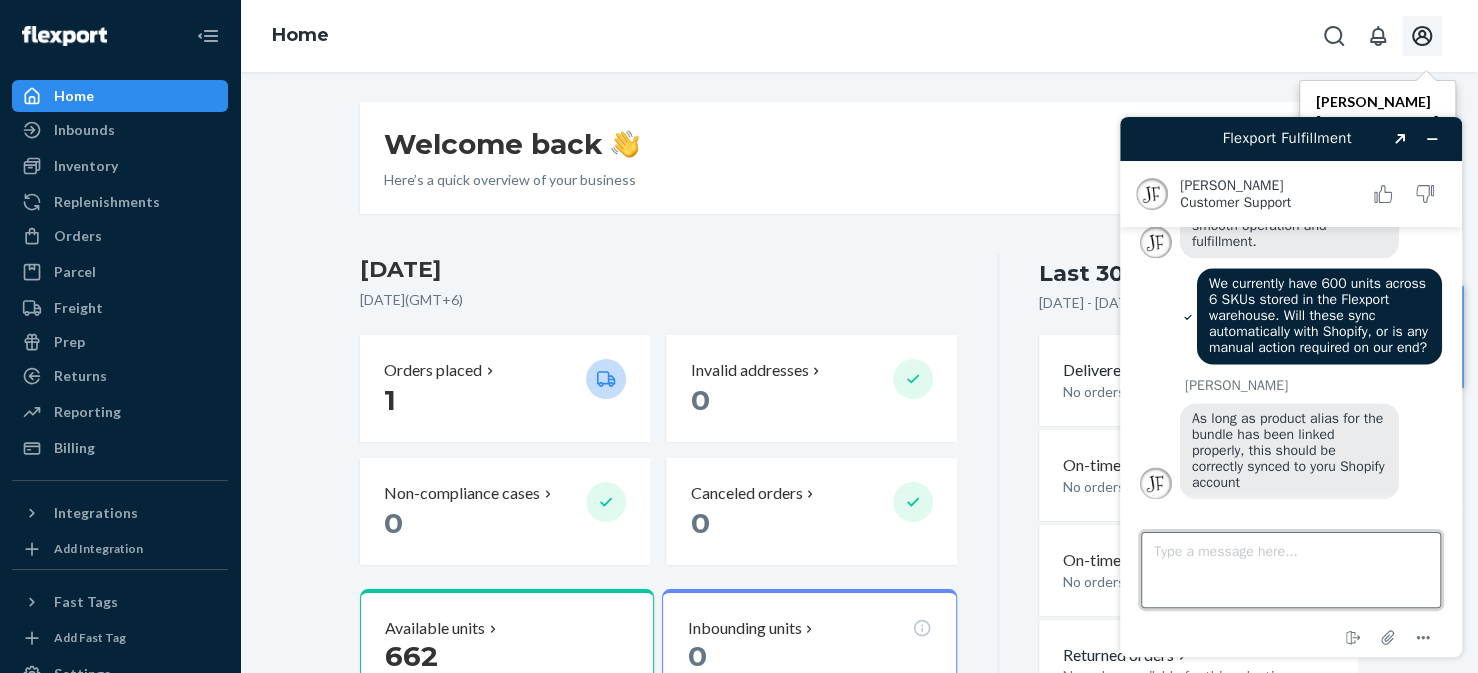 click on "Type a message here..." at bounding box center (1291, 570) 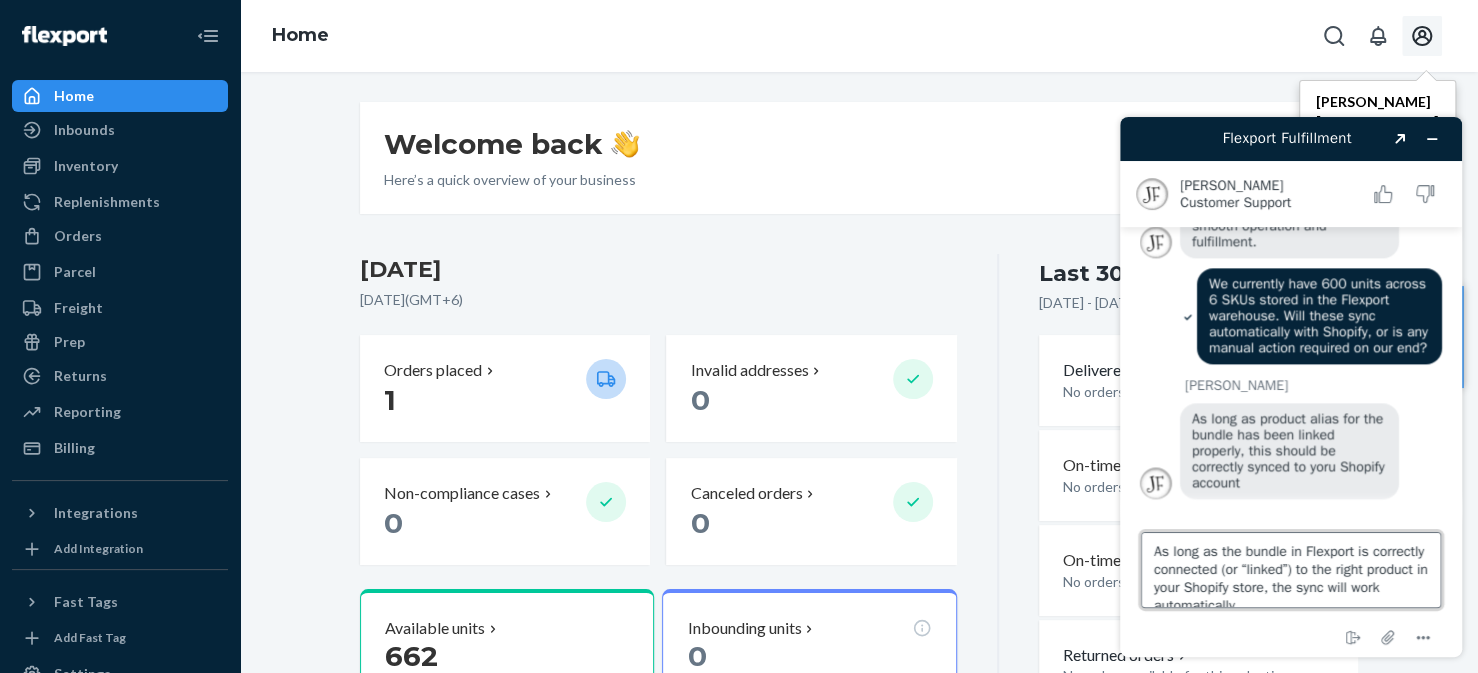scroll, scrollTop: 8, scrollLeft: 0, axis: vertical 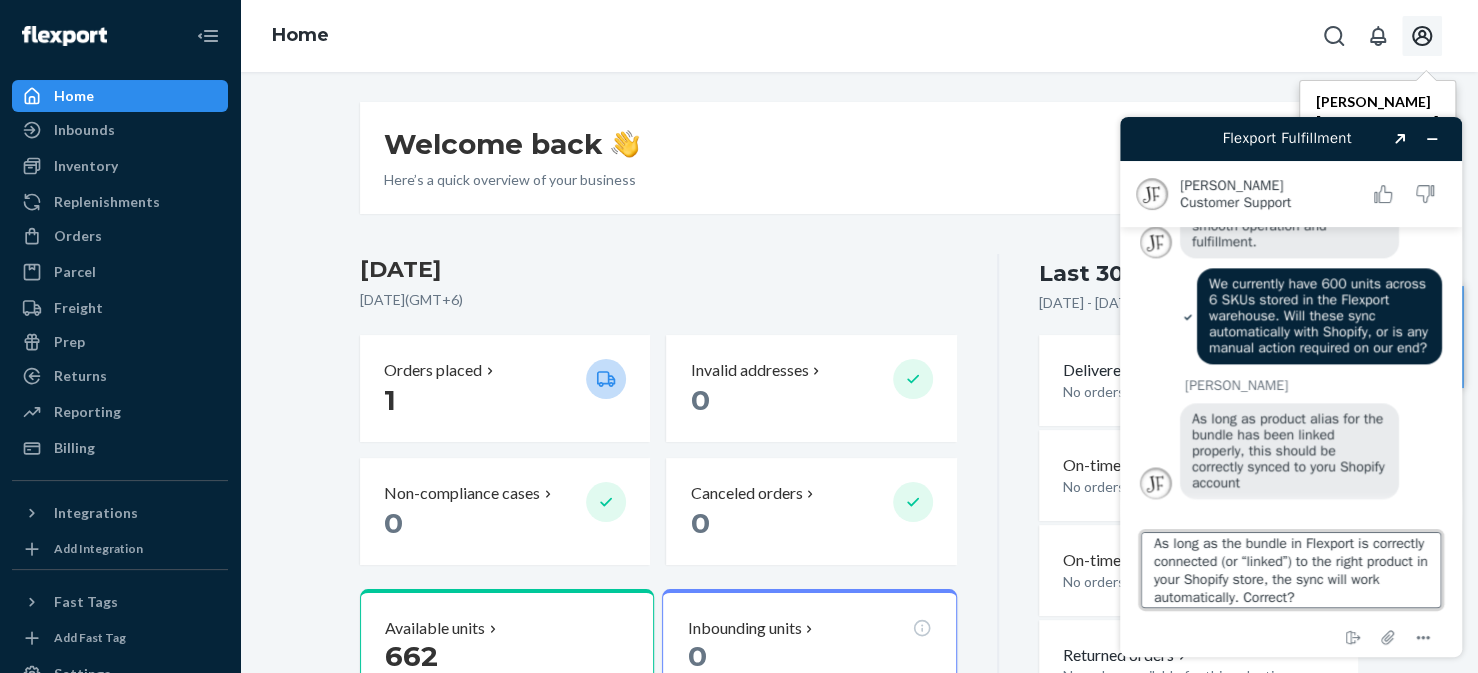 paste on "Just to confirm—if the product alias for each bundle is correctly linked to the corresponding product in Shopify, everything should sync automatically between Flexport and Shopify, righ" 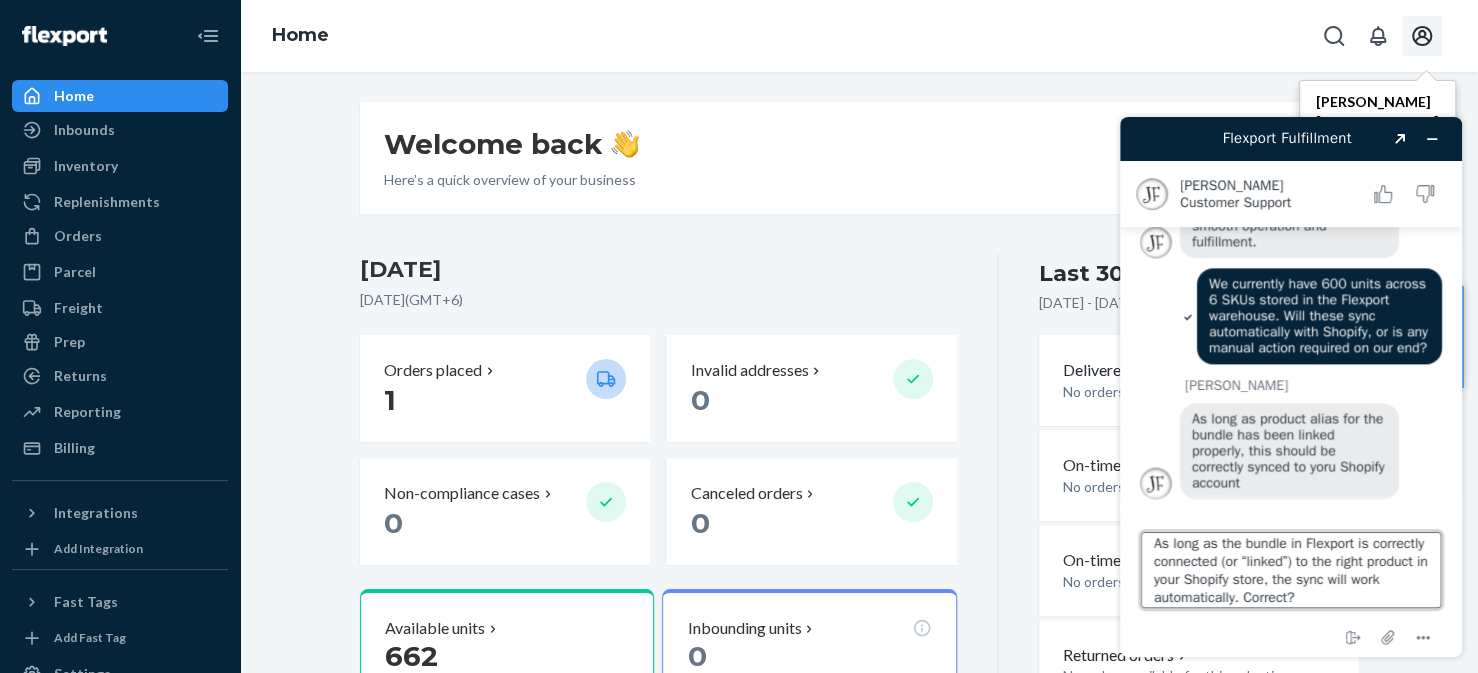 type on "Just to confirm—if the product alias for each bundle is correctly linked to the corresponding product in Shopify, everything should sync automatically between Flexport and Shopify, right?" 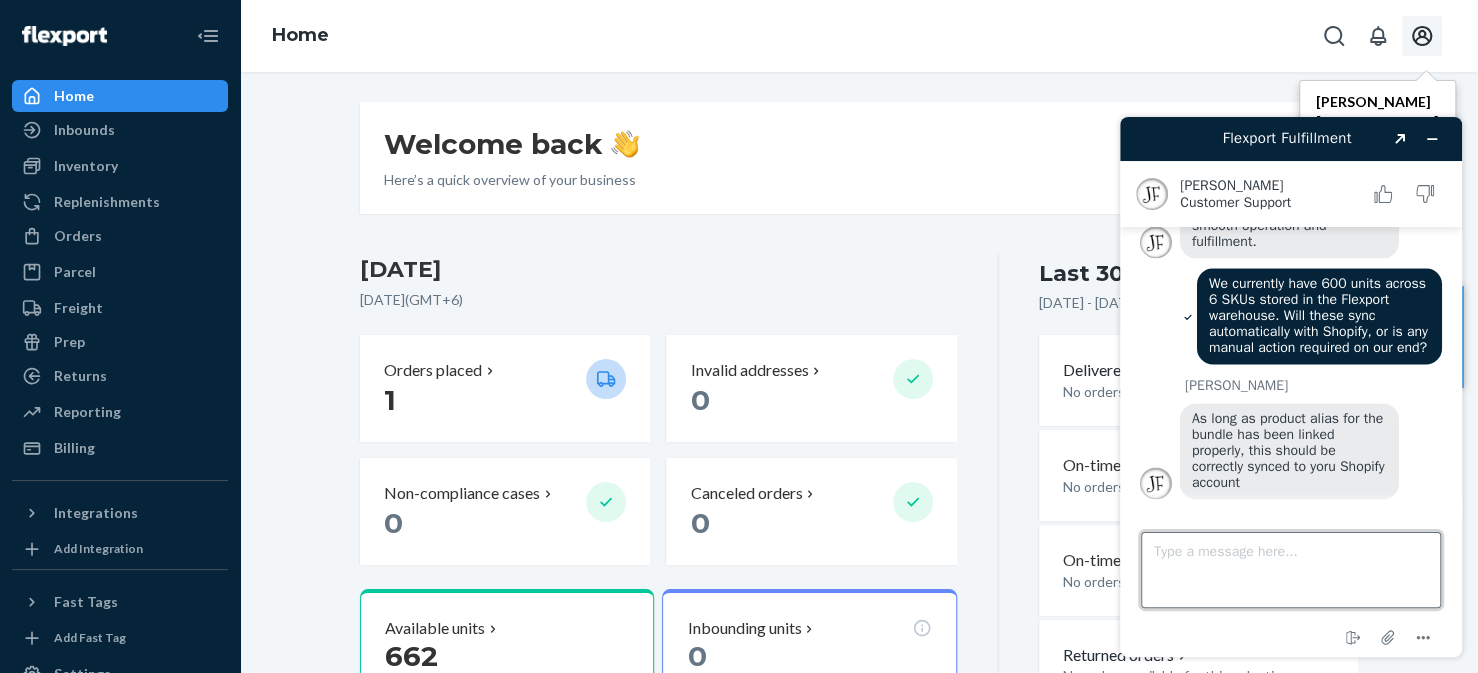 scroll, scrollTop: 0, scrollLeft: 0, axis: both 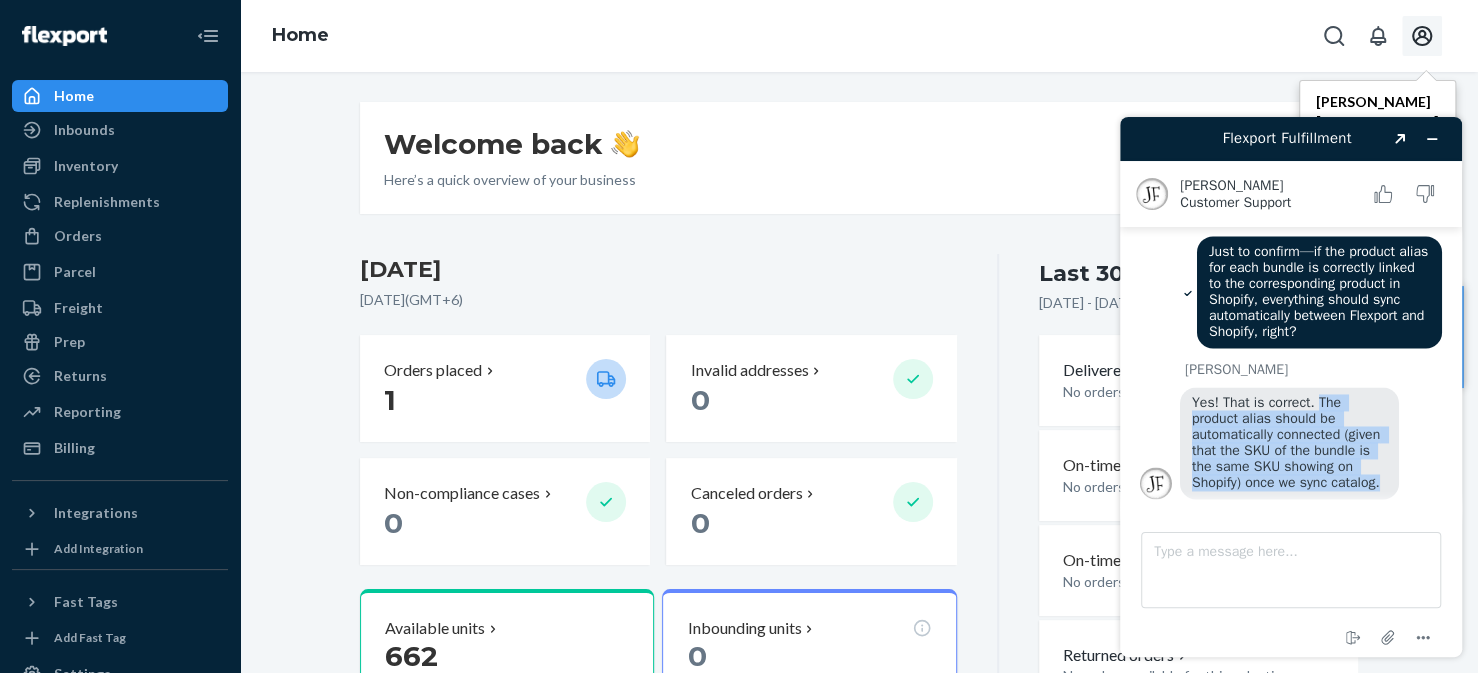 drag, startPoint x: 1382, startPoint y: 485, endPoint x: 1315, endPoint y: 408, distance: 102.0686 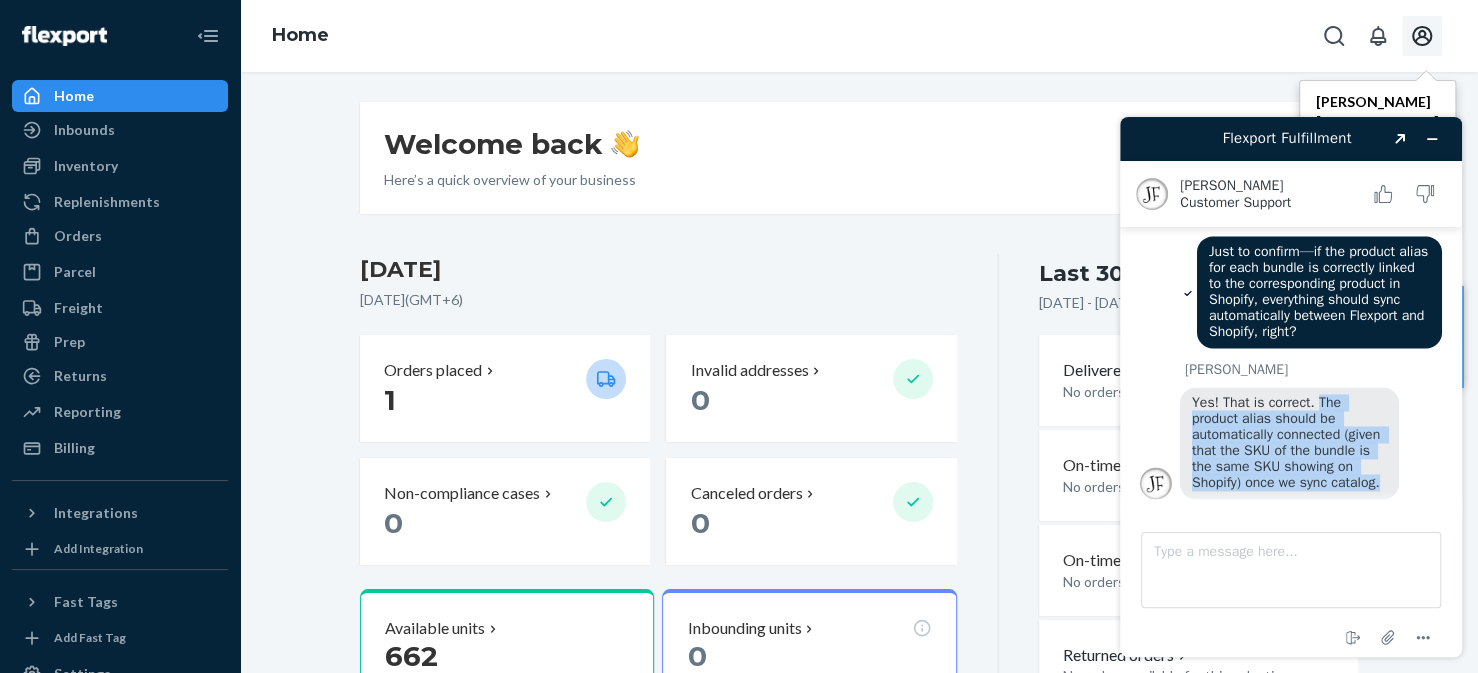 click on "Yes! That is correct. The product alias should be automatically connected (given that the SKU of the bundle is the same SKU showing on Shopify) once we sync catalog." at bounding box center [1289, 443] 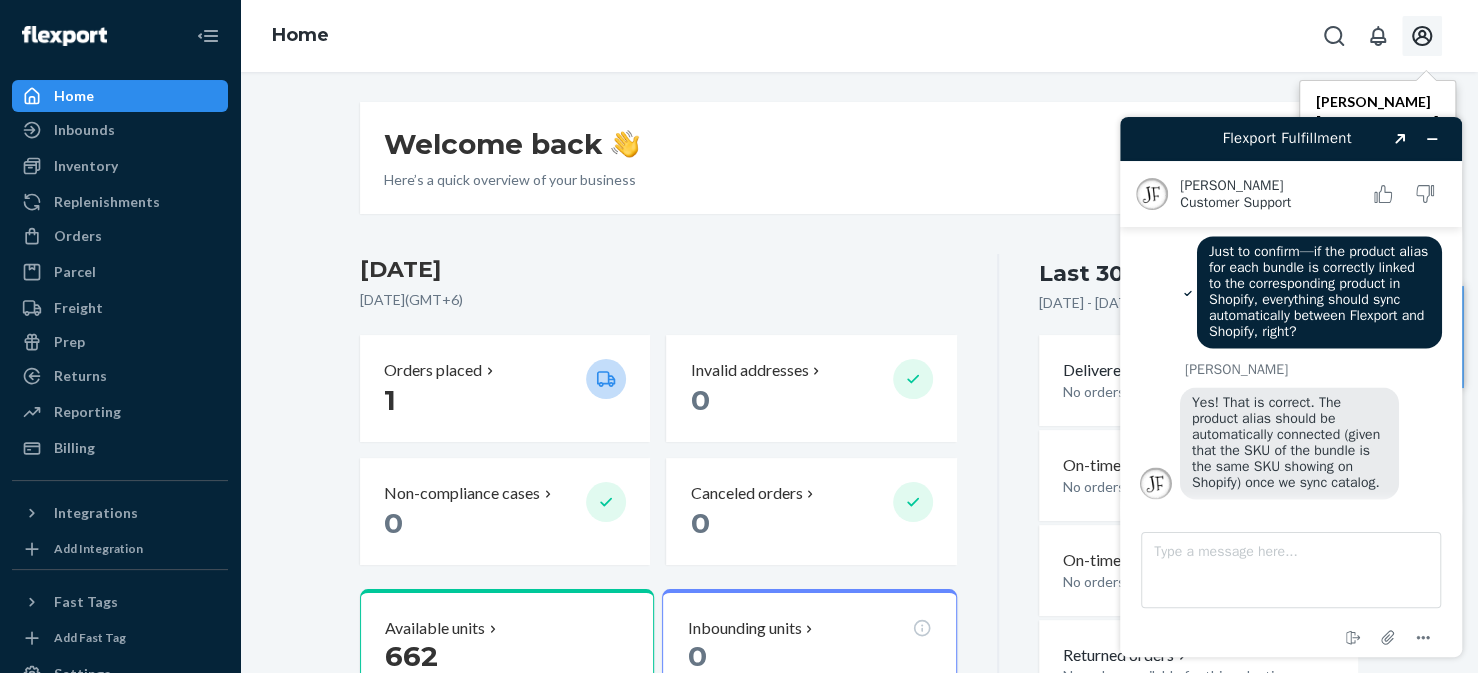 click on "[PERSON_NAME]" at bounding box center [1313, 370] 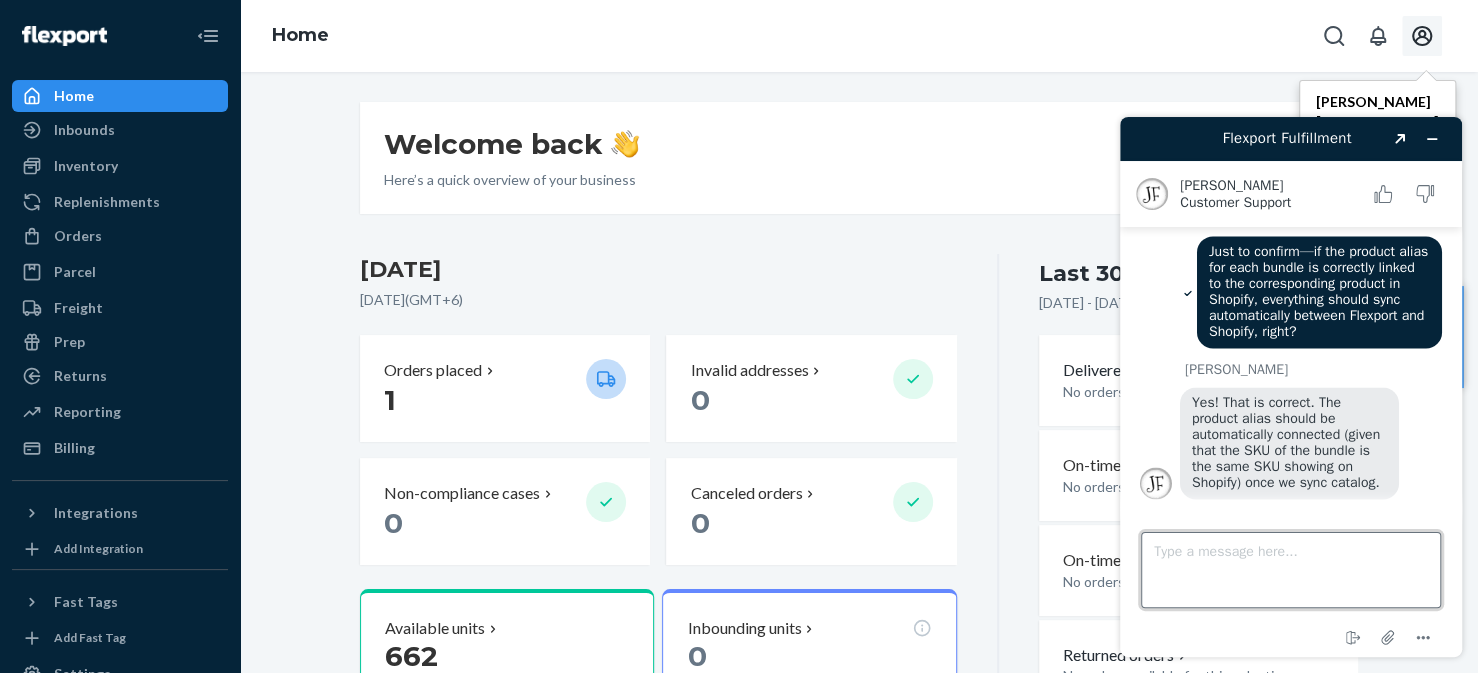 click on "Type a message here..." at bounding box center (1291, 570) 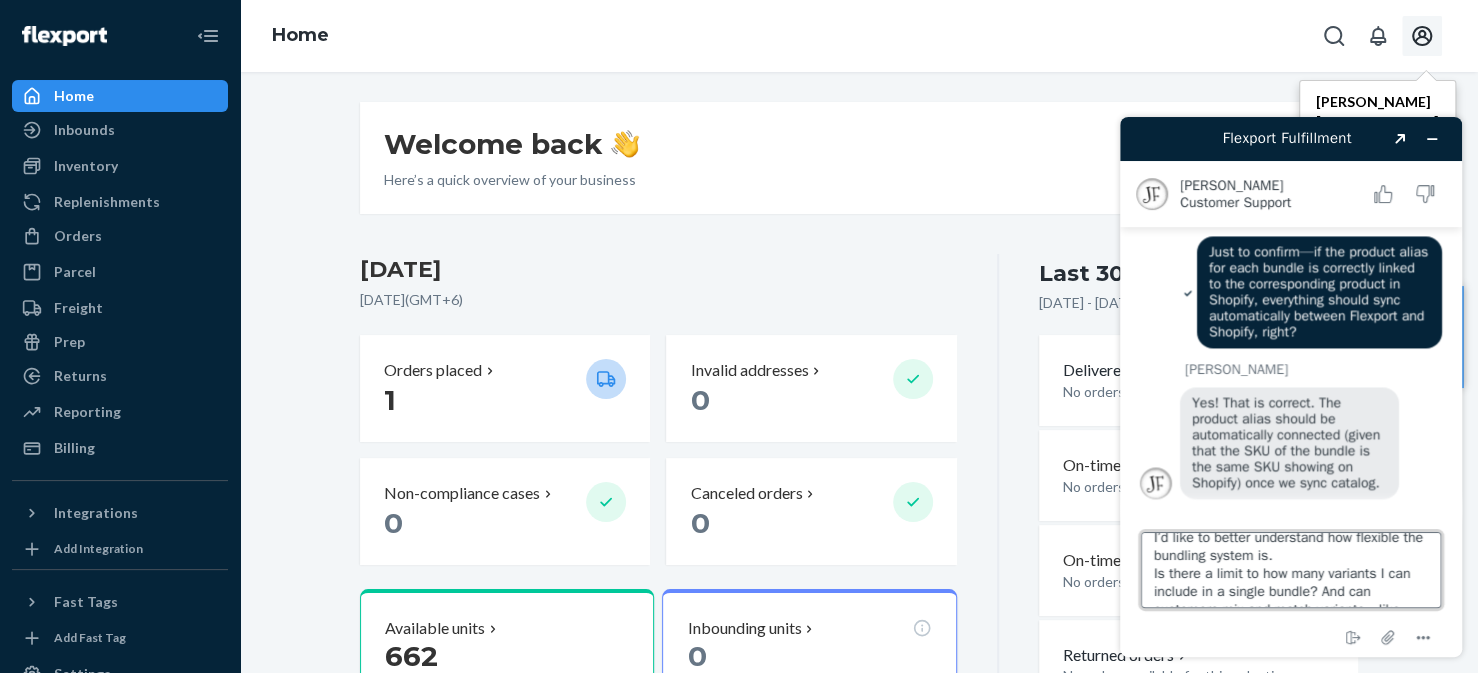 scroll, scrollTop: 13, scrollLeft: 0, axis: vertical 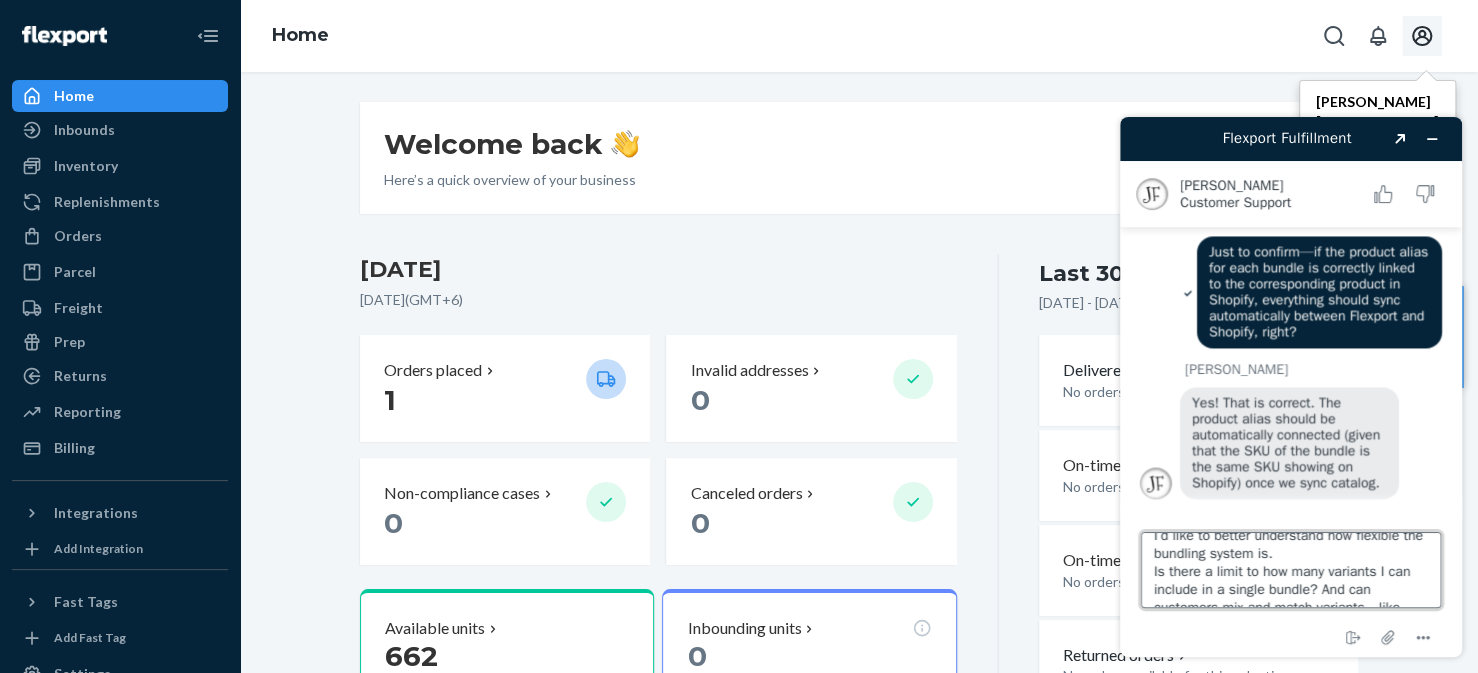 drag, startPoint x: 1354, startPoint y: 594, endPoint x: 1145, endPoint y: 574, distance: 209.95476 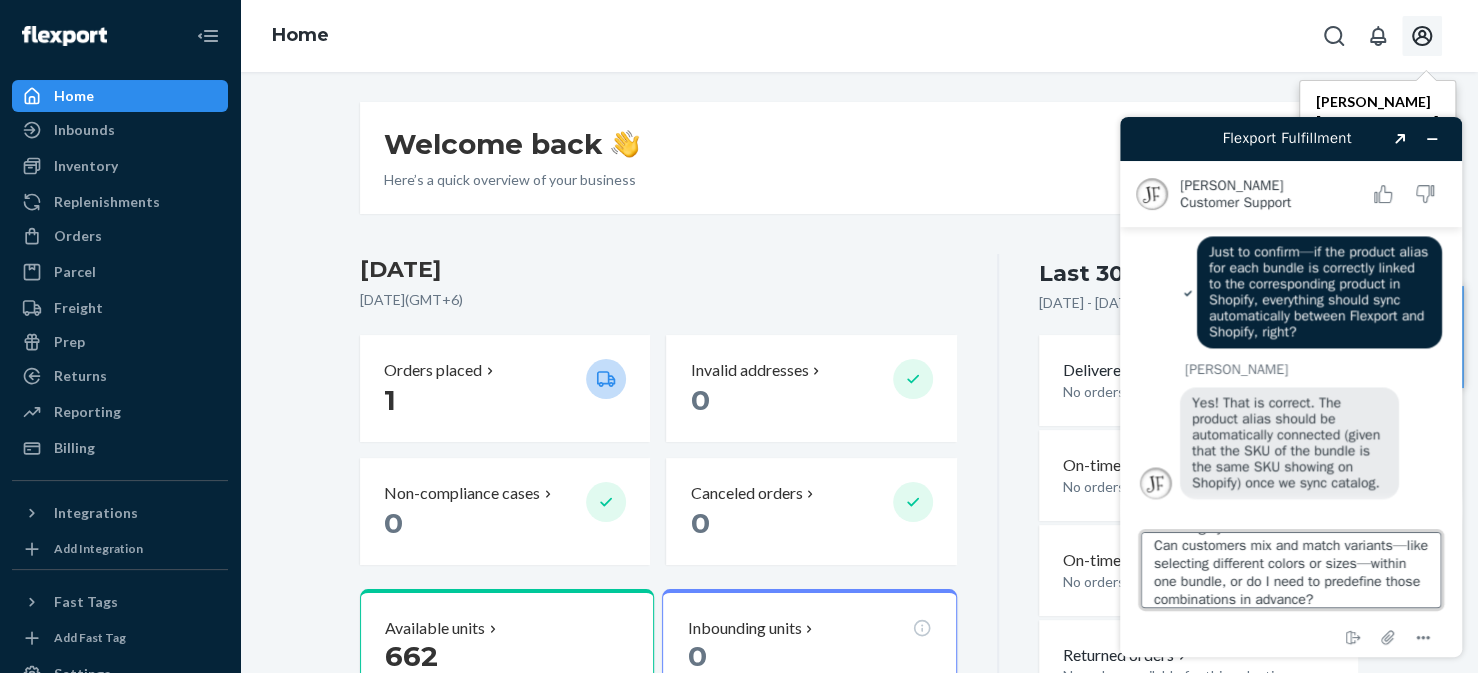 scroll, scrollTop: 45, scrollLeft: 0, axis: vertical 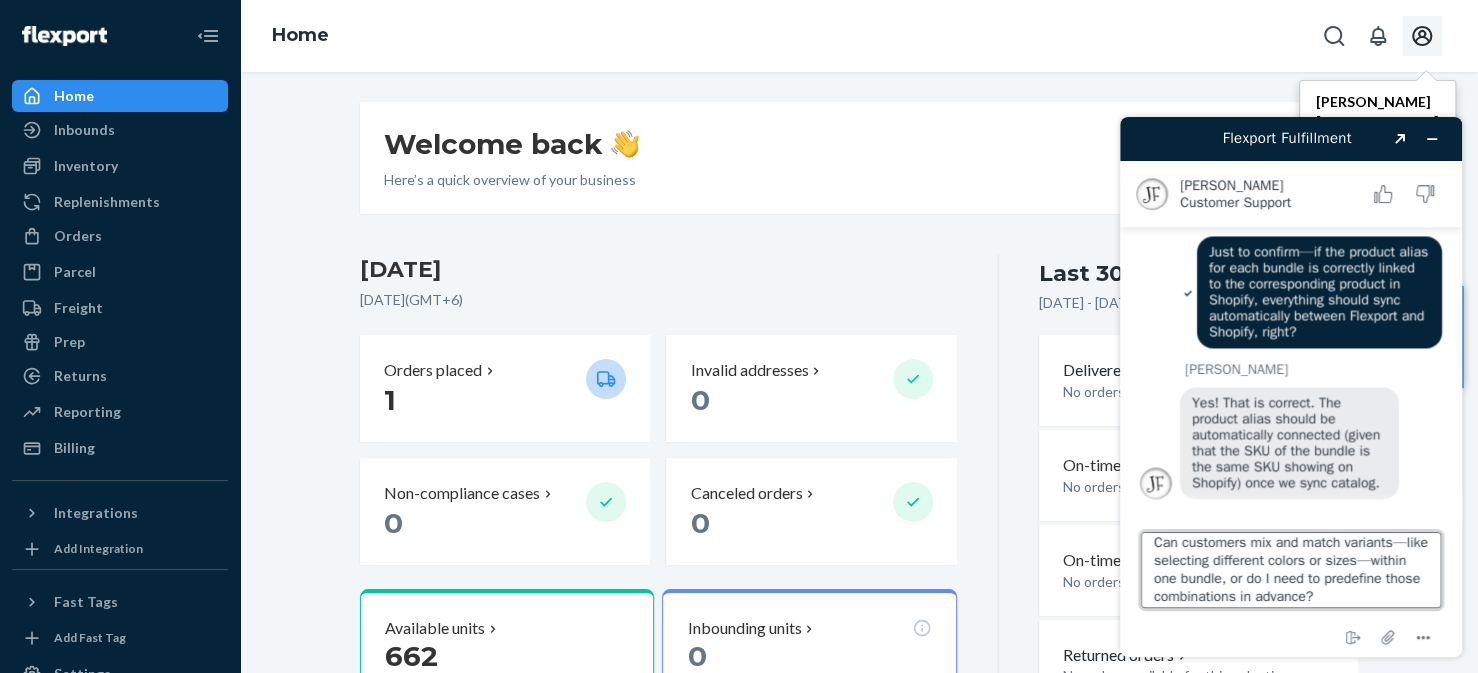 click on "I’d like to better understand how flexible the bundling system is.
Can customers mix and match variants—like selecting different colors or sizes—within one bundle, or do I need to predefine those combinations in advance?" at bounding box center [1291, 570] 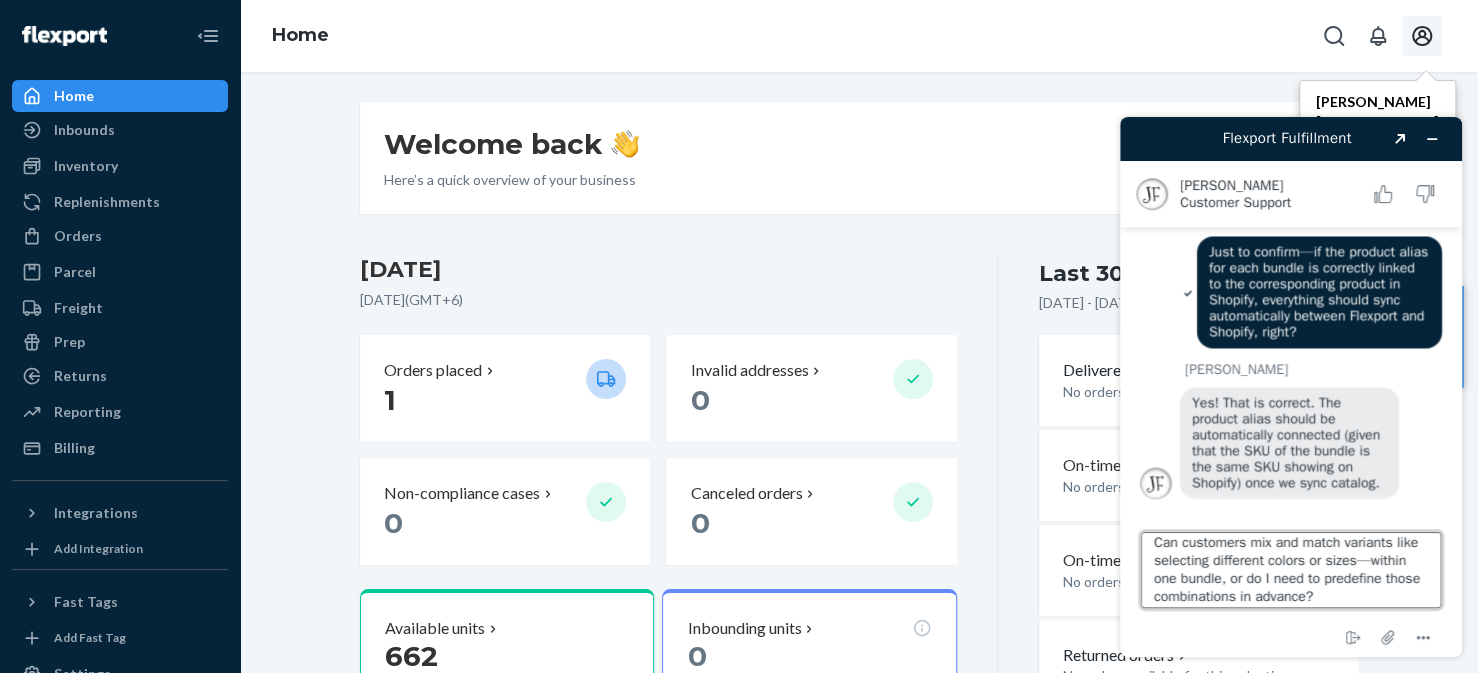 click on "I’d like to better understand how flexible the bundling system is.
Can customers mix and match variants like selecting different colors or sizes—within one bundle, or do I need to predefine those combinations in advance?" at bounding box center [1291, 570] 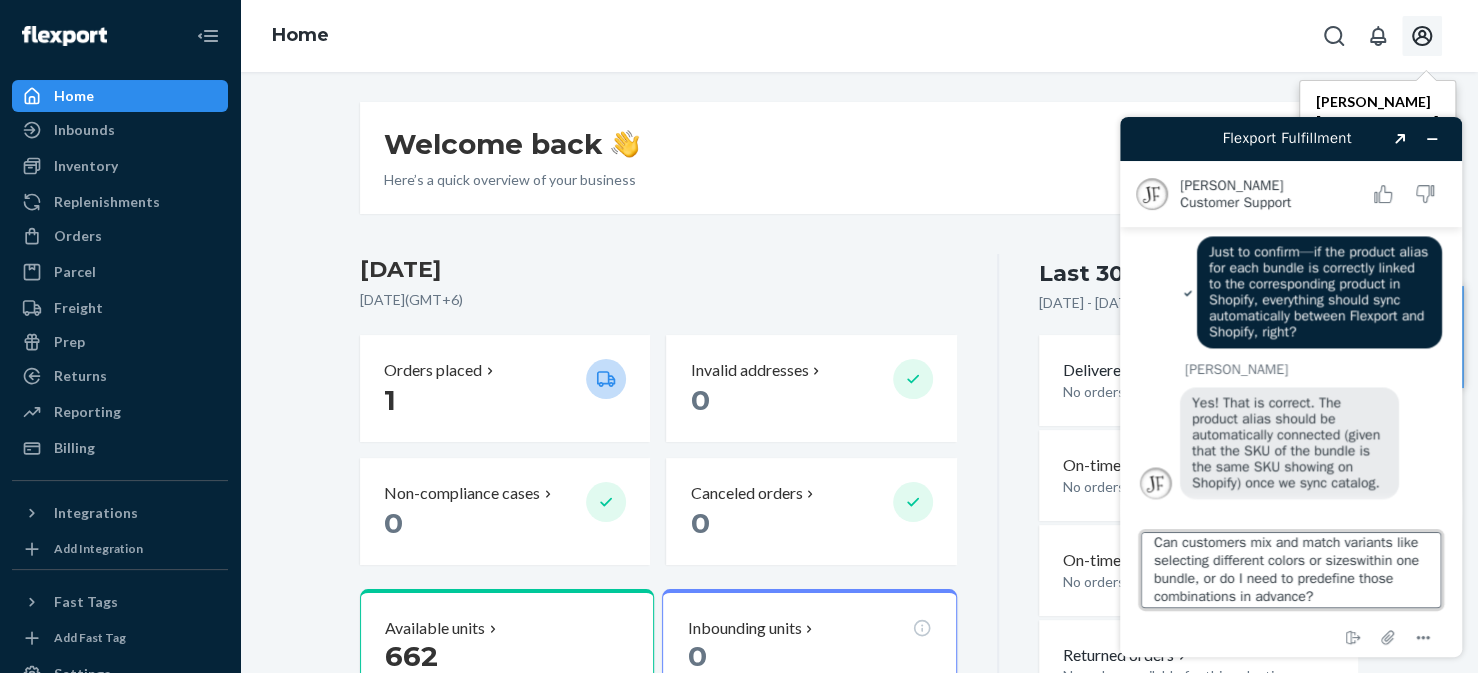 type on "I’d like to better understand how flexible the bundling system is.
Can customers mix and match variants like selecting different colors or sizes within one bundle, or do I need to predefine those combinations in advance?" 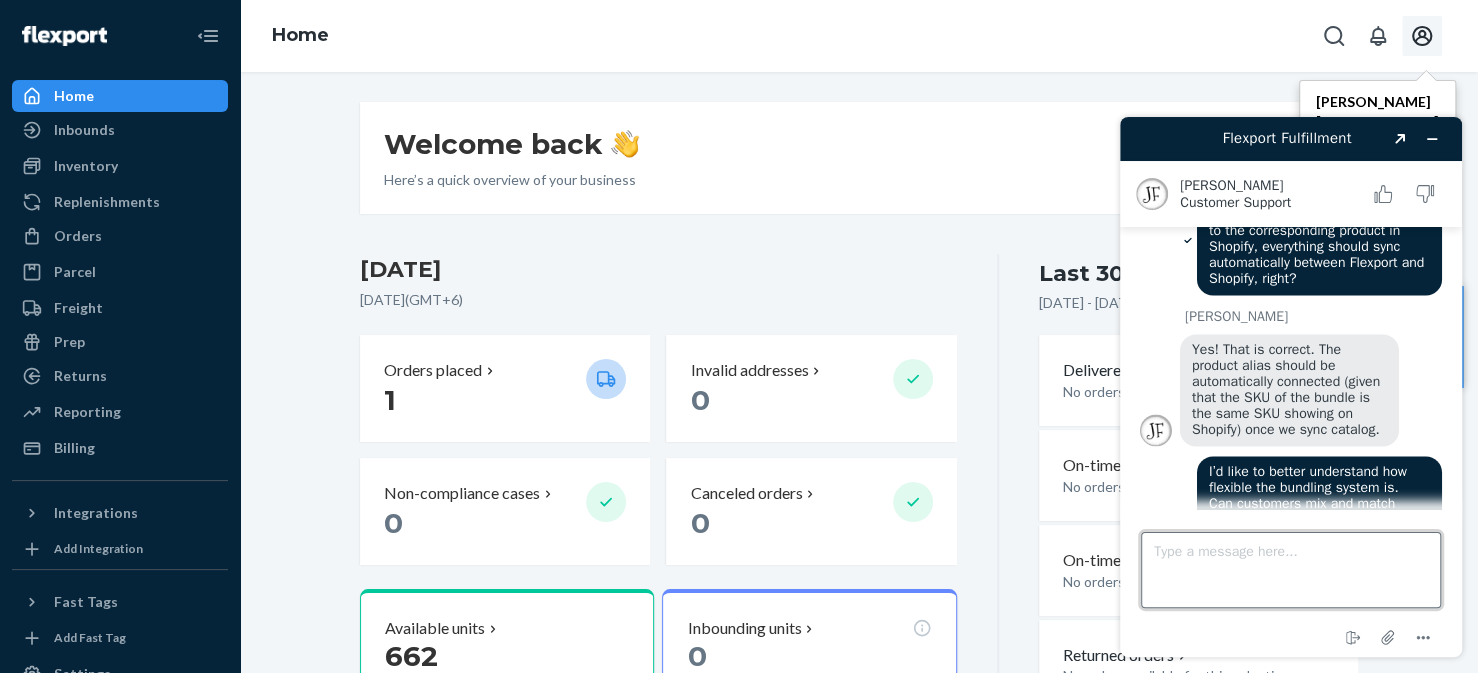 scroll, scrollTop: 0, scrollLeft: 0, axis: both 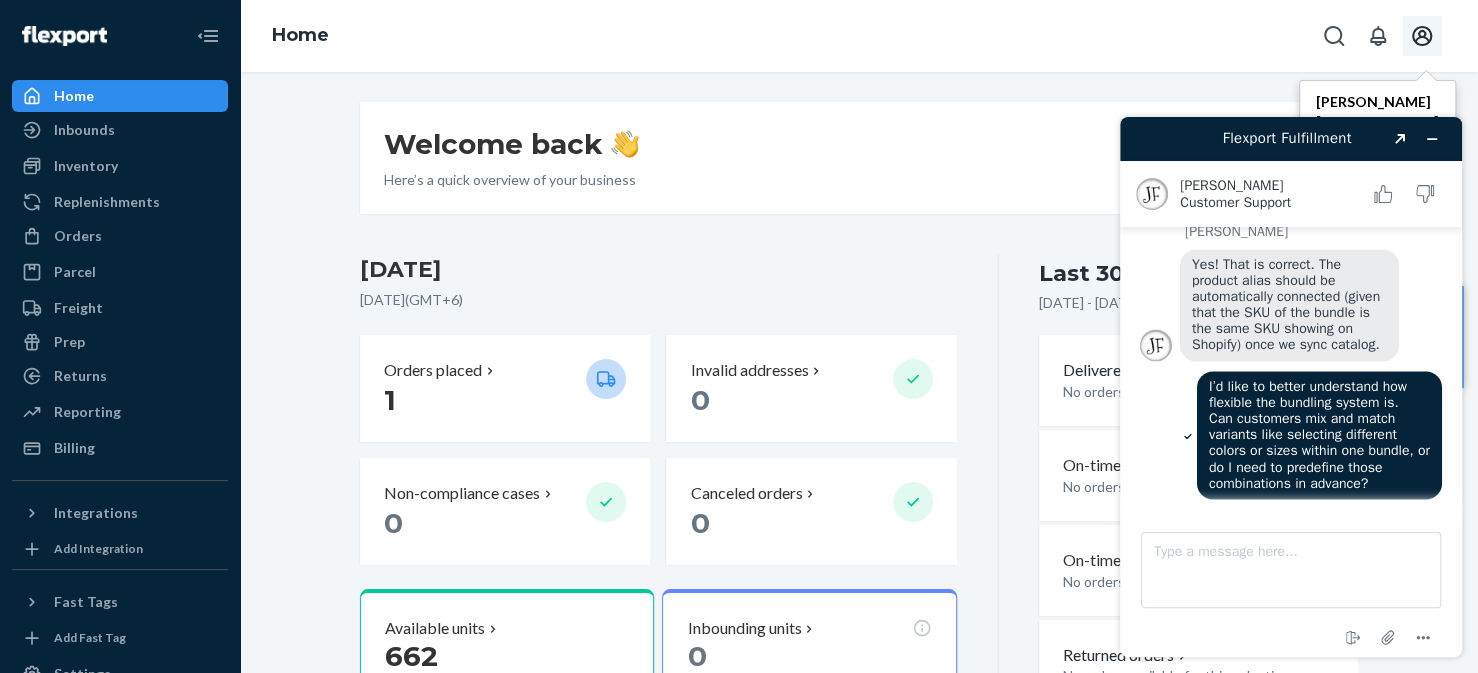 click on "Yes! That is correct. The product alias should be automatically connected (given that the SKU of the bundle is the same SKU showing on Shopify) once we sync catalog." at bounding box center [1311, 307] 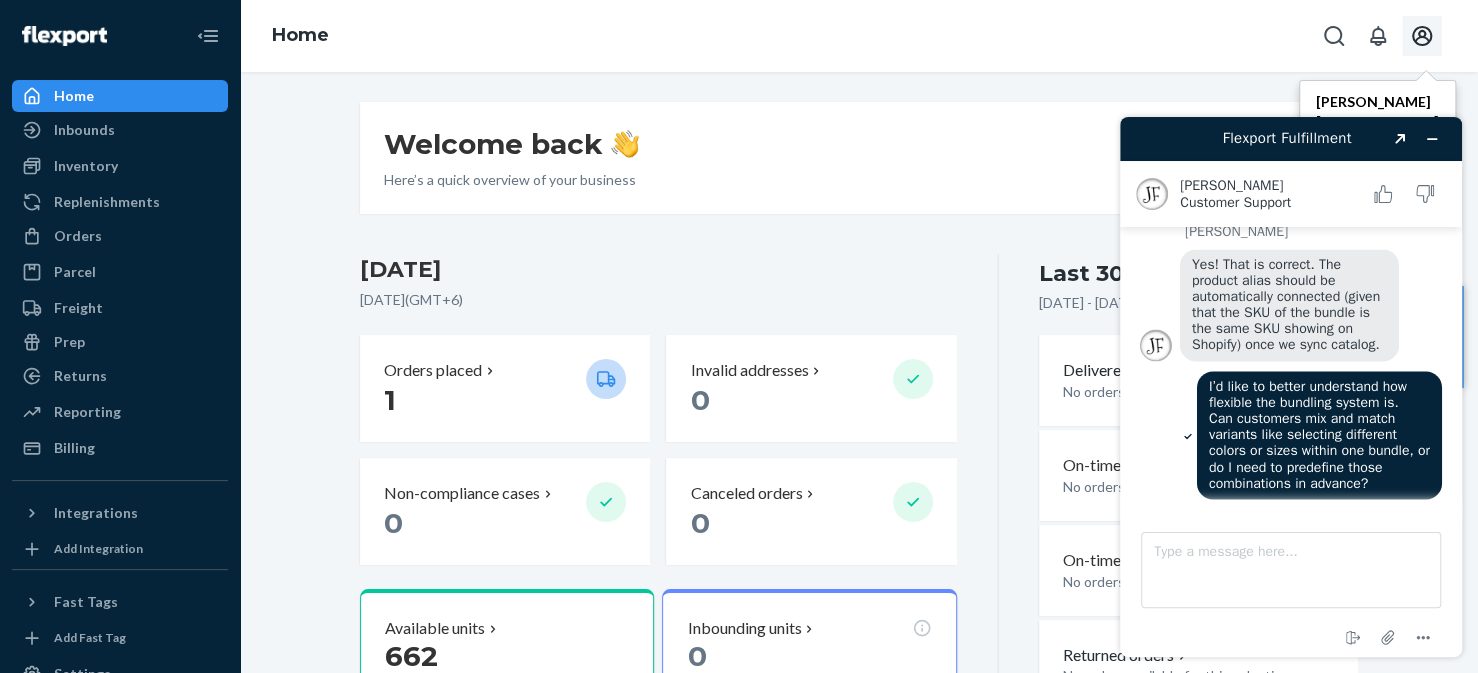scroll, scrollTop: 2213, scrollLeft: 0, axis: vertical 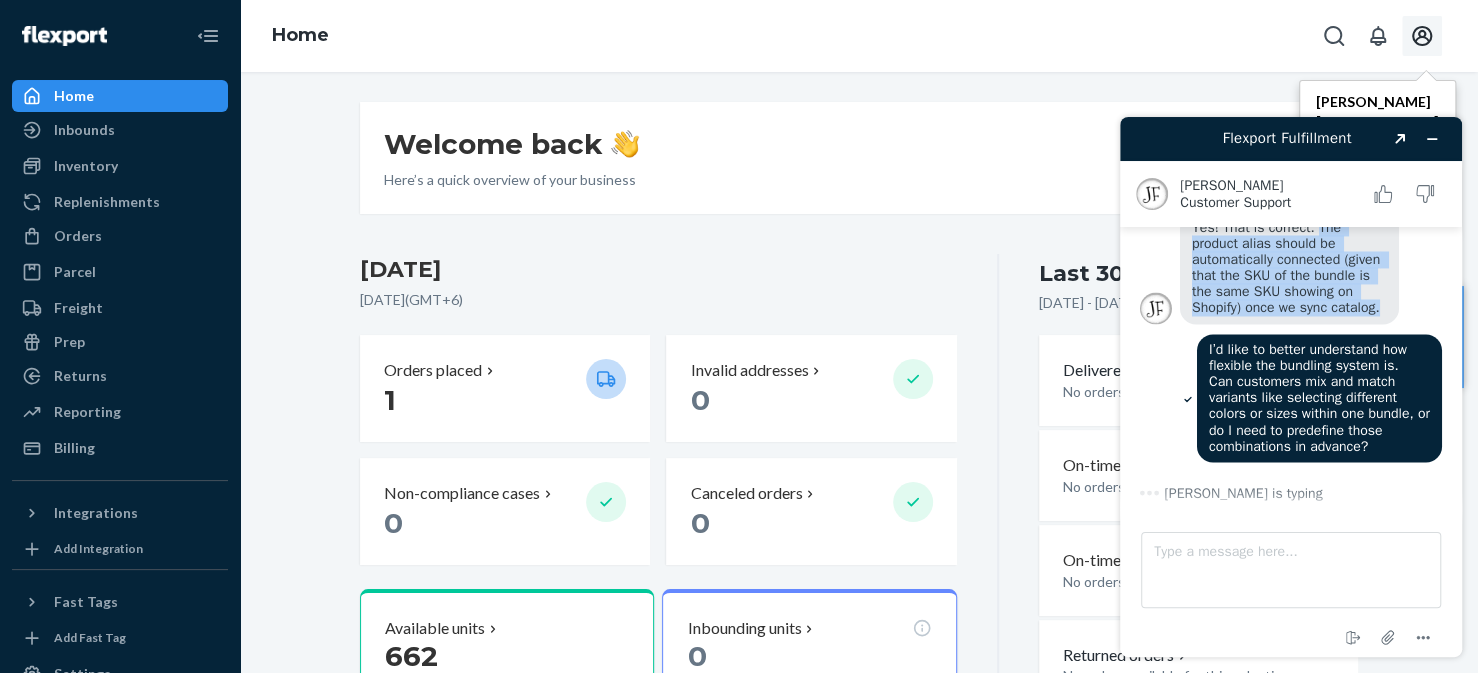 drag, startPoint x: 1379, startPoint y: 347, endPoint x: 1314, endPoint y: 271, distance: 100.005 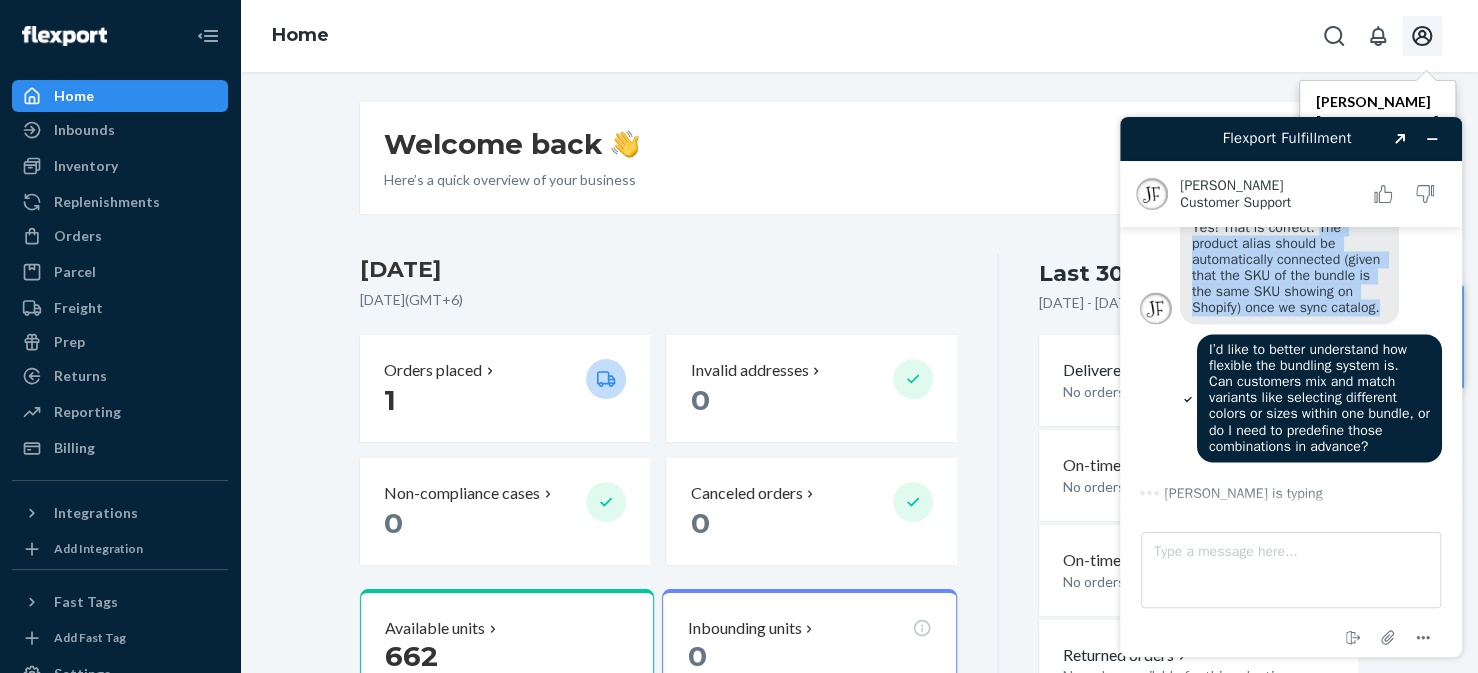 click on "Yes! That is correct. The product alias should be automatically connected (given that the SKU of the bundle is the same SKU showing on Shopify) once we sync catalog." at bounding box center [1288, 267] 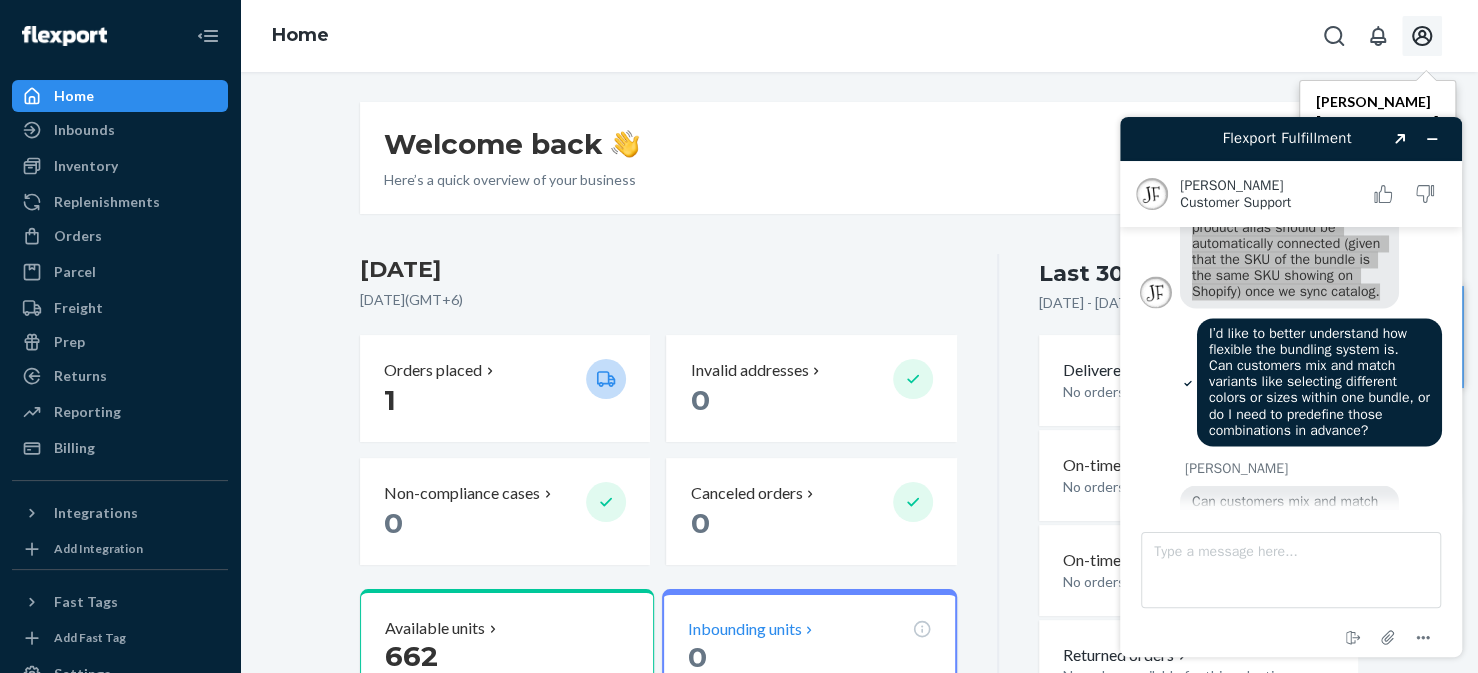 scroll, scrollTop: 2430, scrollLeft: 0, axis: vertical 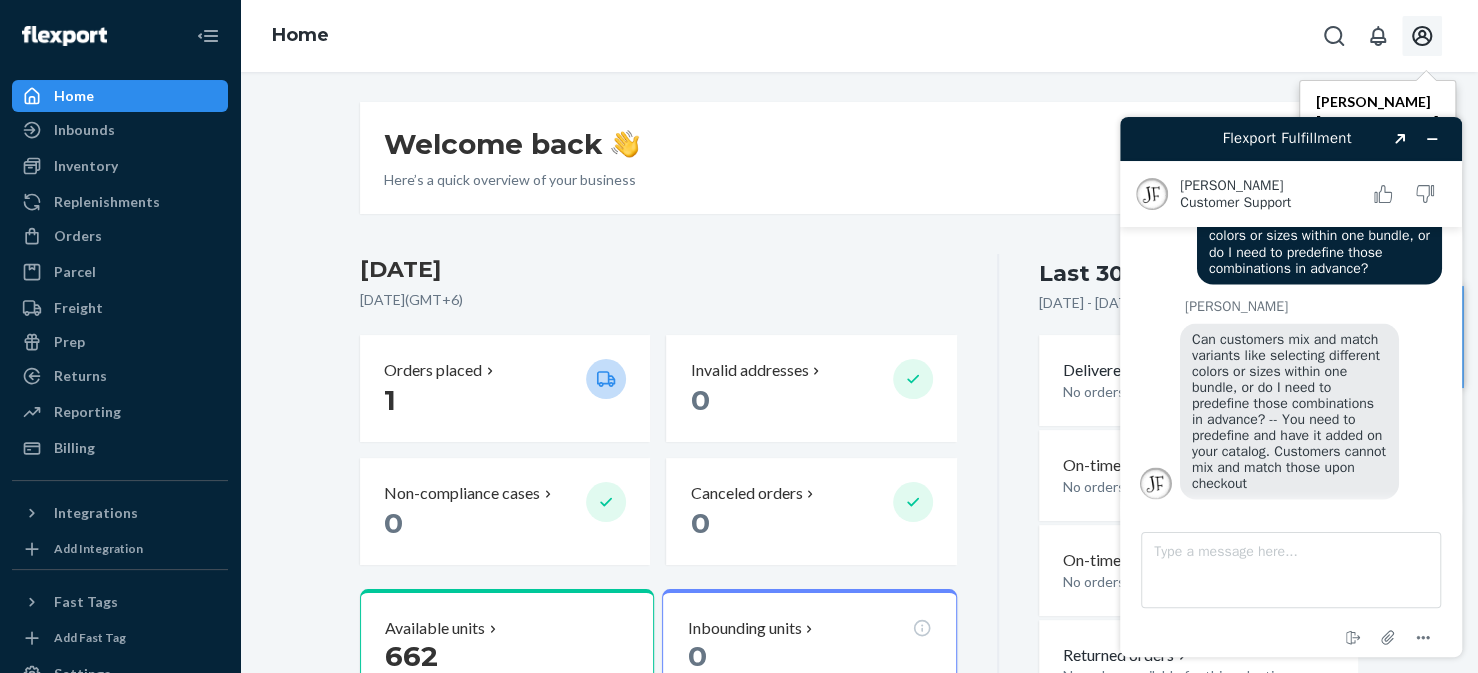 click on "[PERSON_NAME]" at bounding box center (1313, 306) 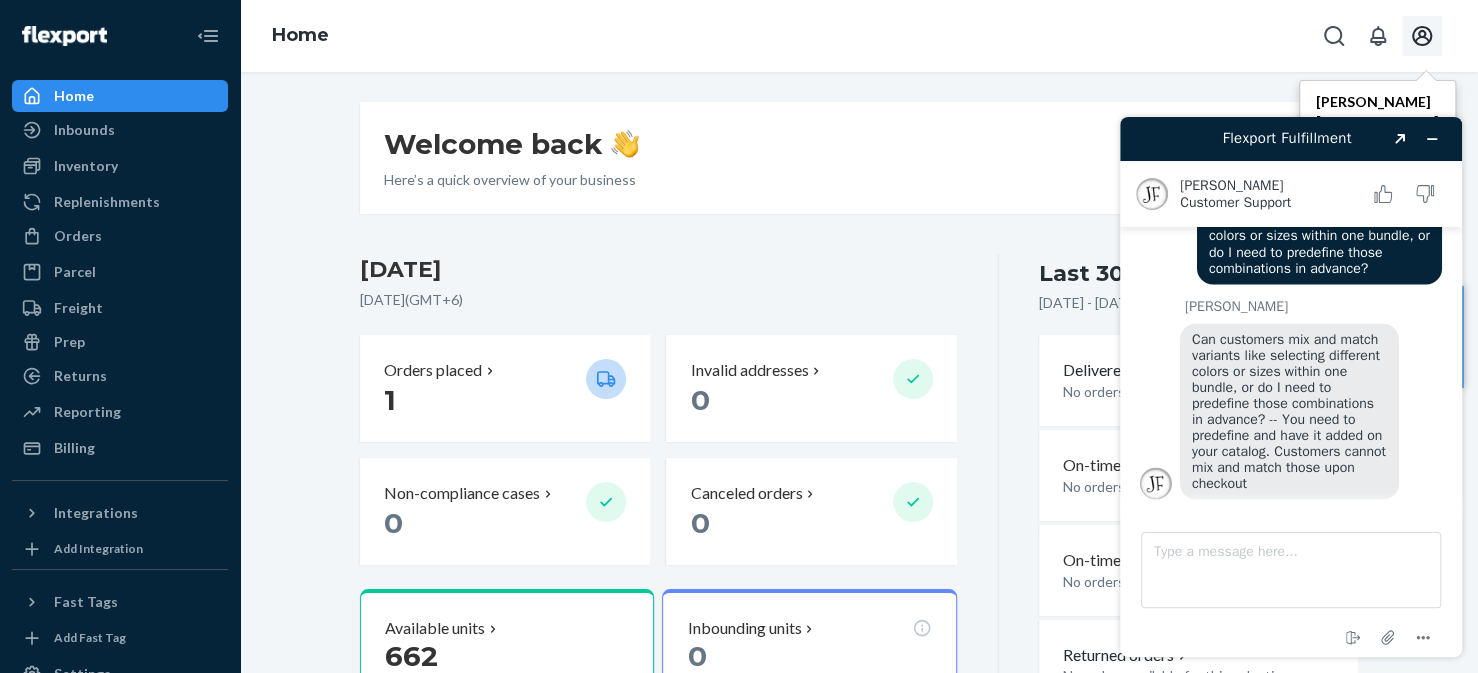 scroll, scrollTop: 2429, scrollLeft: 0, axis: vertical 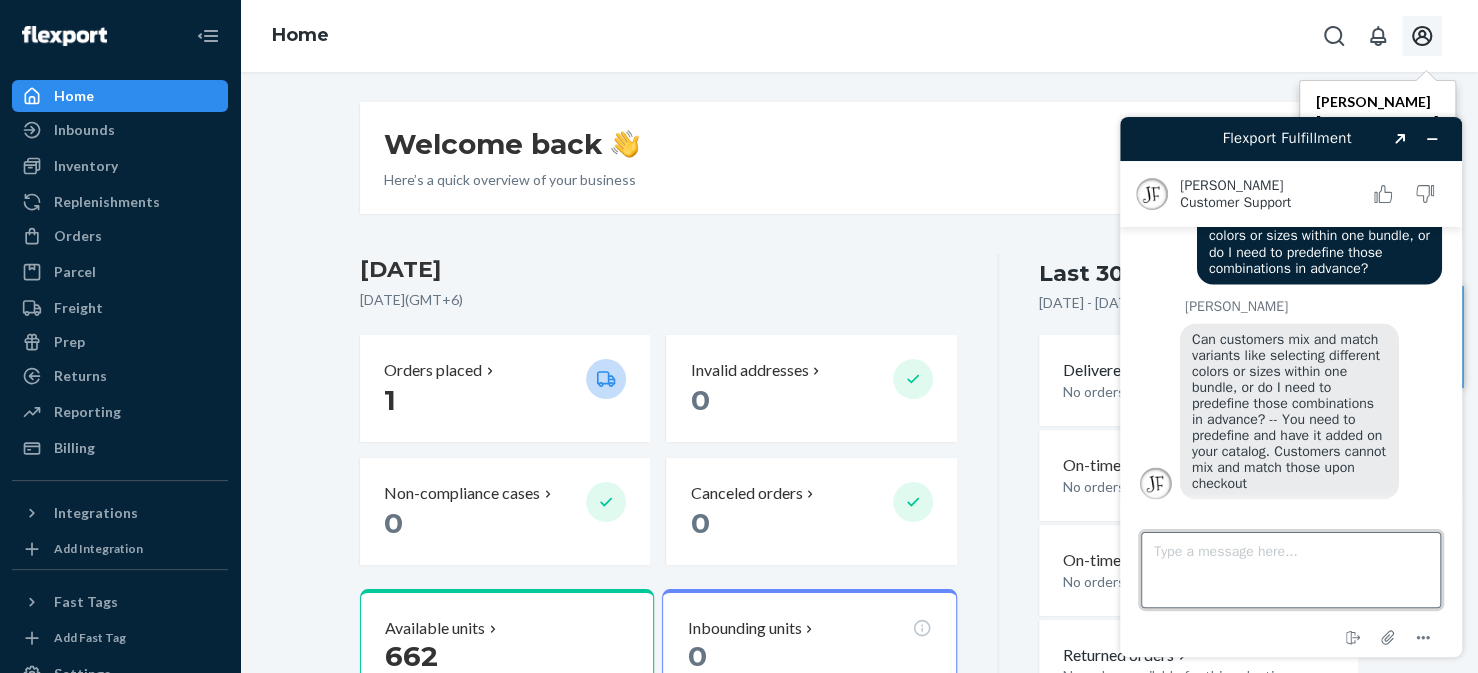click on "Type a message here..." at bounding box center [1291, 570] 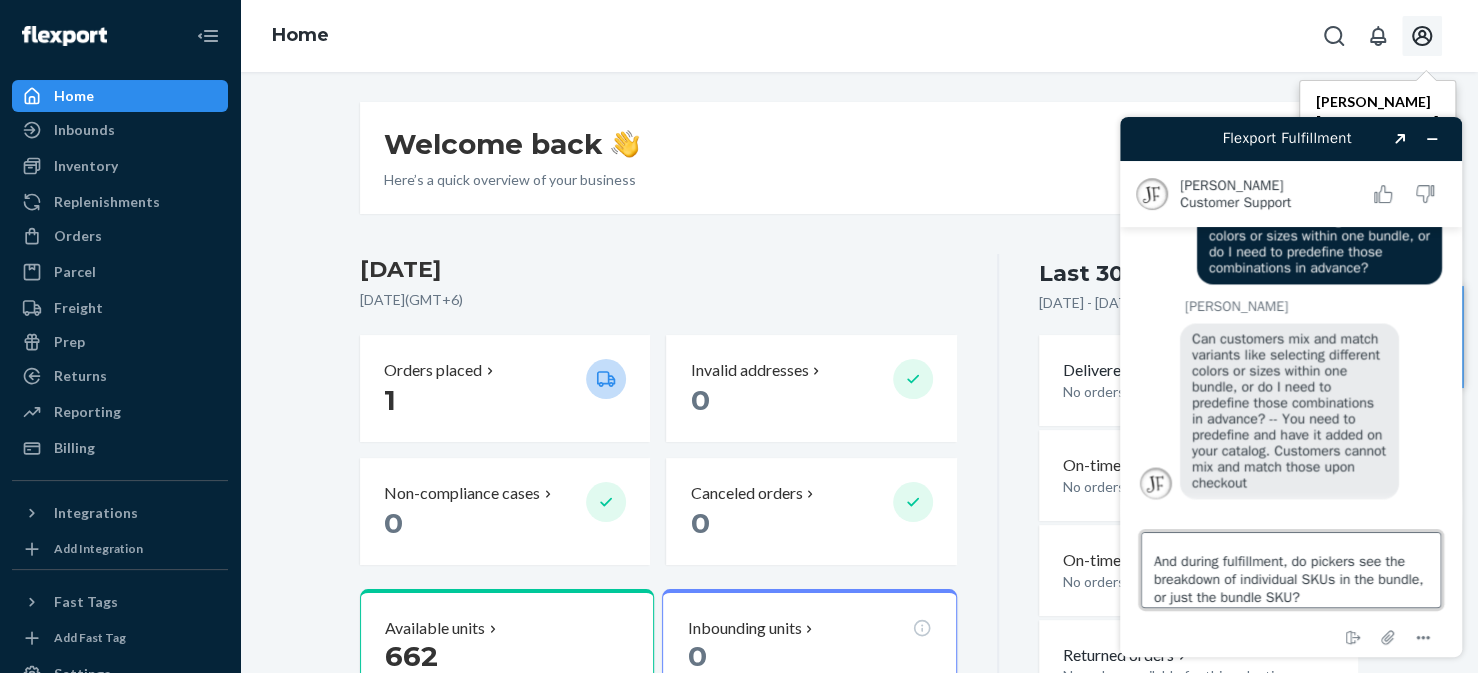 scroll, scrollTop: 0, scrollLeft: 0, axis: both 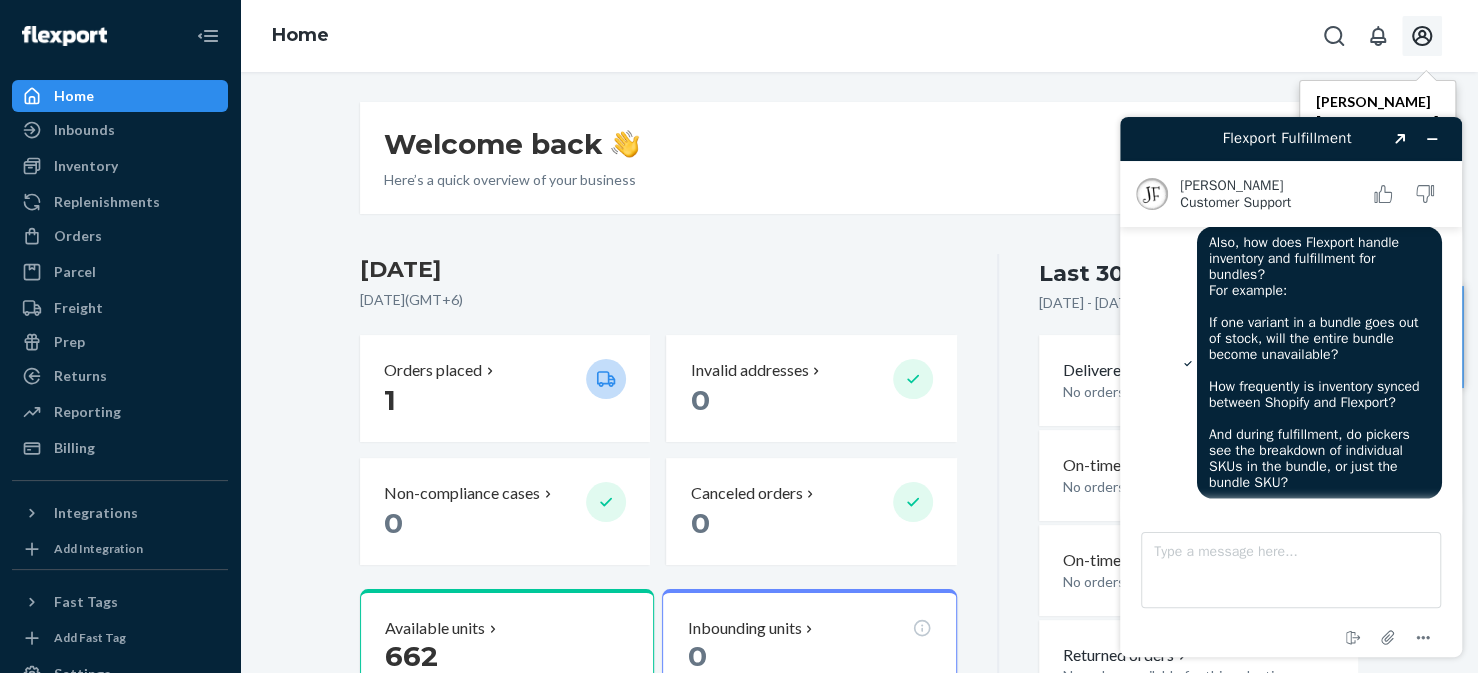 click on "Also, how does Flexport handle inventory and fulfillment for bundles?
For example:
If one variant in a bundle goes out of stock, will the entire bundle become unavailable?
How frequently is inventory synced between Shopify and Flexport?
And during fulfillment, do pickers see the breakdown of individual SKUs in the bundle, or just the bundle SKU?" at bounding box center [1319, 363] 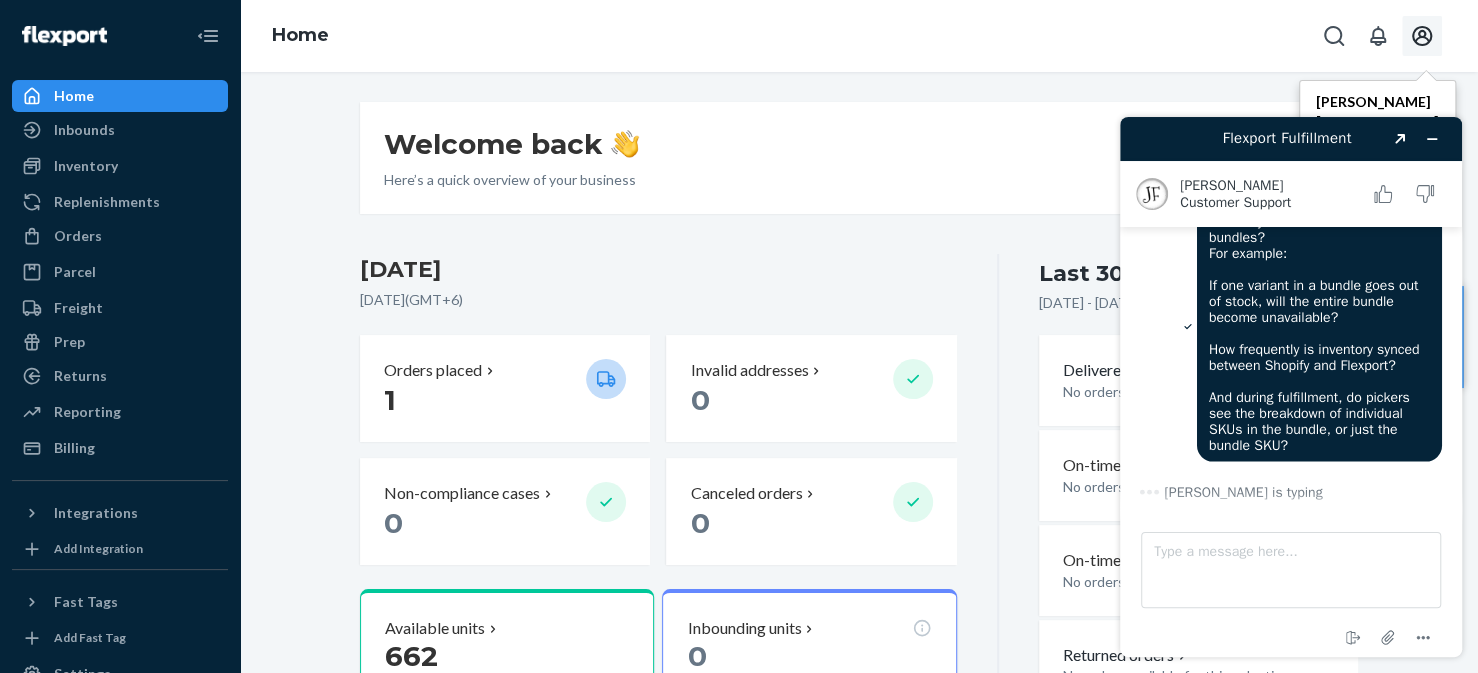click on "Also, how does Flexport handle inventory and fulfillment for bundles?
For example:
If one variant in a bundle goes out of stock, will the entire bundle become unavailable?
How frequently is inventory synced between Shopify and Flexport?
And during fulfillment, do pickers see the breakdown of individual SKUs in the bundle, or just the bundle SKU?" at bounding box center [1319, 326] 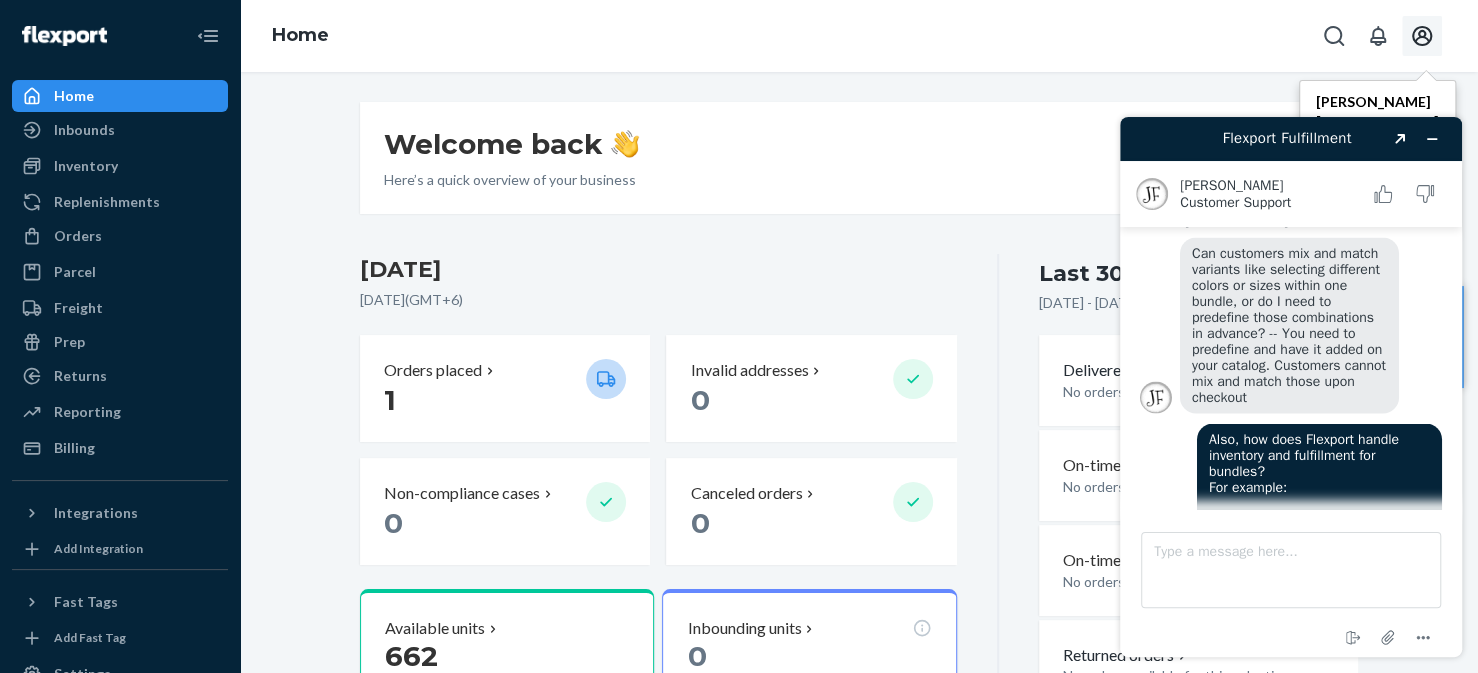 scroll, scrollTop: 2463, scrollLeft: 0, axis: vertical 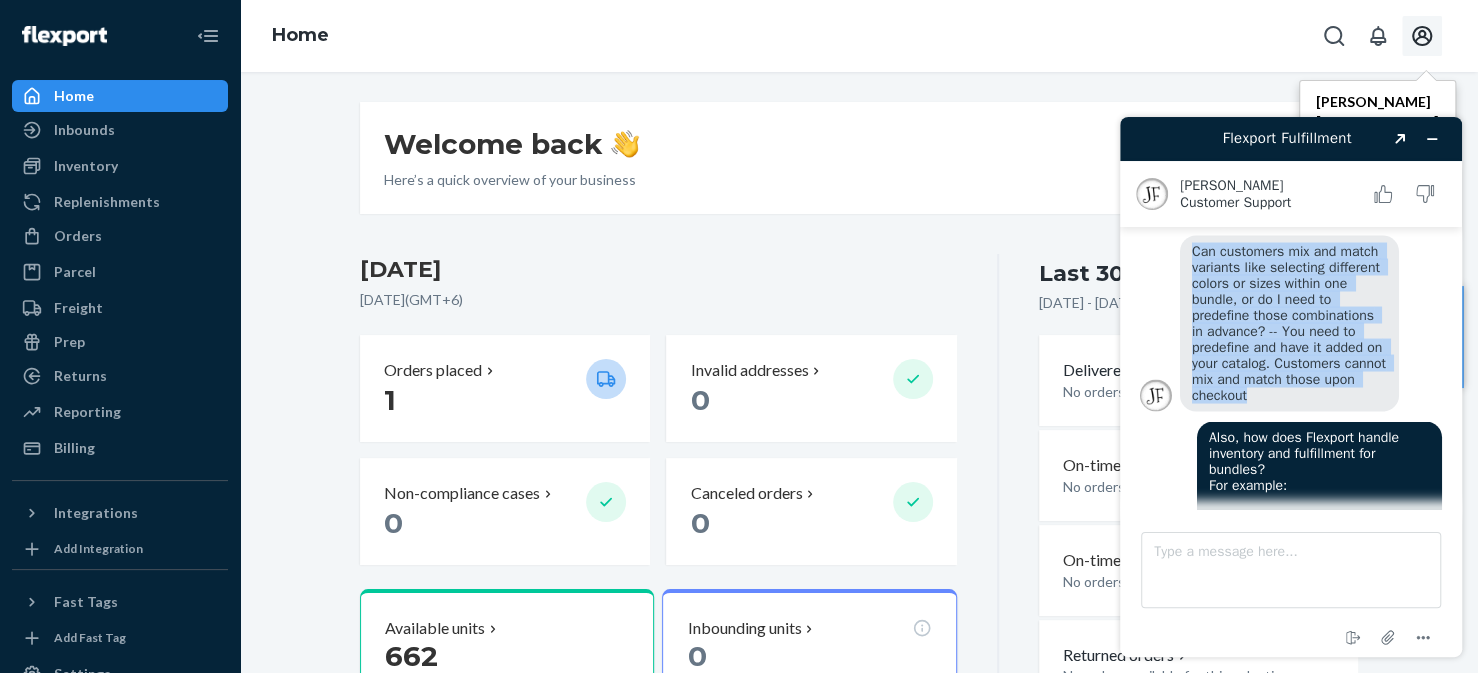 drag, startPoint x: 1294, startPoint y: 457, endPoint x: 1187, endPoint y: 307, distance: 184.25255 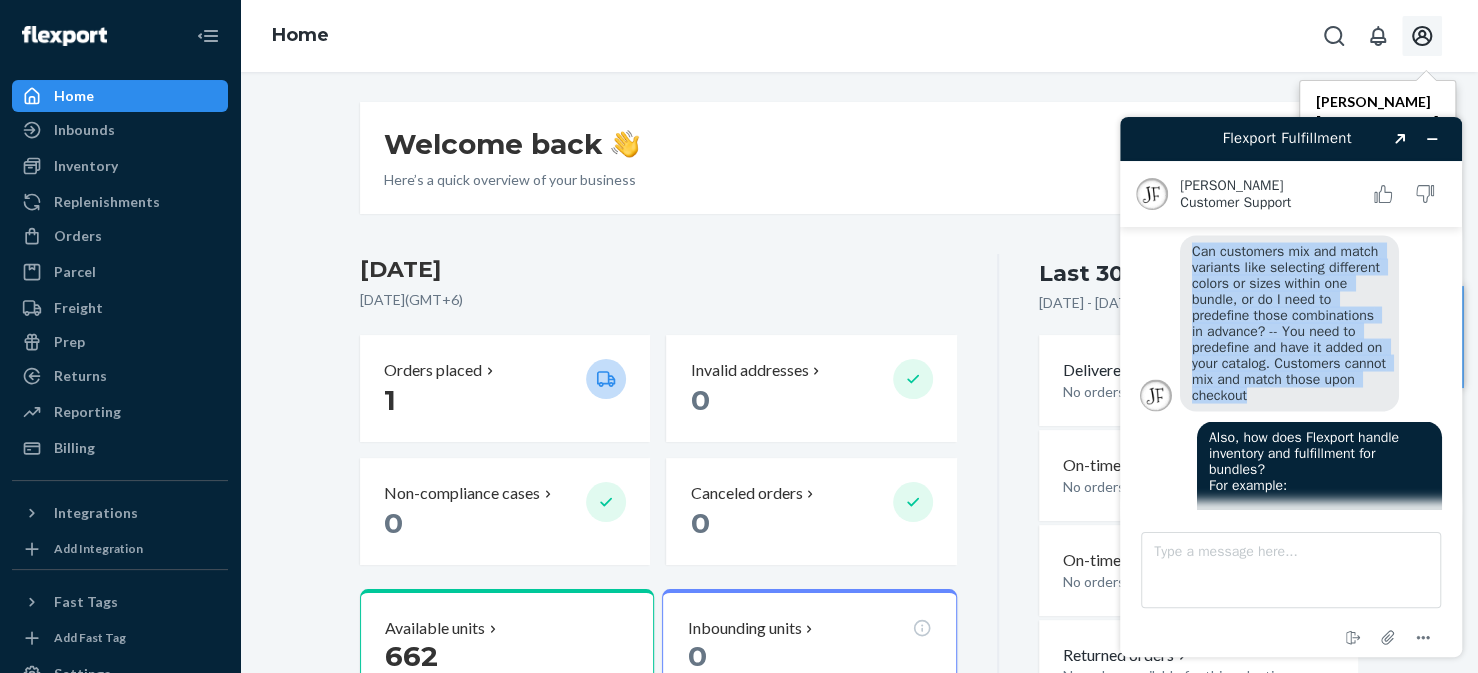 click on "Can customers mix and match variants like selecting different colors or sizes within one bundle, or do I need to predefine those combinations in advance? -- You need to predefine and have it added on your catalog. Customers cannot mix and match those upon checkout" at bounding box center (1289, 323) 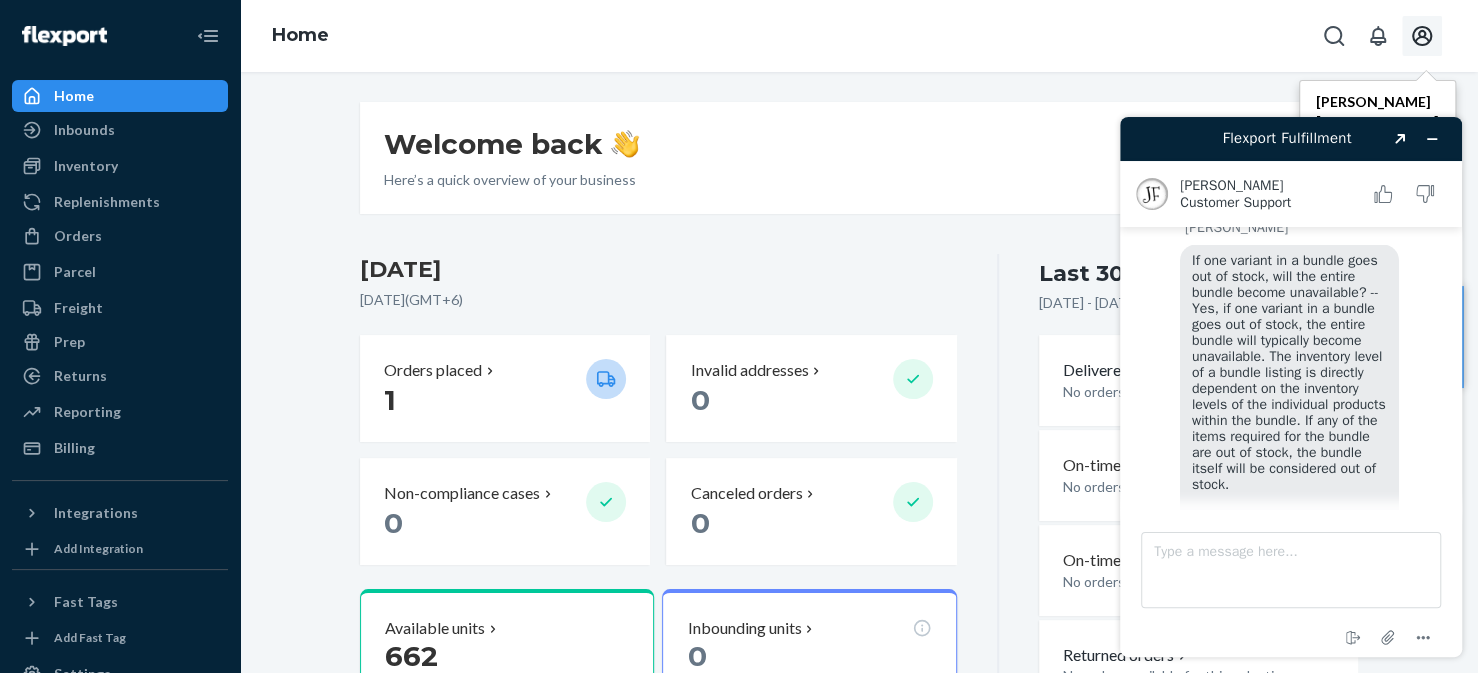 scroll, scrollTop: 2953, scrollLeft: 0, axis: vertical 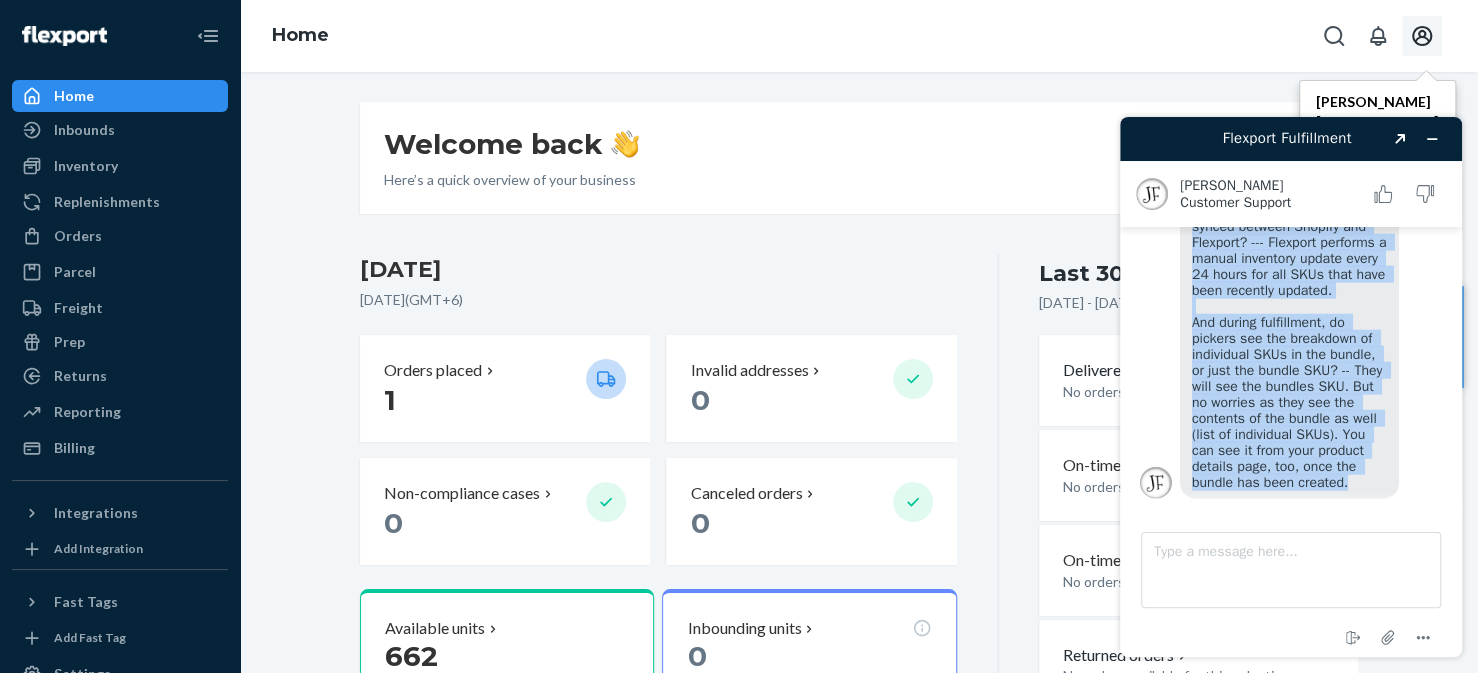 drag, startPoint x: 1191, startPoint y: 315, endPoint x: 1358, endPoint y: 481, distance: 235.46762 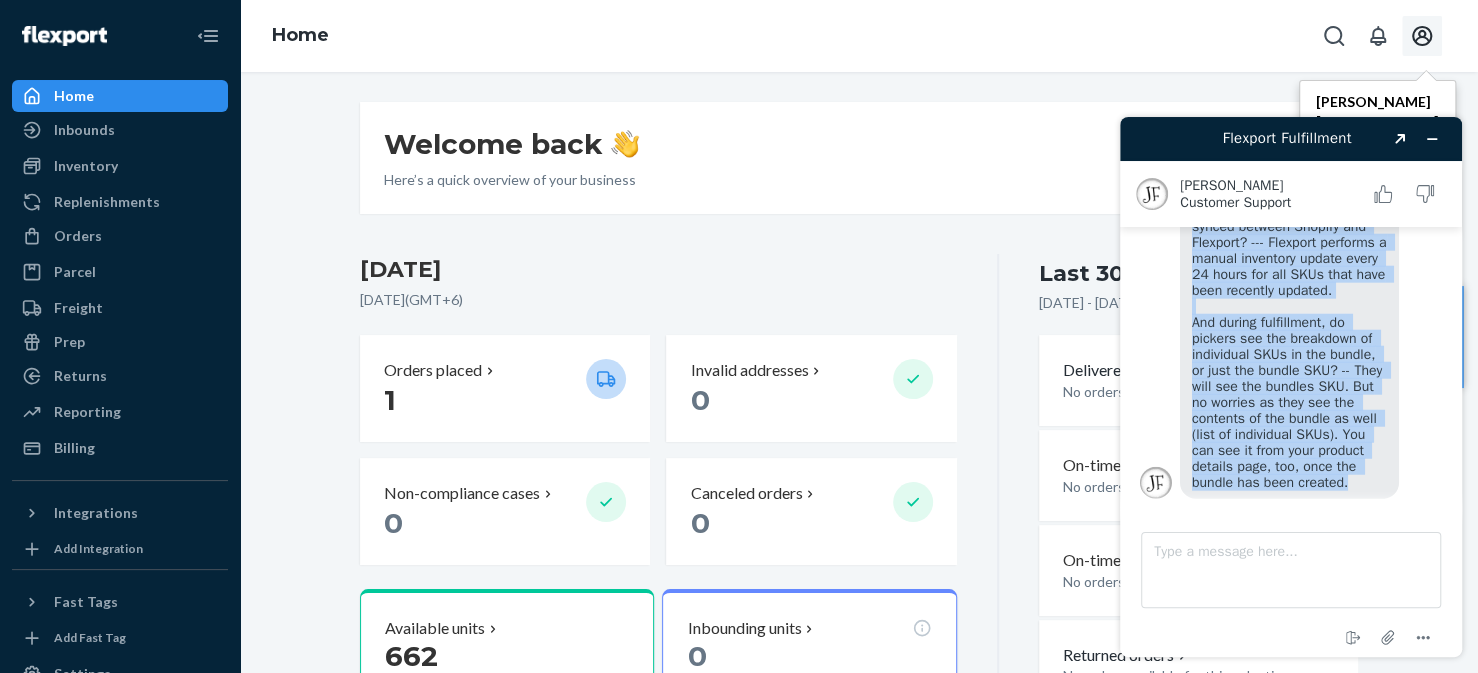 click on "If one variant in a bundle goes out of stock, will the entire bundle become unavailable? -- Yes, if one variant in a bundle goes out of stock, the entire bundle will typically become unavailable. The inventory level of a bundle listing is directly dependent on the inventory levels of the individual products within the bundle. If any of the items required for the bundle are out of stock, the bundle itself will be considered out of stock.
How frequently is inventory synced between Shopify and Flexport? --- Flexport performs a manual inventory update every 24 hours for all SKUs that have been recently updated.
And during fulfillment, do pickers see the breakdown of individual SKUs in the bundle, or just the bundle SKU? -- They will see the bundles SKU. But no worries as they see the contents of the bundle as well (list of individual SKUs). You can see it from your product details page, too, once the bundle has been created." at bounding box center [1289, 219] 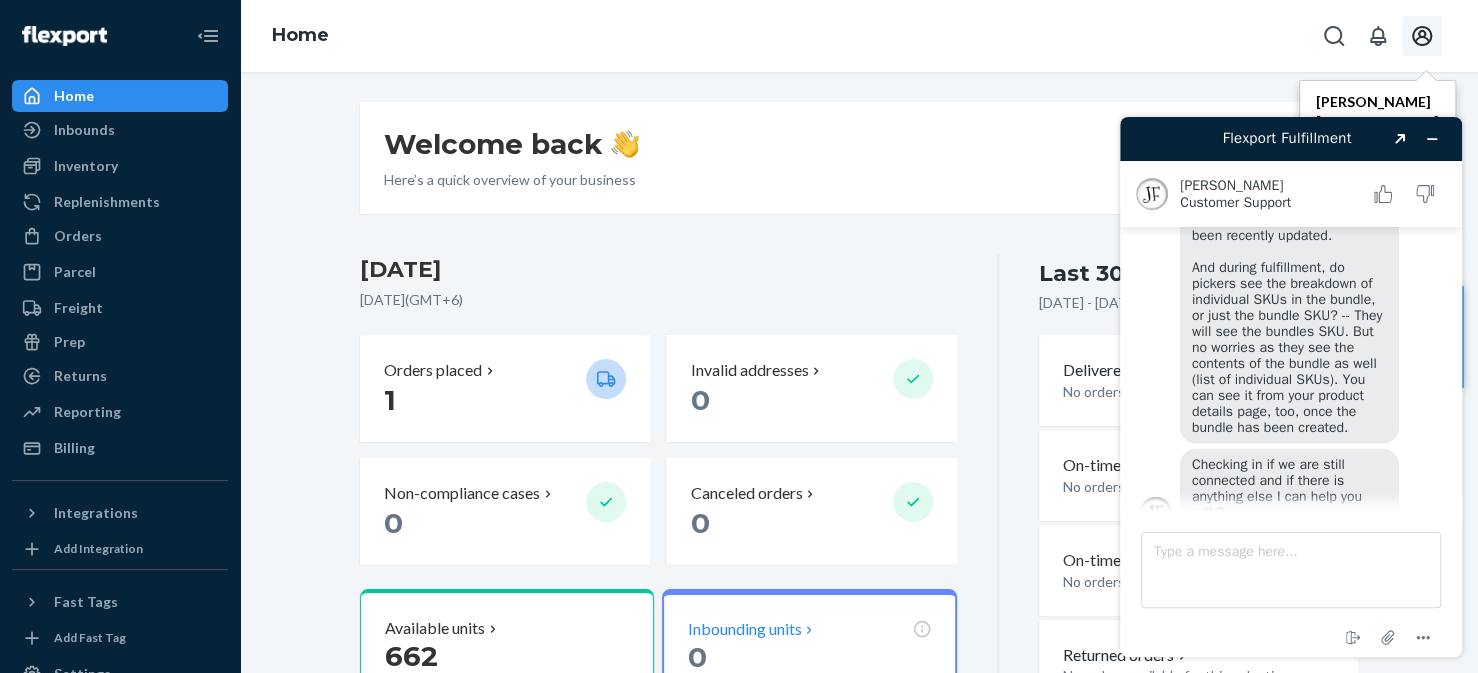 scroll, scrollTop: 3396, scrollLeft: 0, axis: vertical 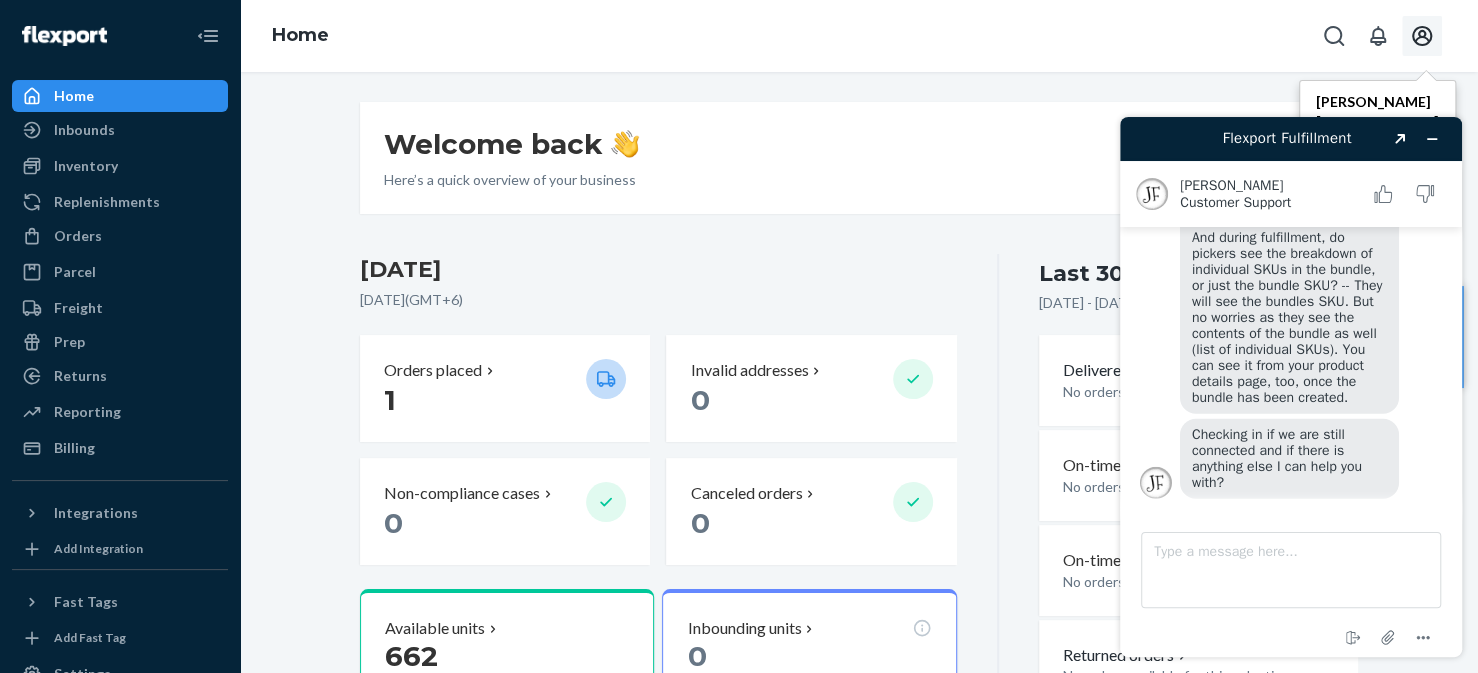 click on "If one variant in a bundle goes out of stock, will the entire bundle become unavailable? -- Yes, if one variant in a bundle goes out of stock, the entire bundle will typically become unavailable. The inventory level of a bundle listing is directly dependent on the inventory levels of the individual products within the bundle. If any of the items required for the bundle are out of stock, the bundle itself will be considered out of stock.
How frequently is inventory synced between Shopify and Flexport? --- Flexport performs a manual inventory update every 24 hours for all SKUs that have been recently updated.
And during fulfillment, do pickers see the breakdown of individual SKUs in the bundle, or just the bundle SKU? -- They will see the bundles SKU. But no worries as they see the contents of the bundle as well (list of individual SKUs). You can see it from your product details page, too, once the bundle has been created." at bounding box center (1289, 134) 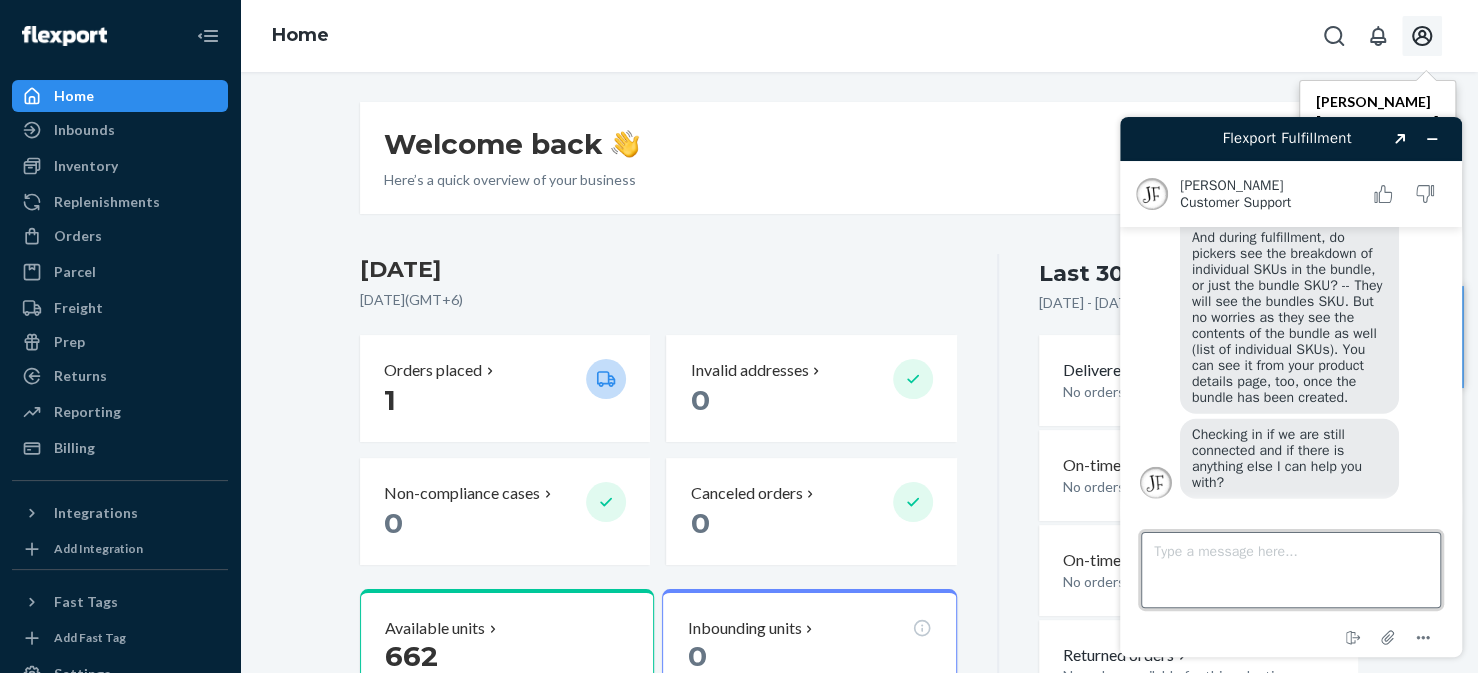 click on "Type a message here..." at bounding box center [1291, 570] 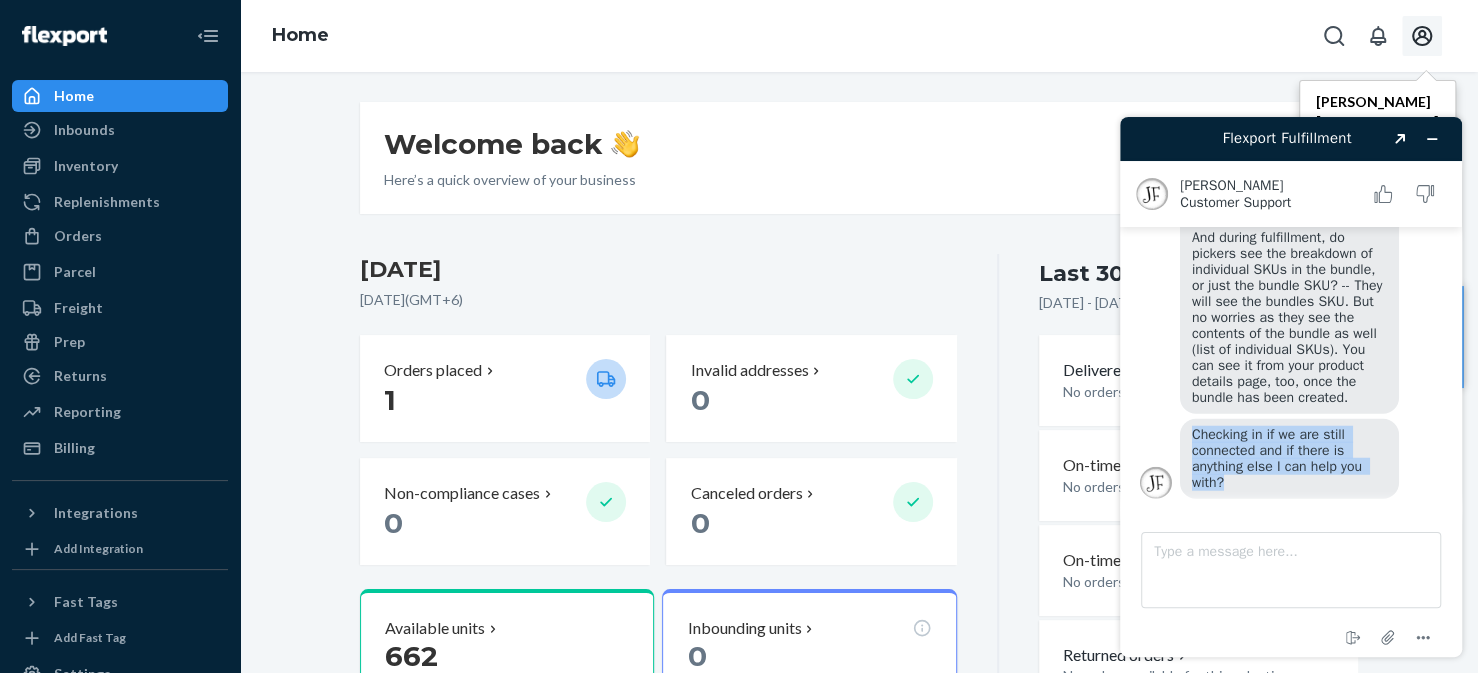 drag, startPoint x: 1235, startPoint y: 481, endPoint x: 1190, endPoint y: 431, distance: 67.26812 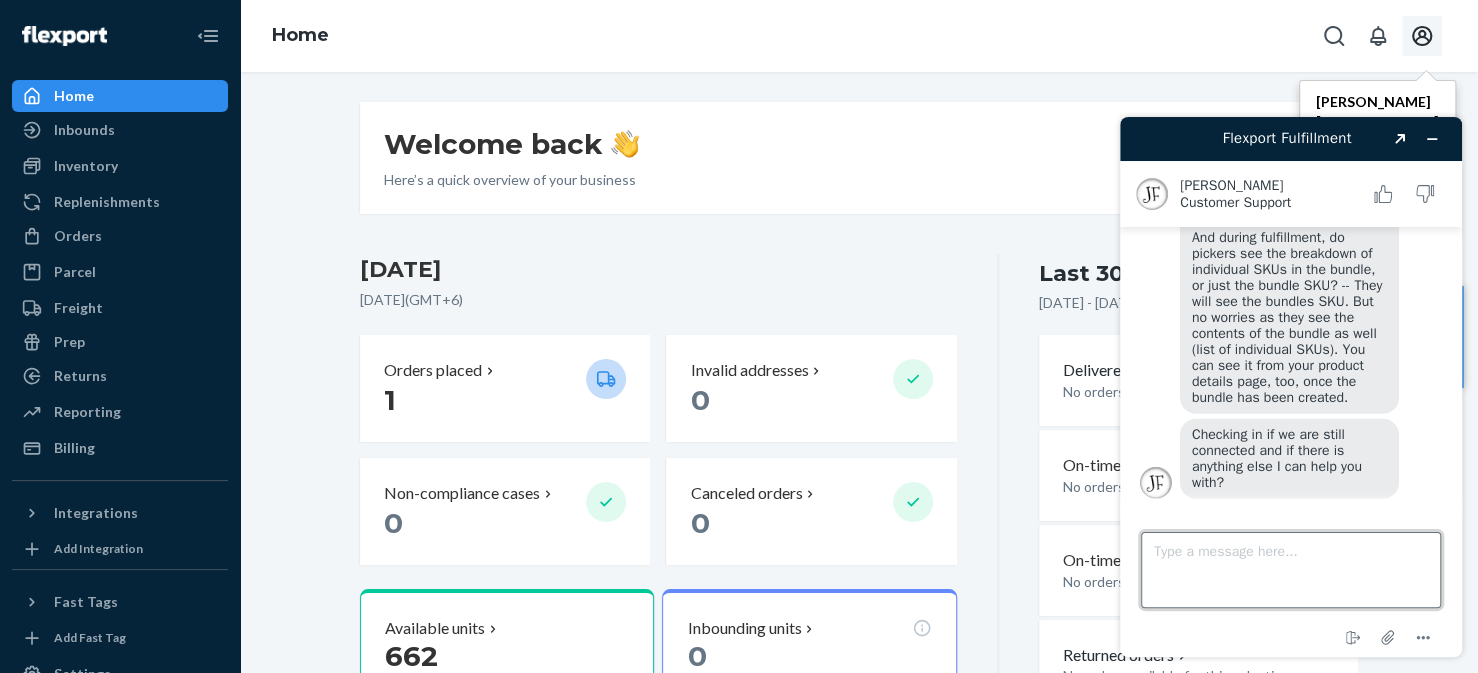 click on "Type a message here..." at bounding box center (1291, 570) 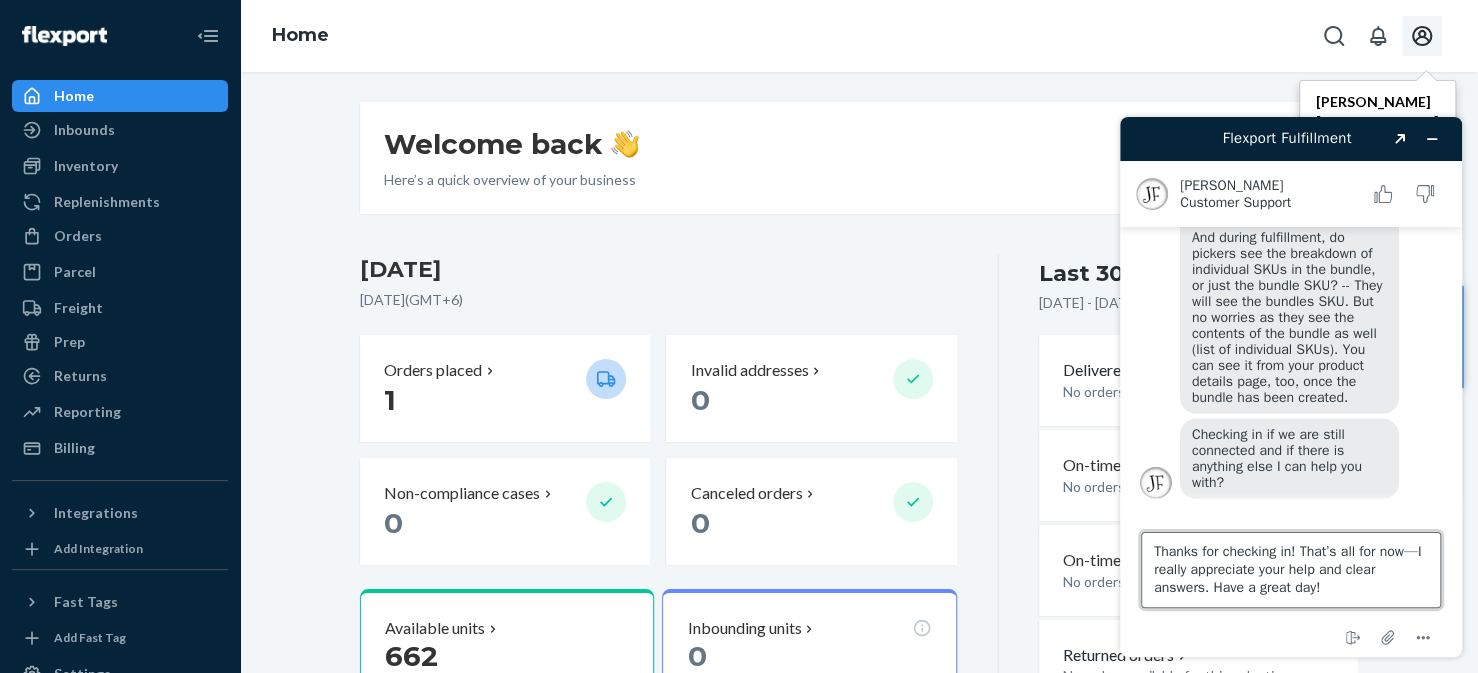 click on "Thanks for checking in! That’s all for now—I really appreciate your help and clear answers. Have a great day!" at bounding box center [1291, 570] 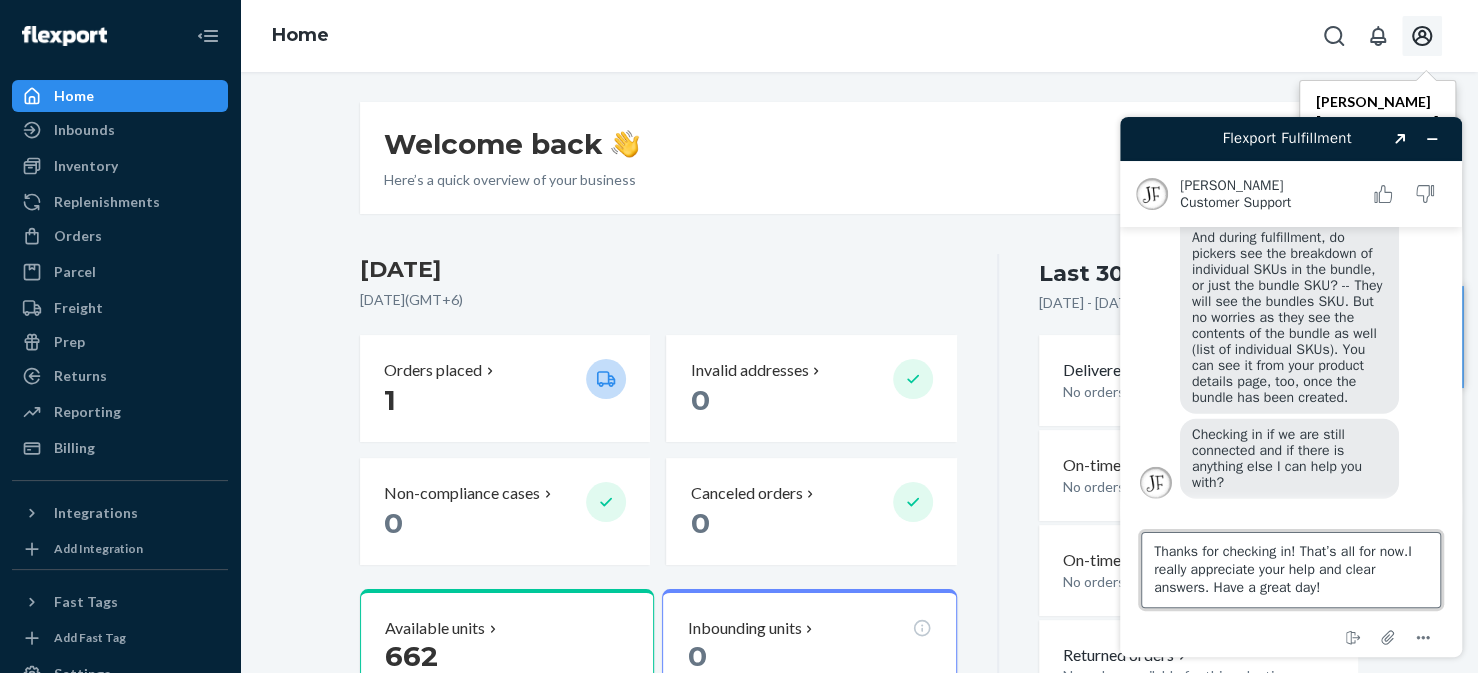 type on "Thanks for checking in! That’s all for now. I really appreciate your help and clear answers. Have a great day!" 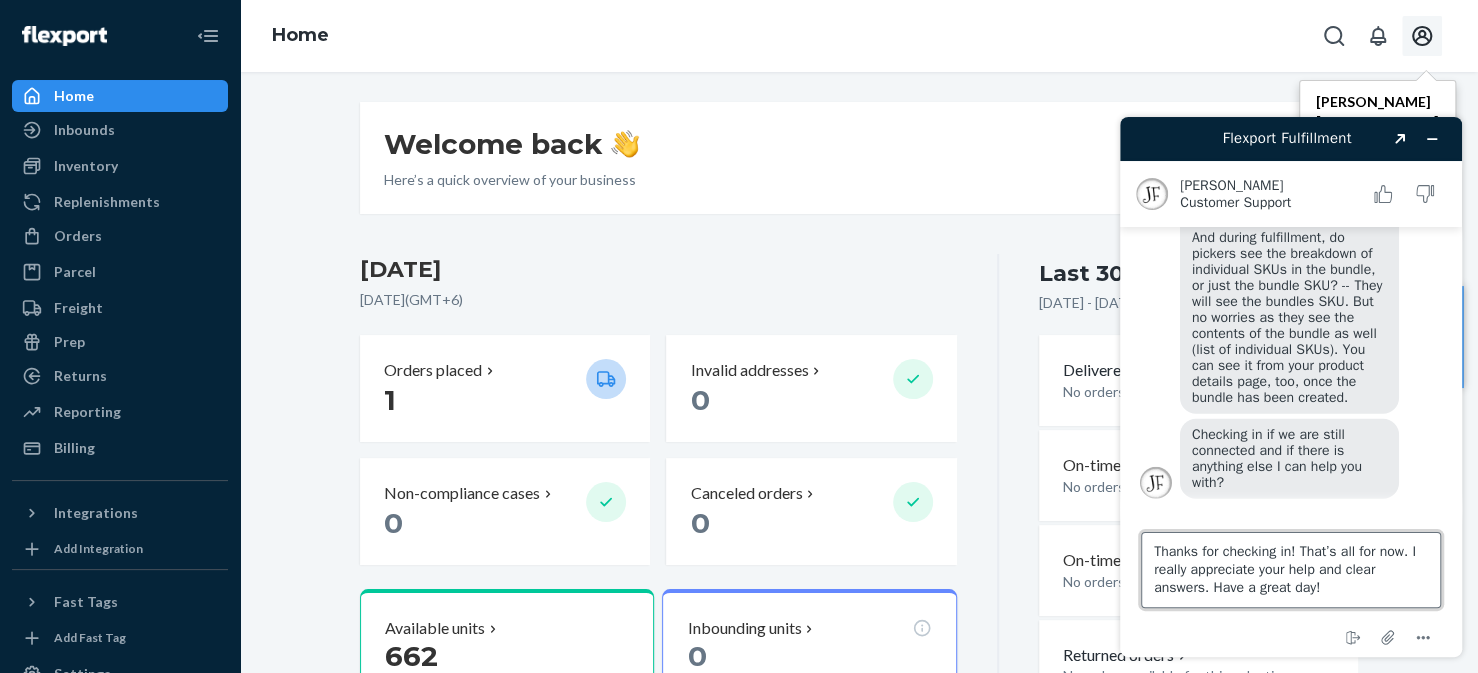 click on "Thanks for checking in! That’s all for now. I really appreciate your help and clear answers. Have a great day!" at bounding box center (1291, 570) 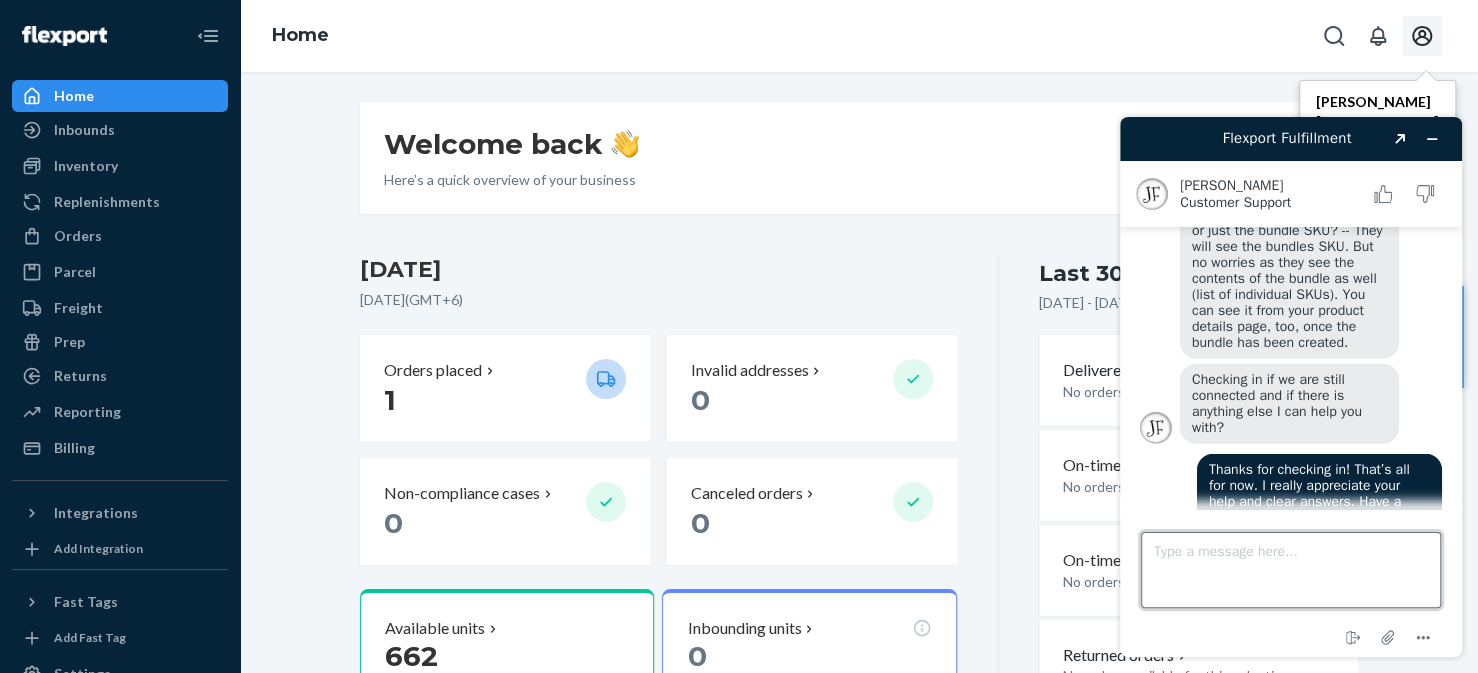 scroll, scrollTop: 3486, scrollLeft: 0, axis: vertical 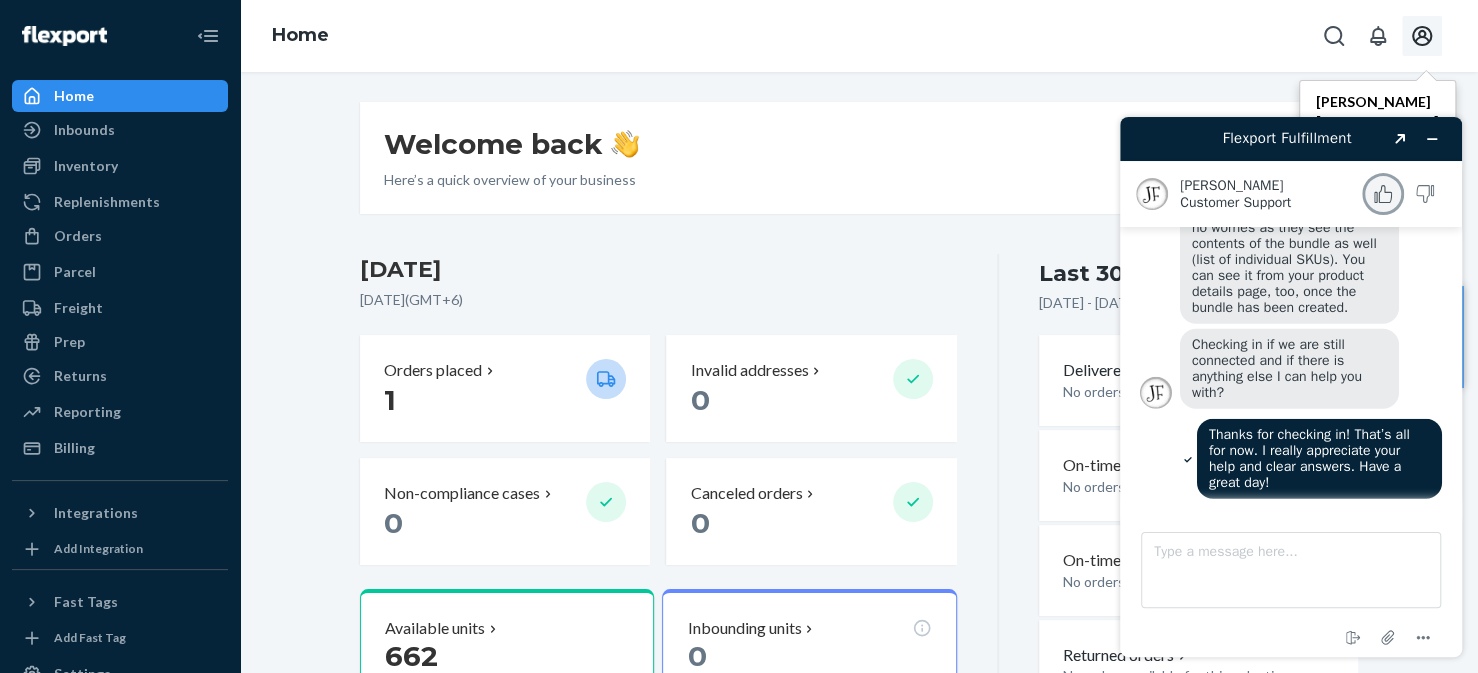 click 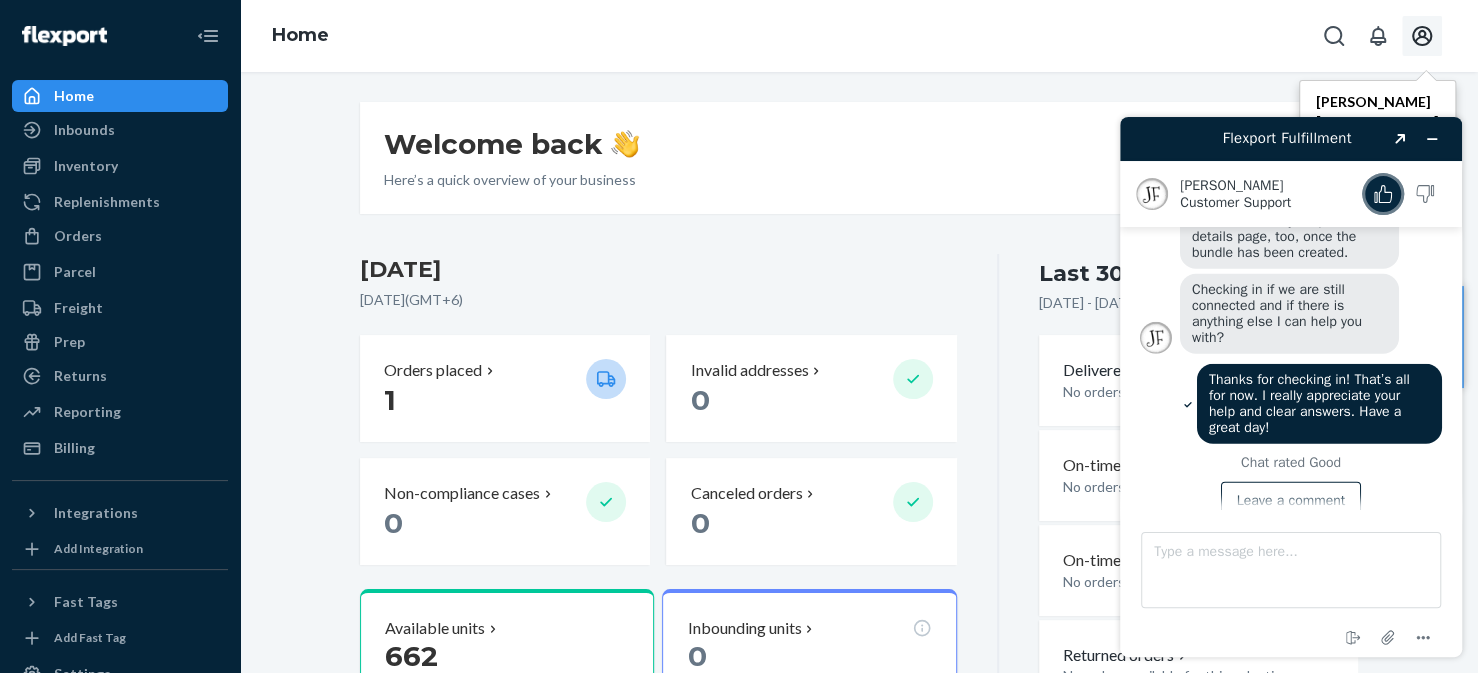 scroll, scrollTop: 3563, scrollLeft: 0, axis: vertical 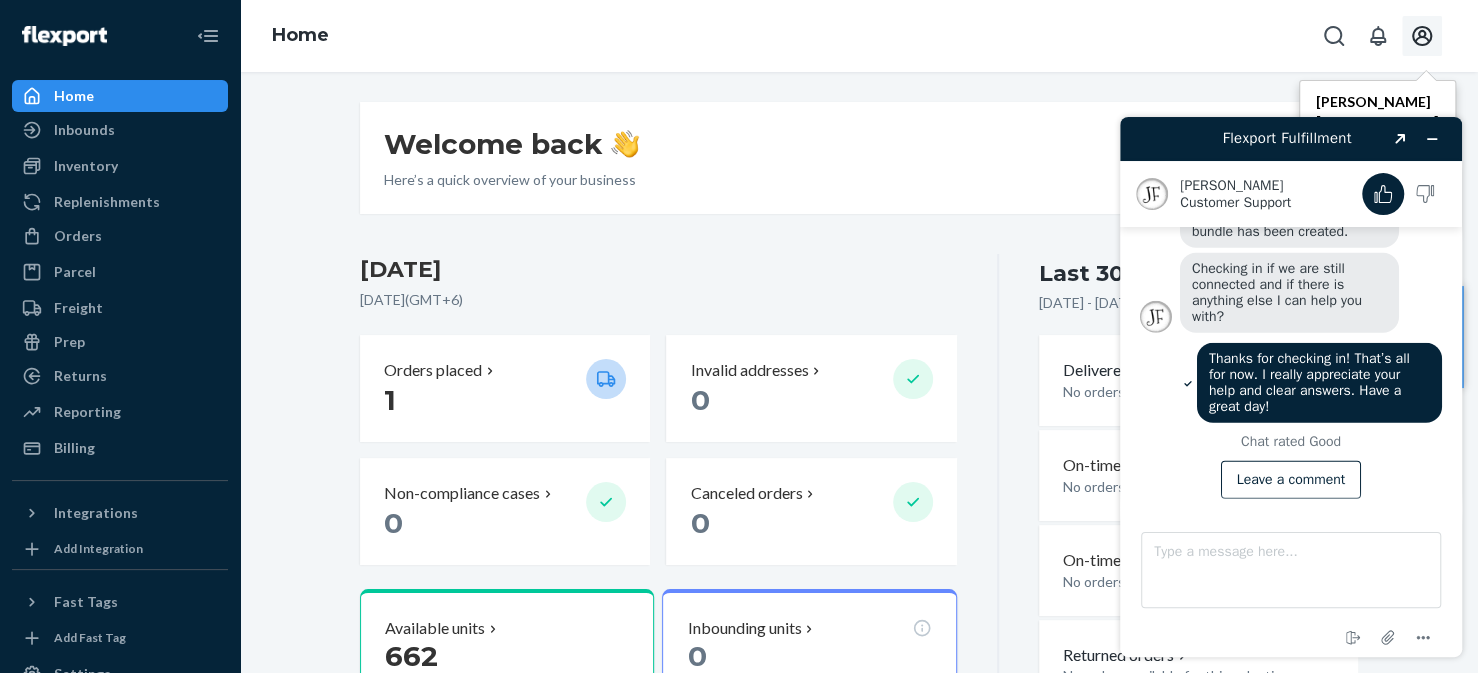 drag, startPoint x: 1253, startPoint y: 178, endPoint x: 1181, endPoint y: 261, distance: 109.877205 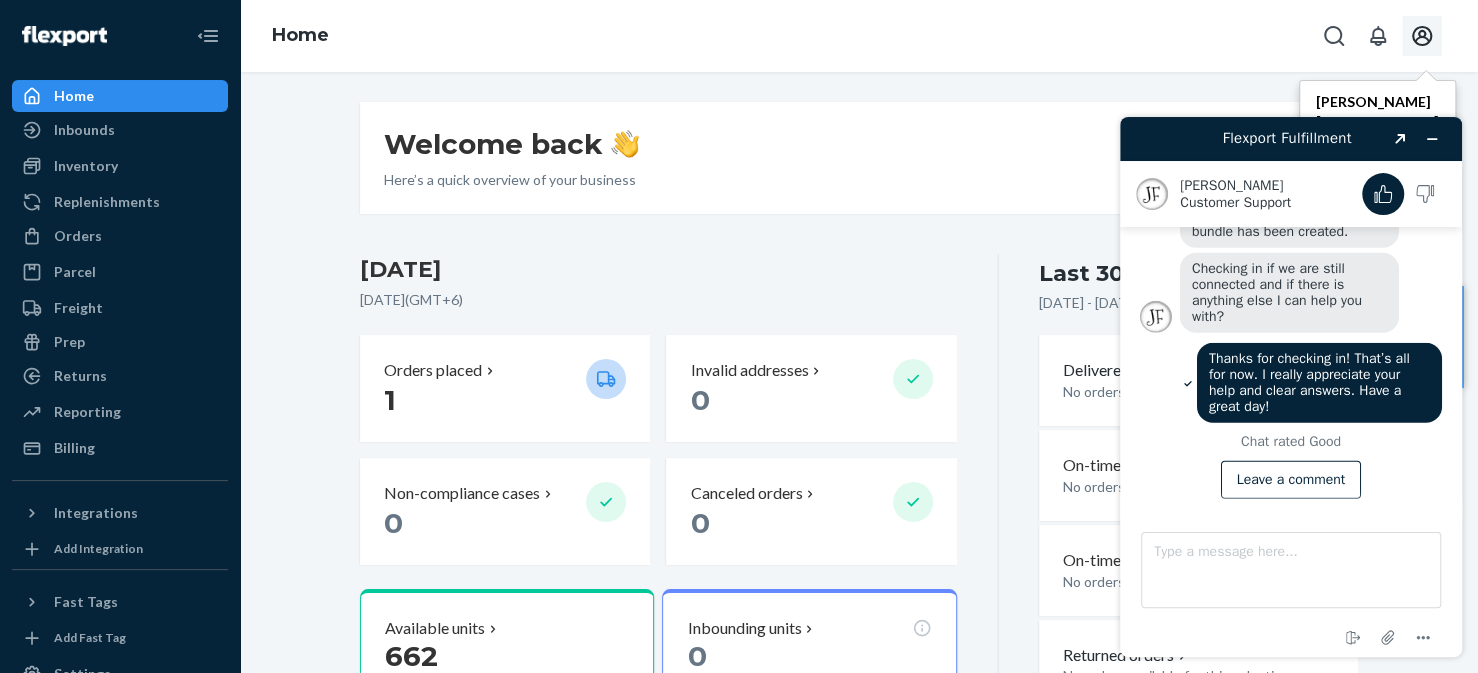 click on "Flexport Fulfillment Created with Sketch. [PERSON_NAME] Customer Support Customer Support I currently have several products listed on my Shopify store and would like to offer them as bundles, including items that have multiple variants. Is it possible to create customizable bundles using Flexport?
Specifically, I’d like customers to be able to bundle products by color, size, or a combination of both—so they can select multiple colors, multiple sizes, or a mix of the two within a single bundle. Chat started [PERSON_NAME] joined the chat [PERSON_NAME] Hello, [PERSON_NAME]! Thank you for contacting Flexport Chat Support. Checking on this now. Please bear with me. More information can be found here:  [URL][DOMAIN_NAME] Is there a limit to how many variants I can include in a single bundle? [PERSON_NAME] [PERSON_NAME] As long as product alias for the bundle has been linked properly, this should be correctly synced to yoru Shopify account [PERSON_NAME] [PERSON_NAME] [PERSON_NAME]" at bounding box center (1291, 387) 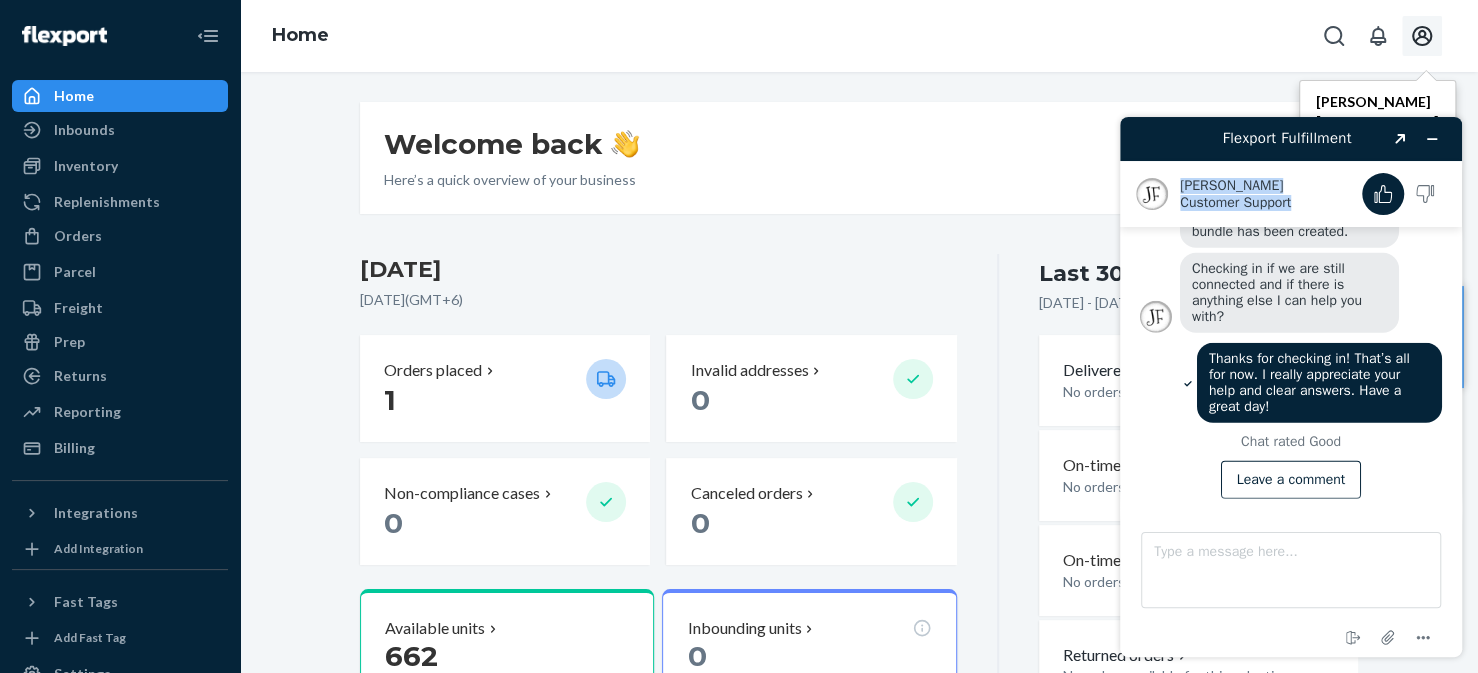 drag, startPoint x: 1298, startPoint y: 211, endPoint x: 1181, endPoint y: 181, distance: 120.784935 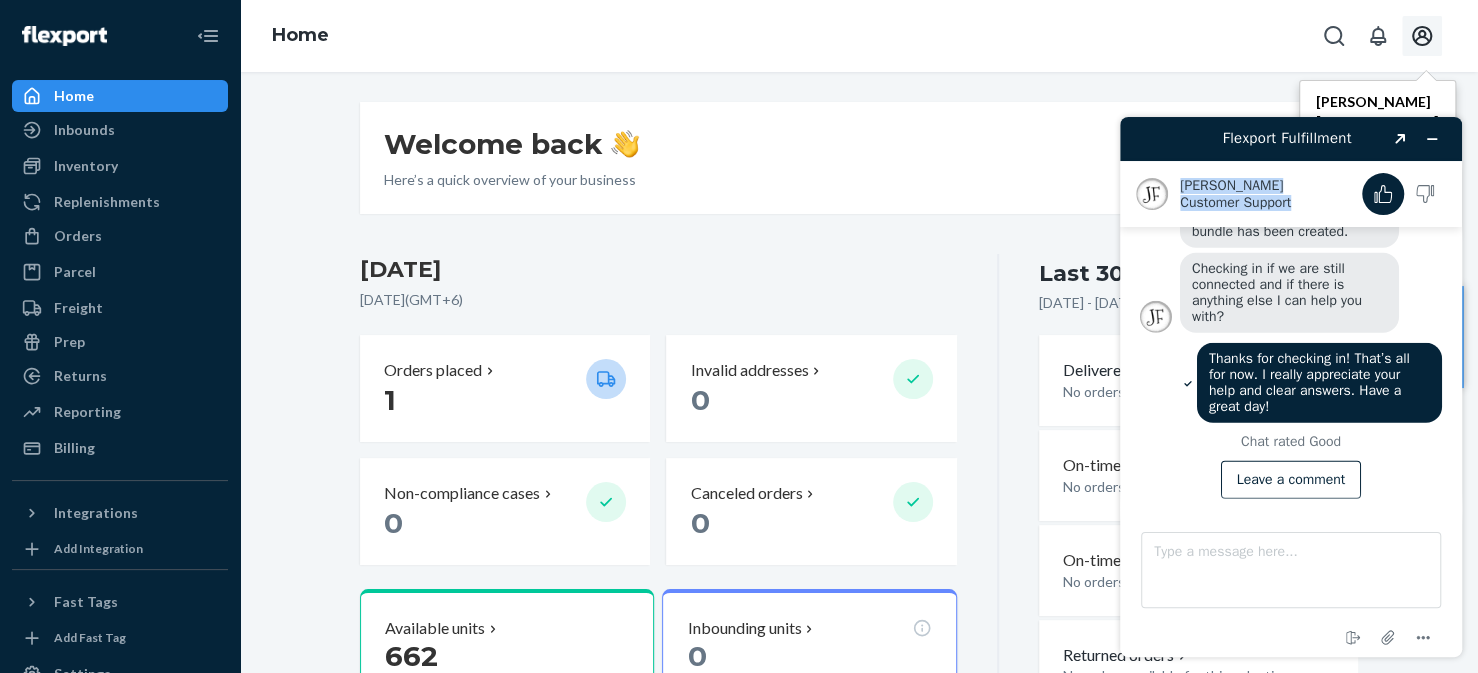 click on "[PERSON_NAME] Customer Support Customer Support" at bounding box center (1291, 194) 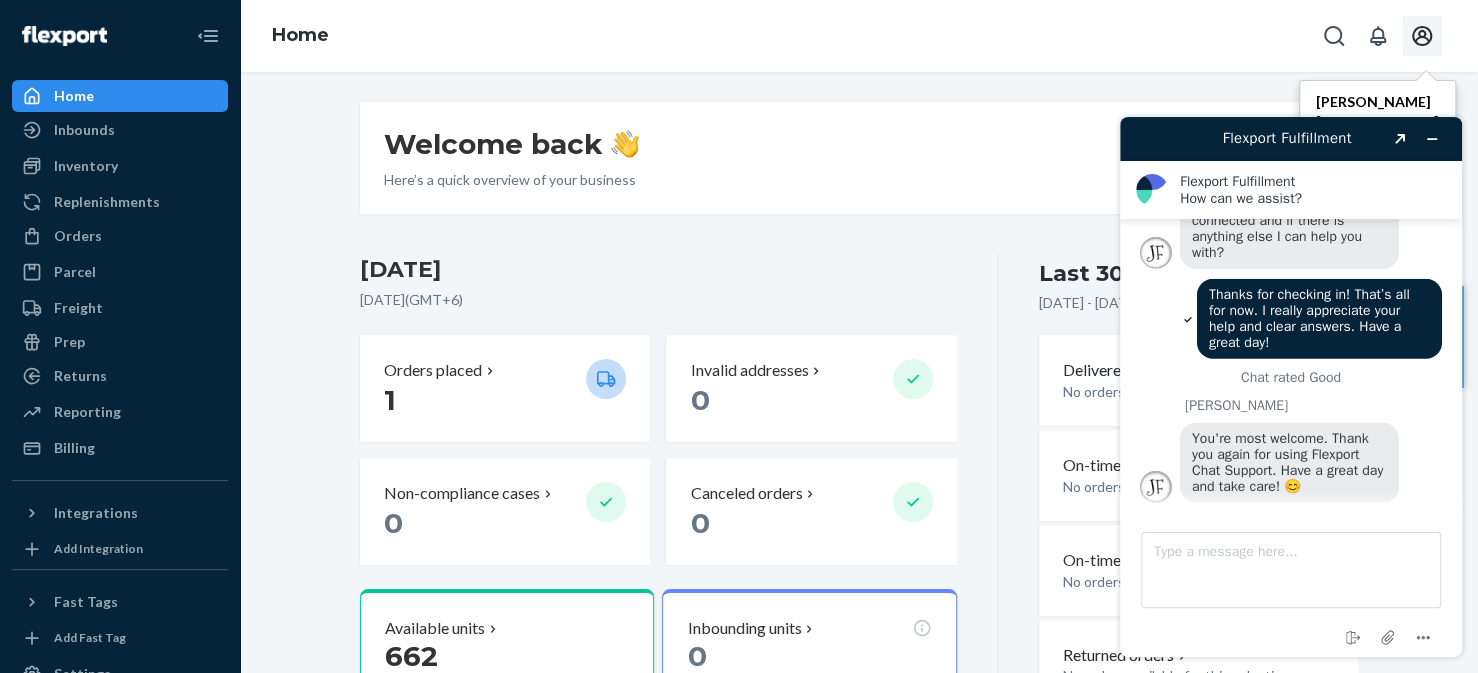 scroll, scrollTop: 3683, scrollLeft: 0, axis: vertical 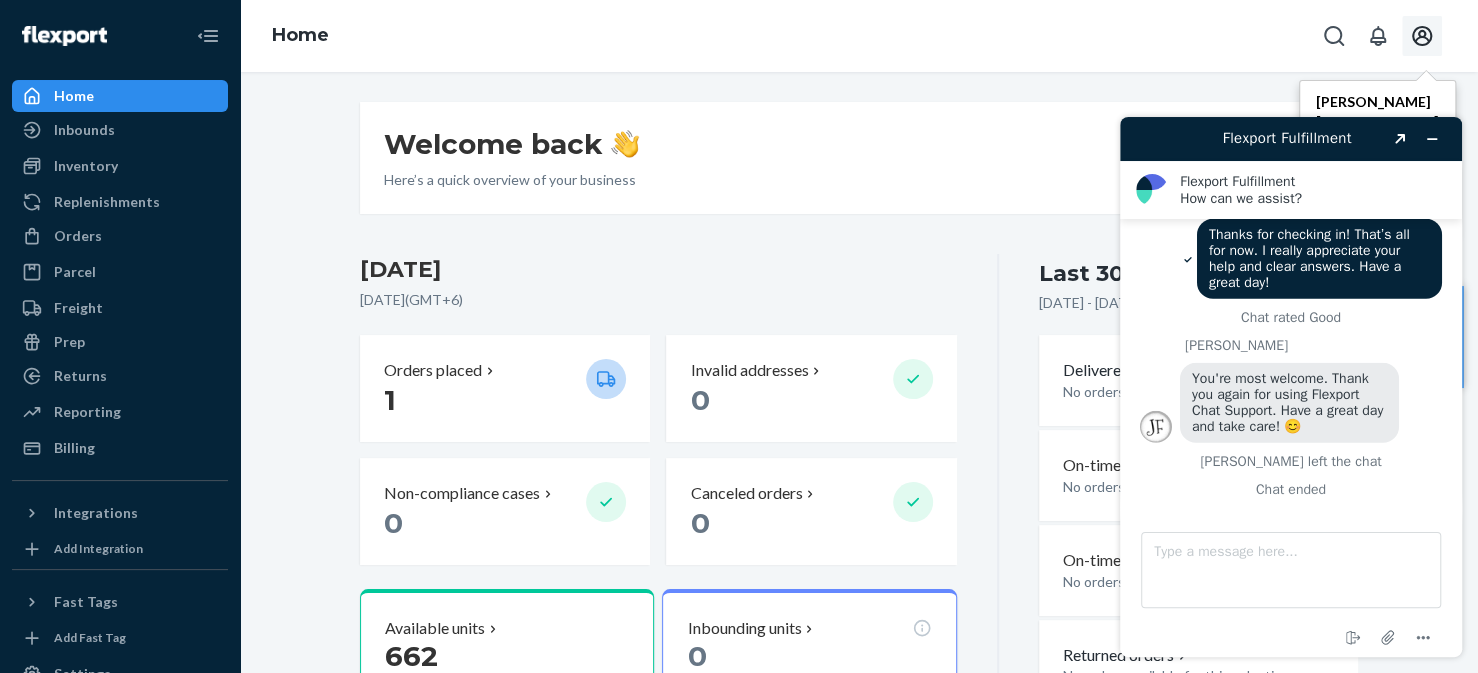 click on "Chat rated Good" at bounding box center [1291, 318] 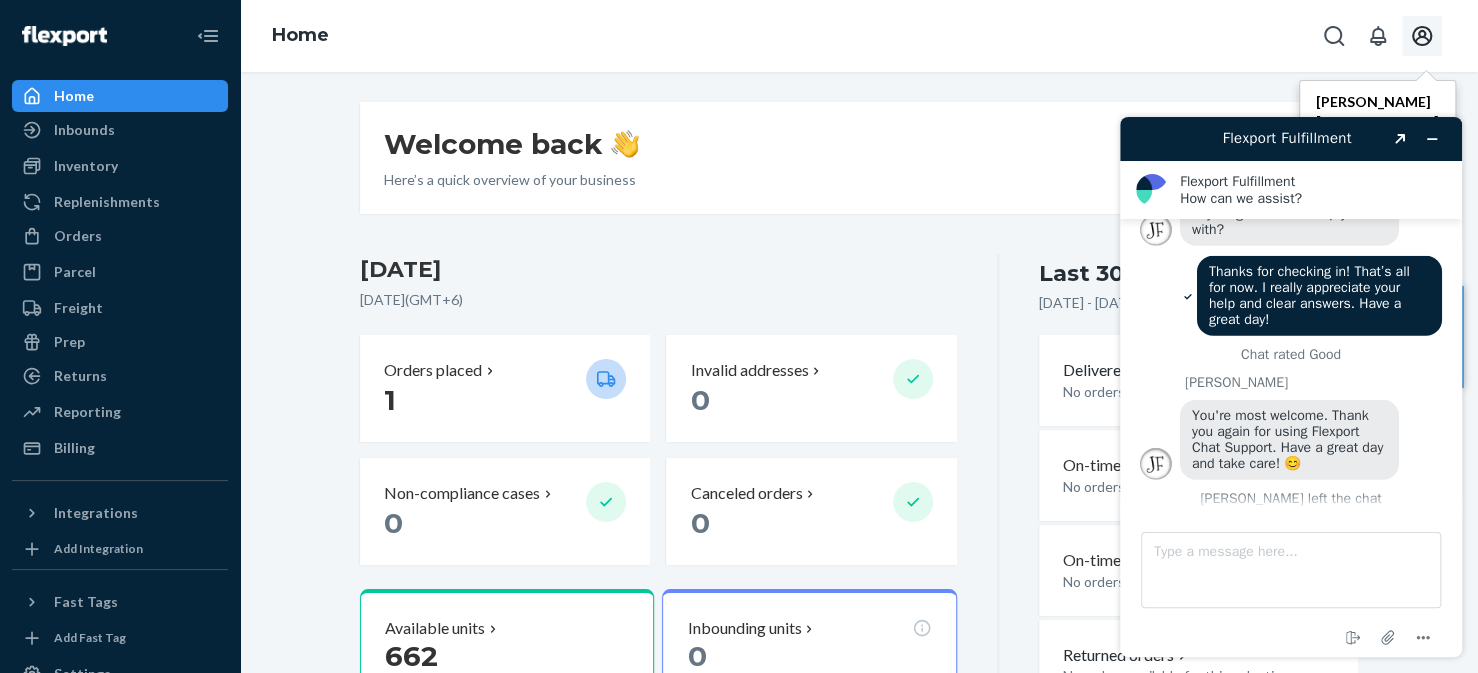 scroll, scrollTop: 3683, scrollLeft: 0, axis: vertical 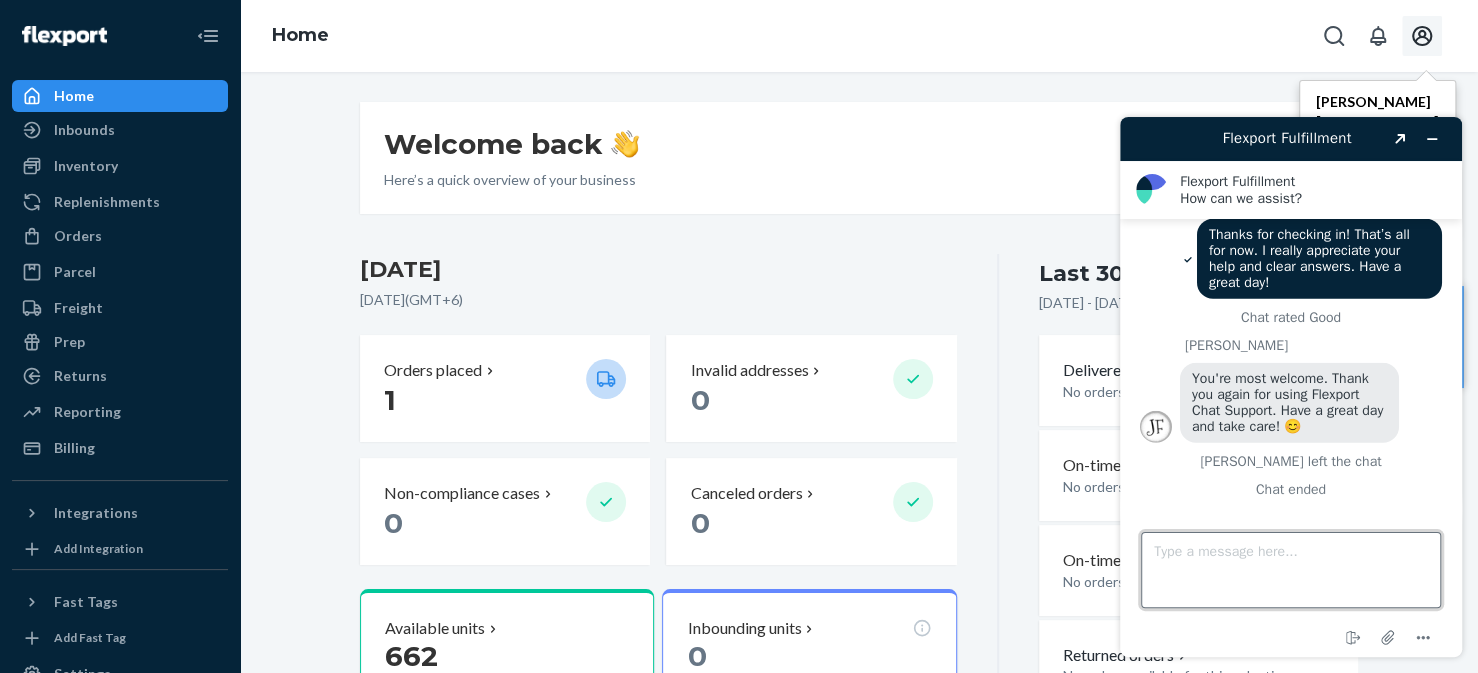 click on "Type a message here..." at bounding box center (1291, 570) 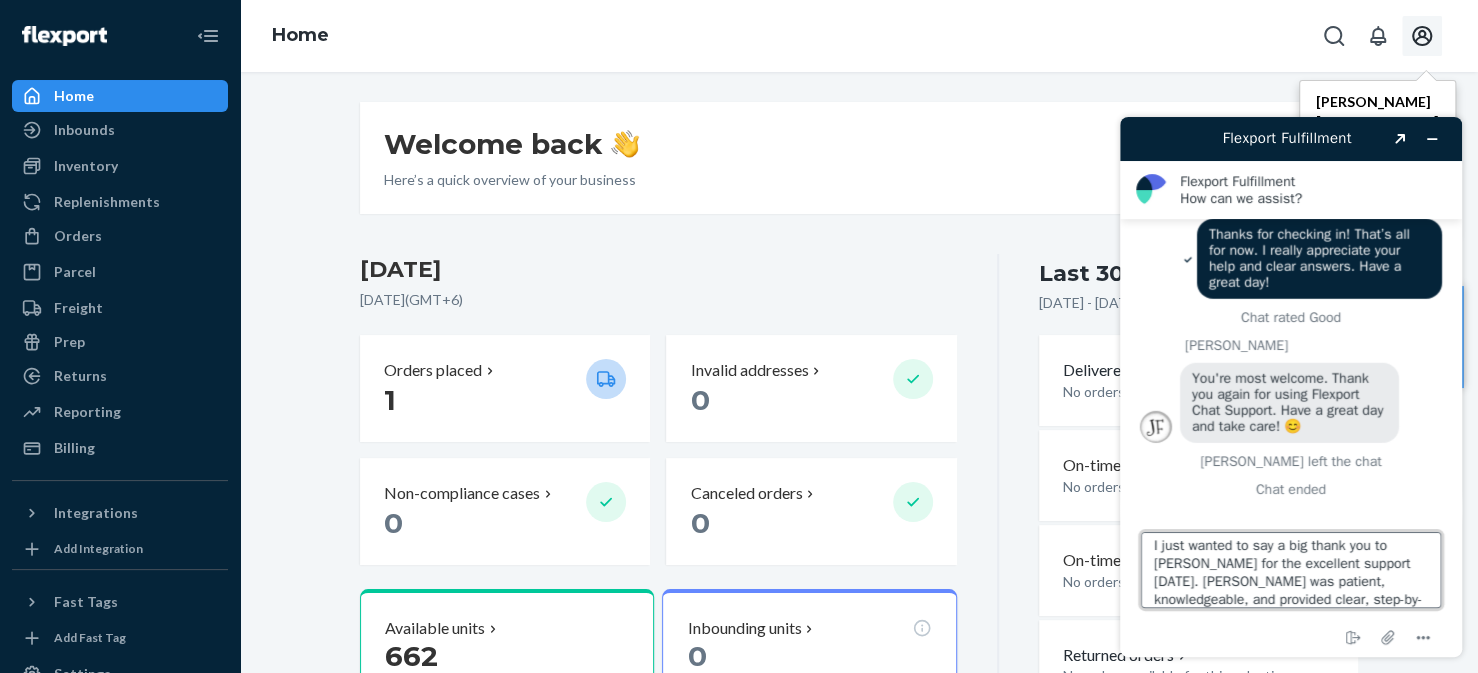 scroll, scrollTop: 0, scrollLeft: 0, axis: both 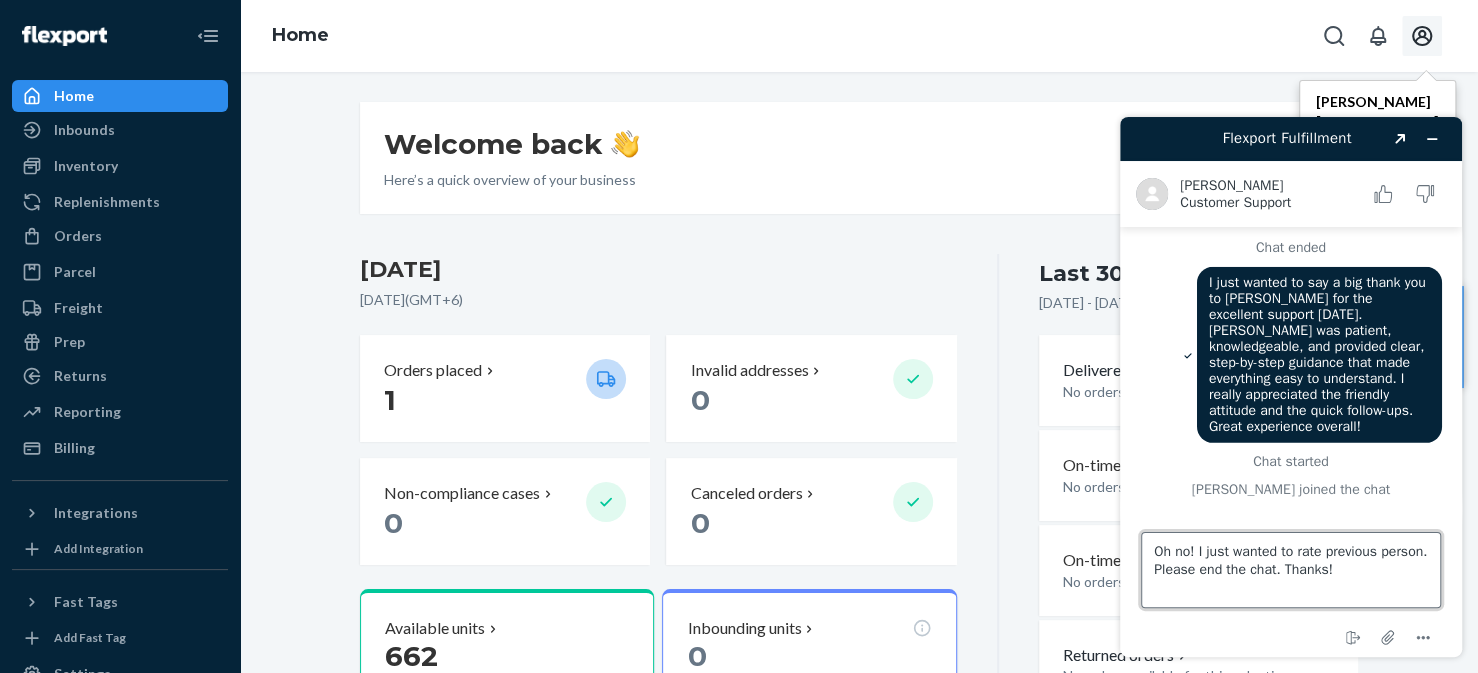 paste on "ops! I just wanted to leave a rating for the previous agent. You can end the chat now—t" 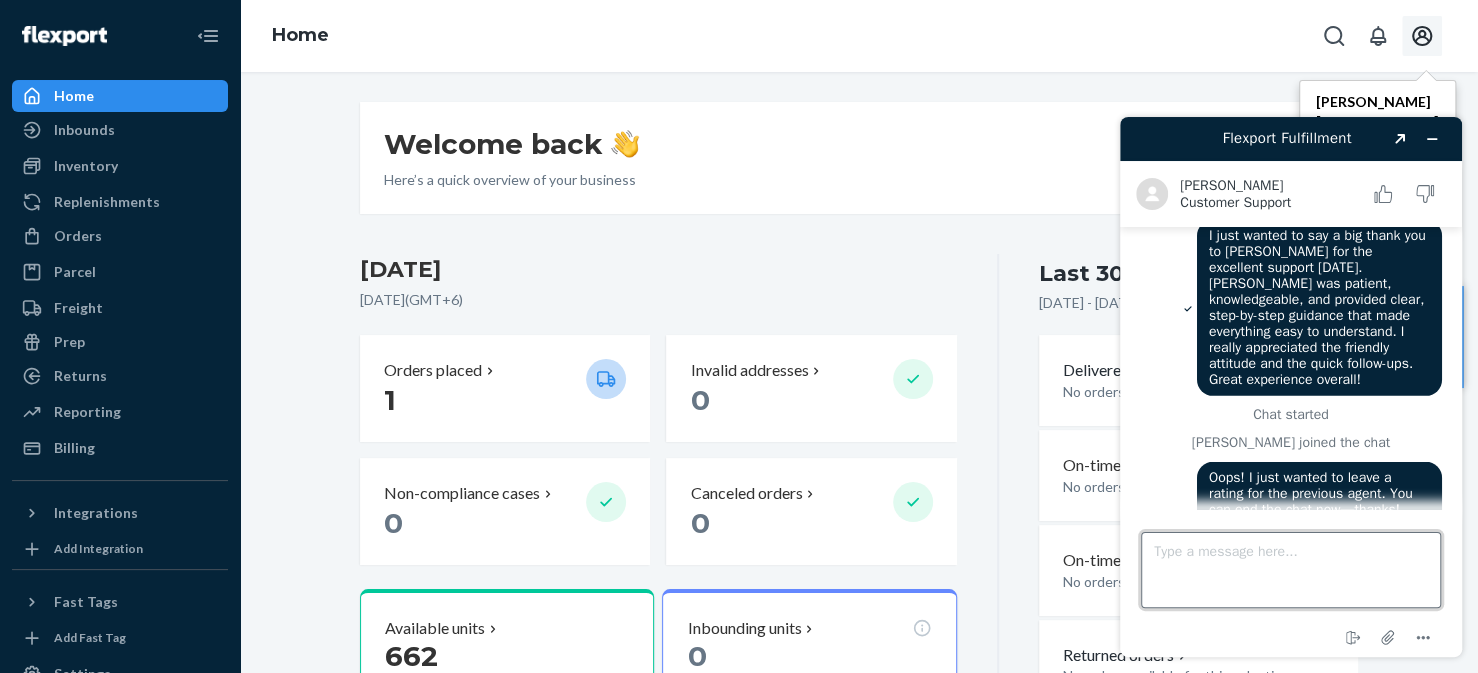 scroll, scrollTop: 3993, scrollLeft: 0, axis: vertical 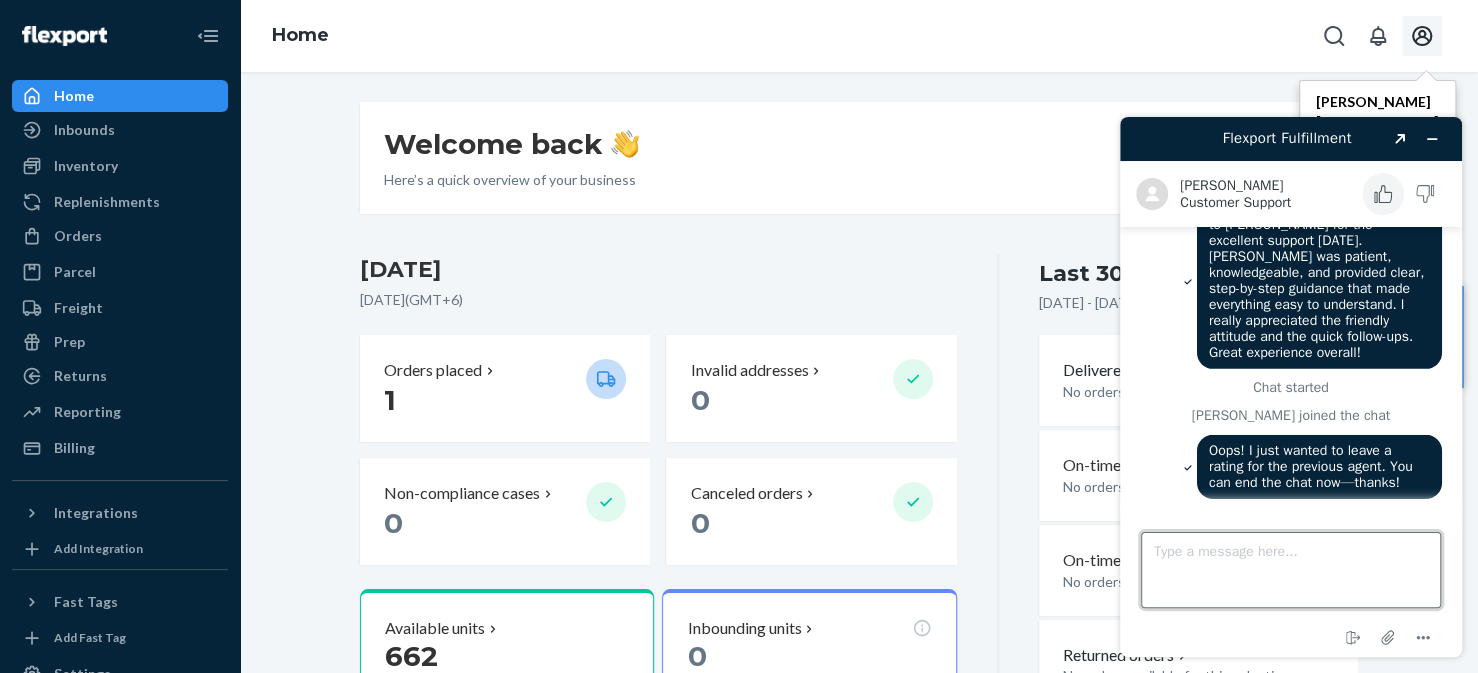 type 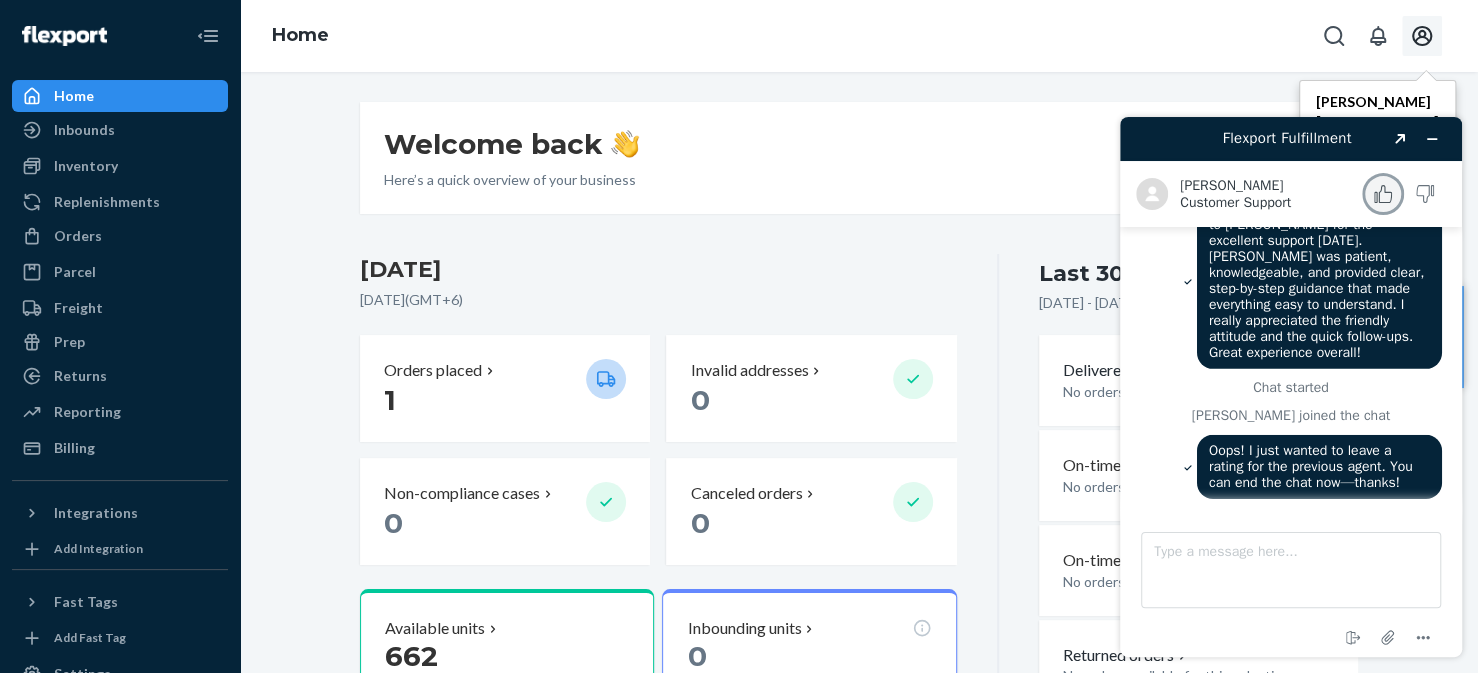 click 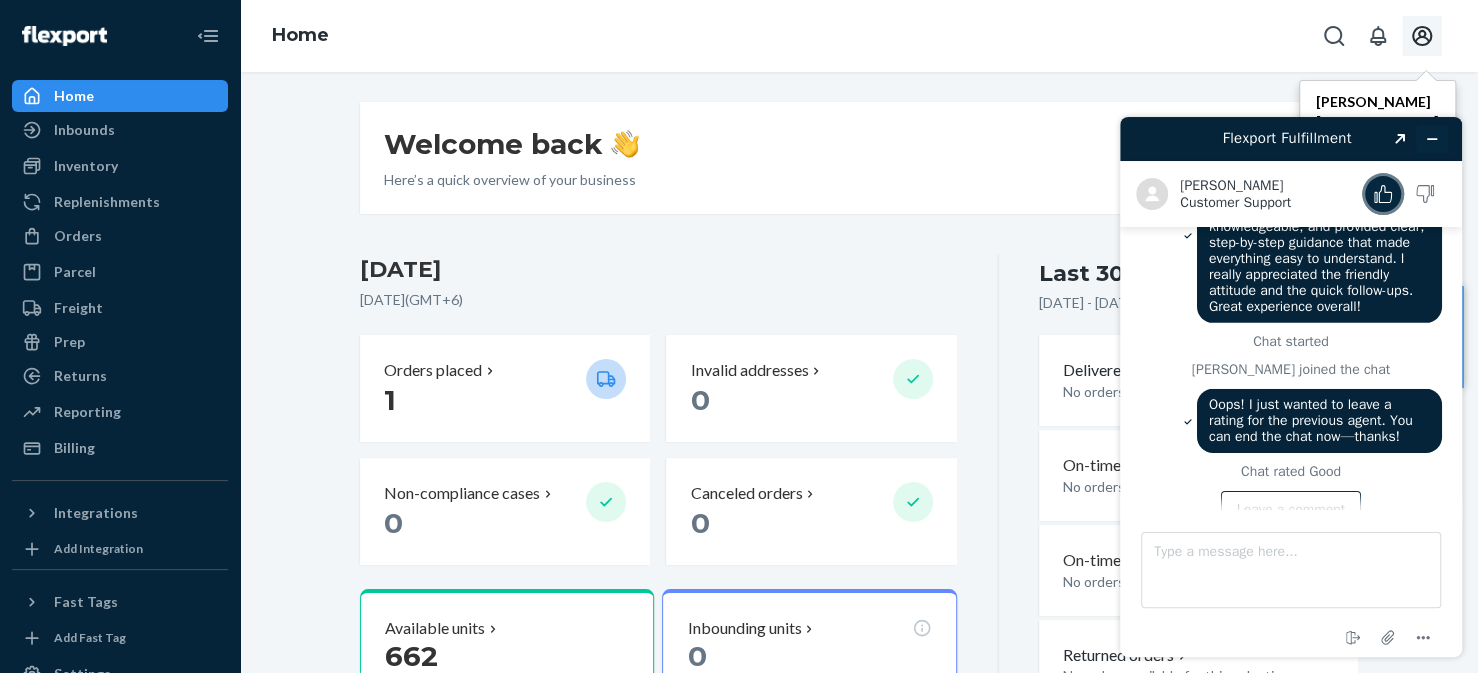 scroll, scrollTop: 4070, scrollLeft: 0, axis: vertical 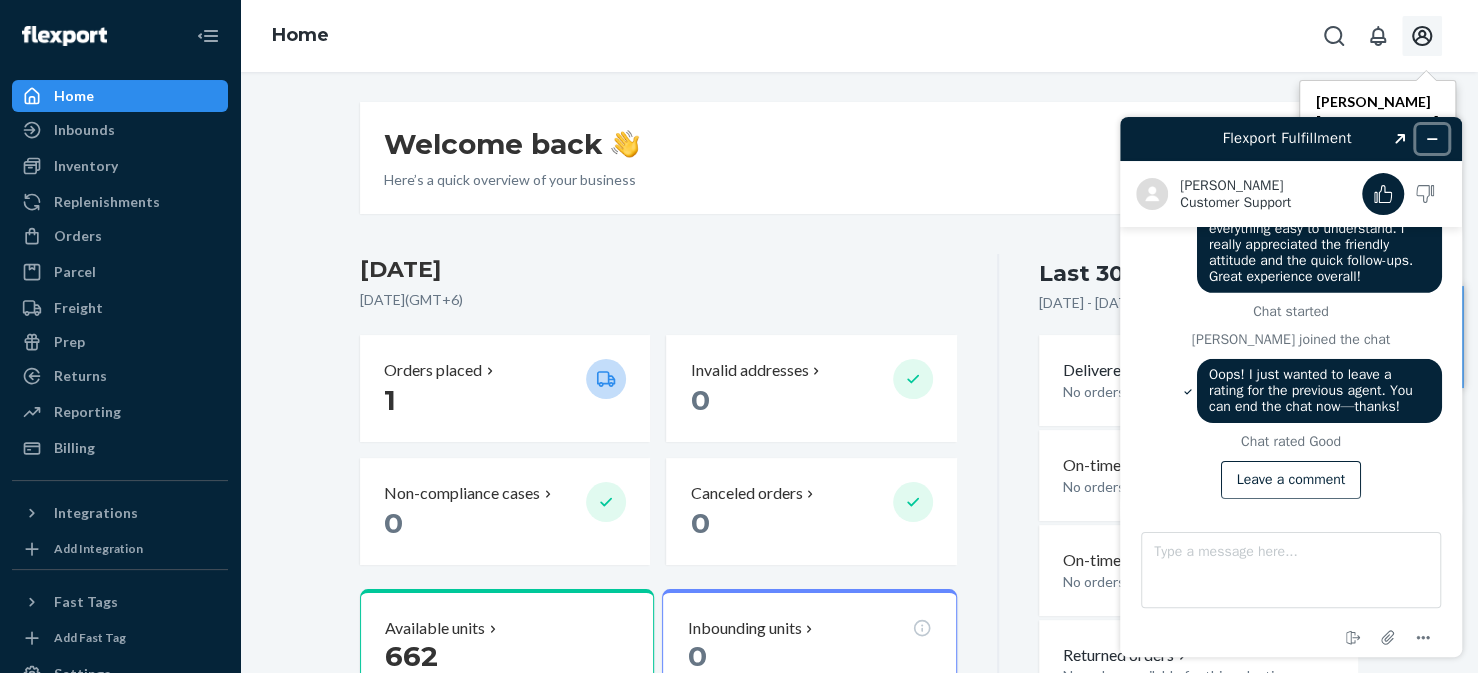 click 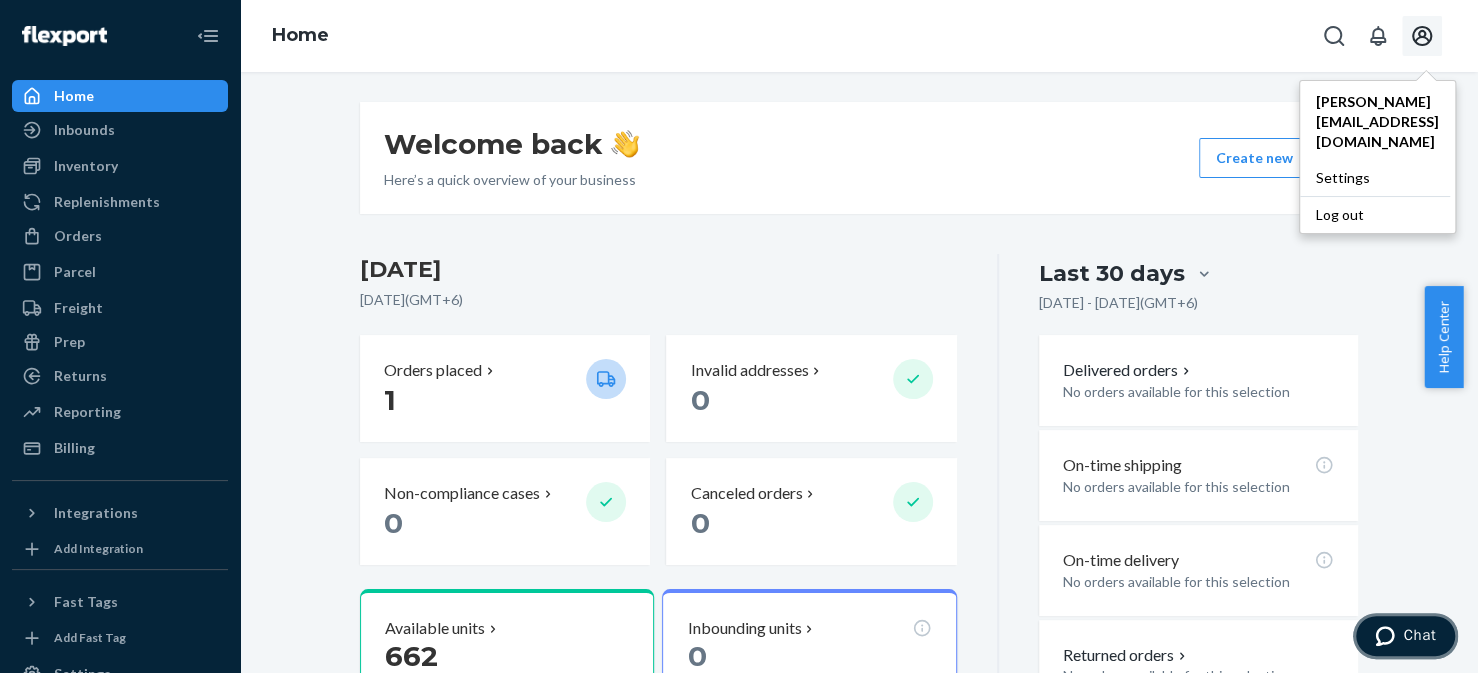 click on "Chat" at bounding box center (1405, 636) 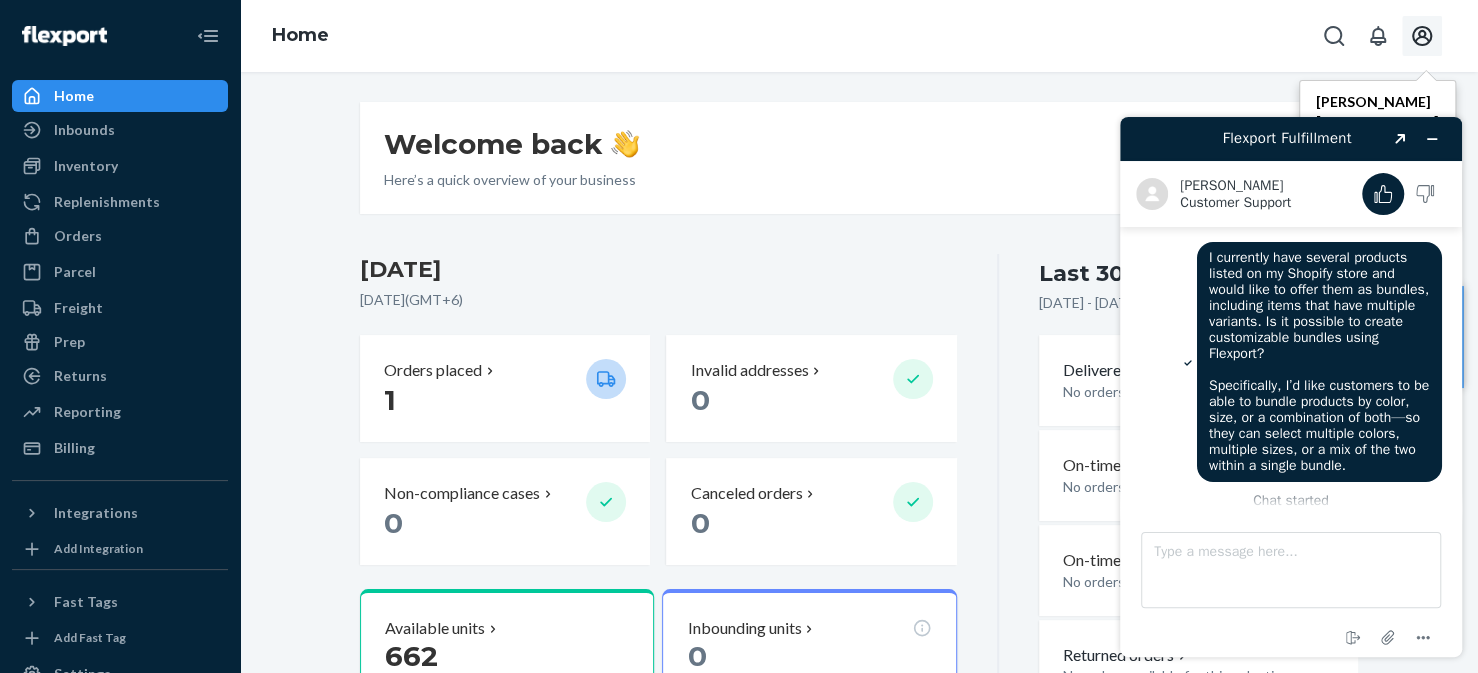 scroll, scrollTop: 0, scrollLeft: 0, axis: both 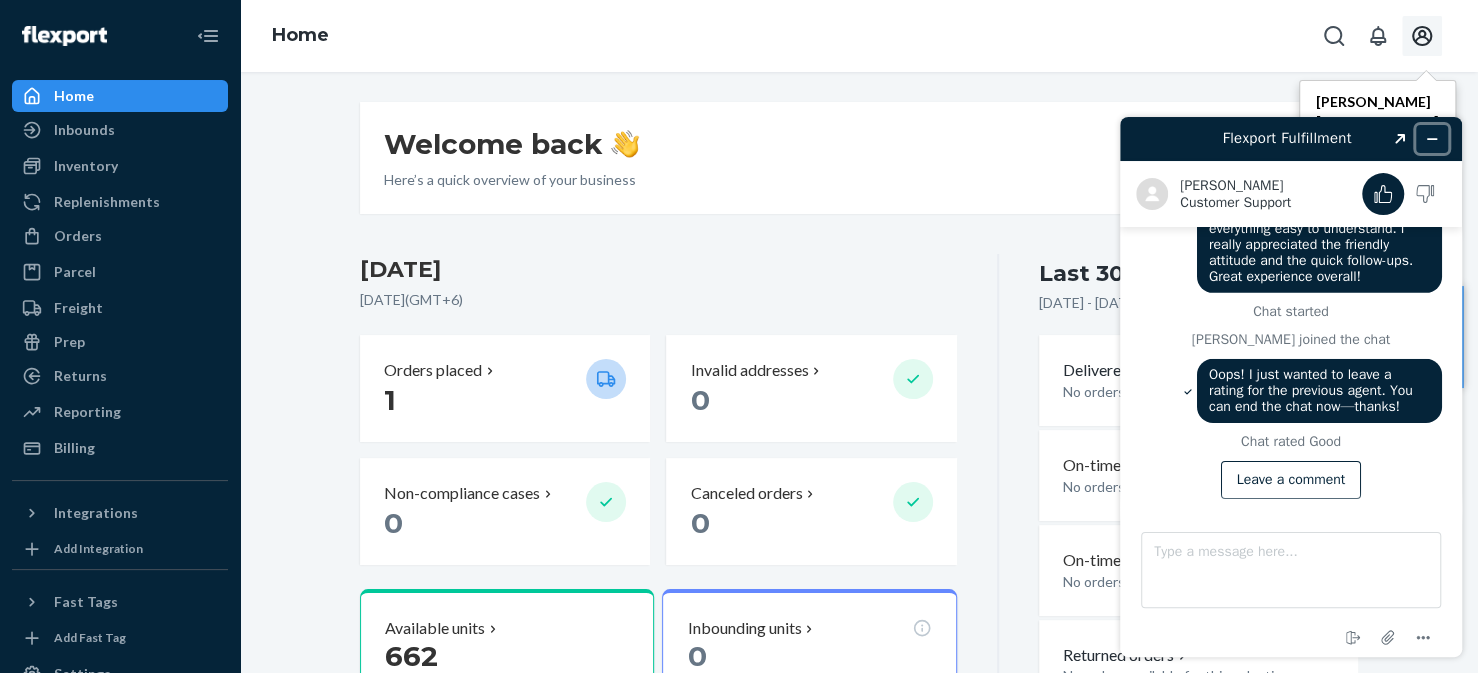click 